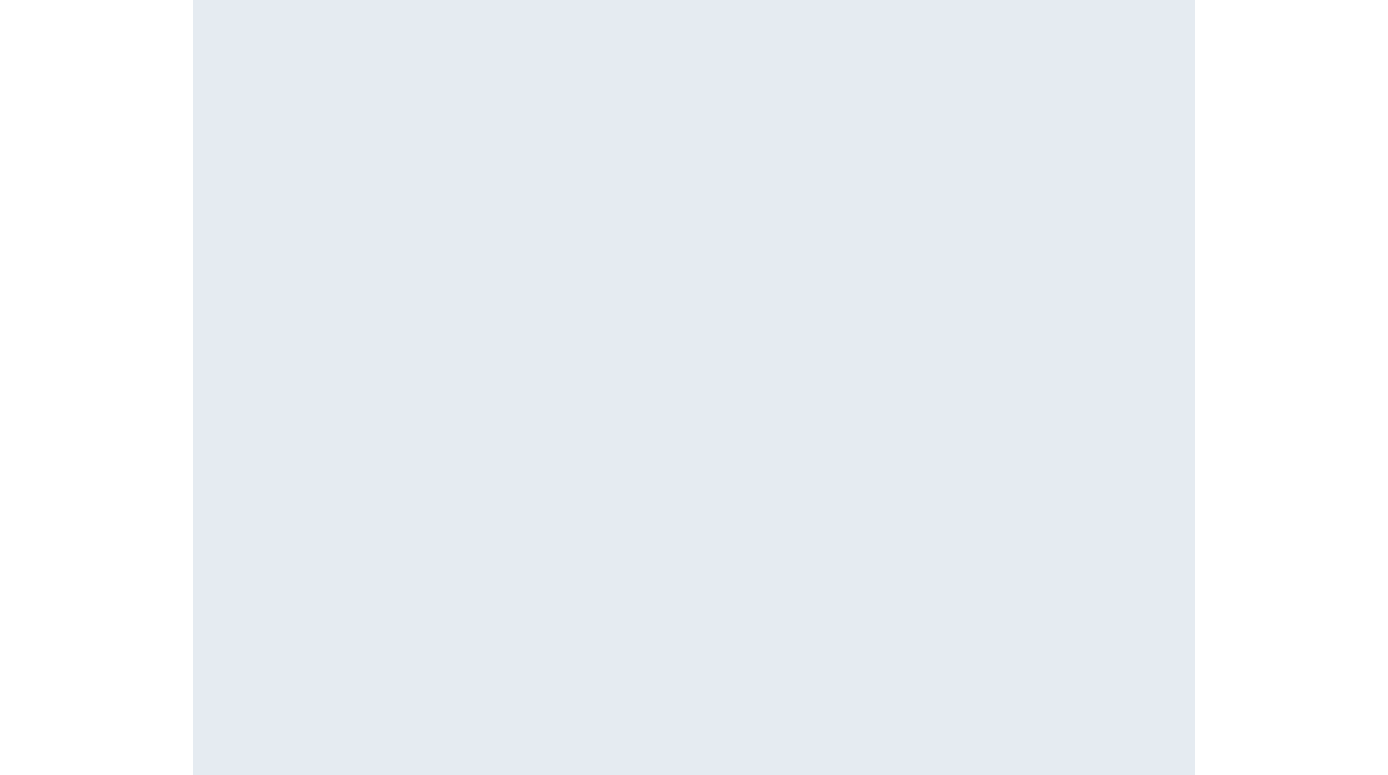 scroll, scrollTop: 0, scrollLeft: 0, axis: both 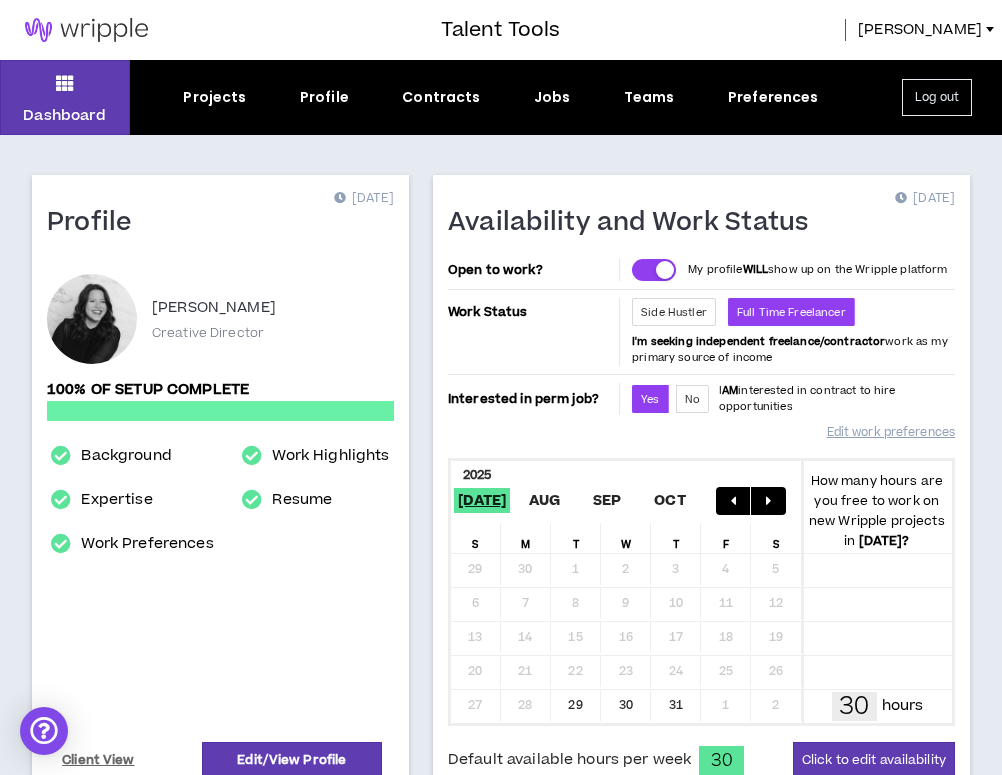 click on "Dashboard Projects Profile Contracts Jobs Teams Preferences Log out" at bounding box center (501, 97) 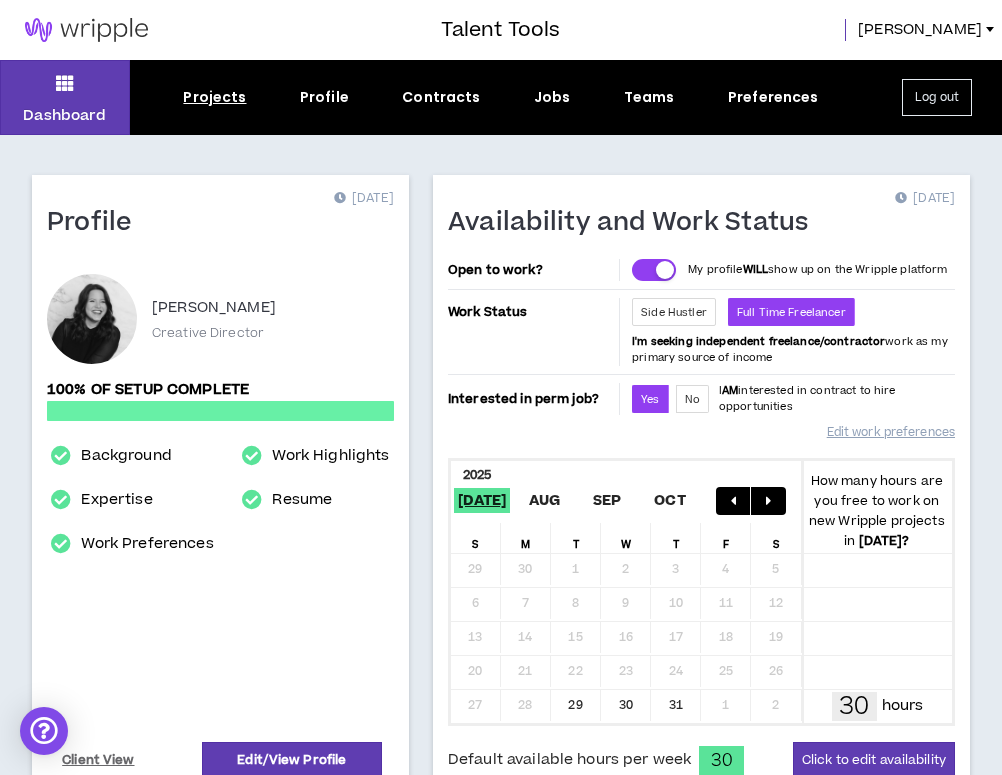 click on "Projects" at bounding box center [214, 97] 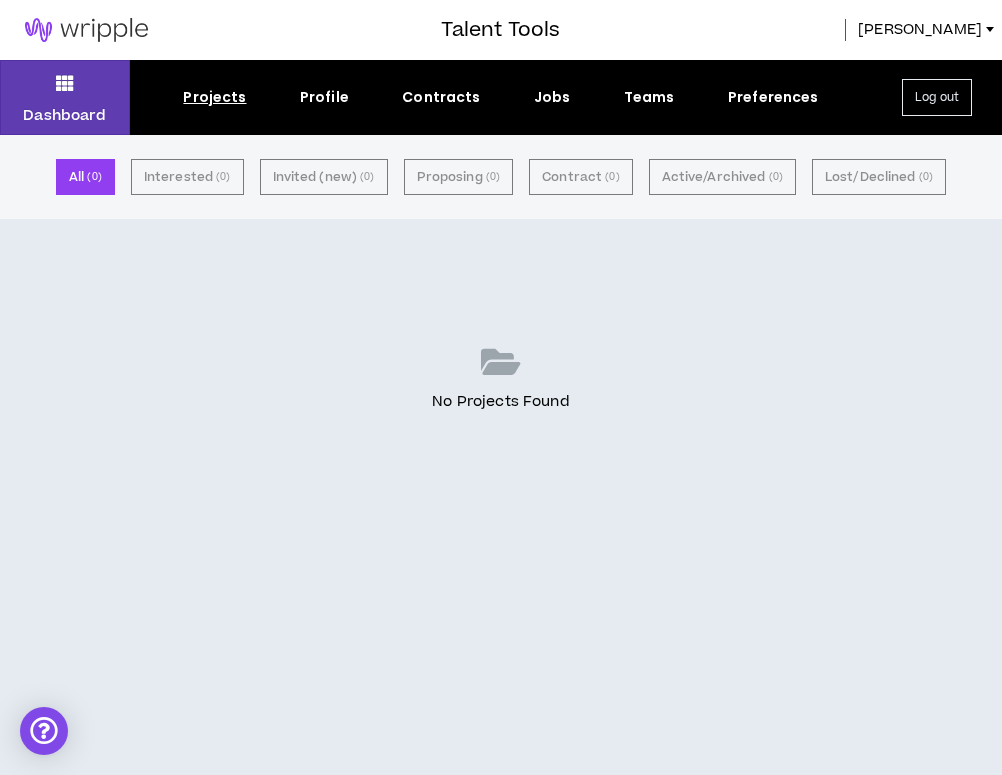click on "Dashboard Projects Profile Contracts Jobs Teams Preferences Log out" at bounding box center (501, 97) 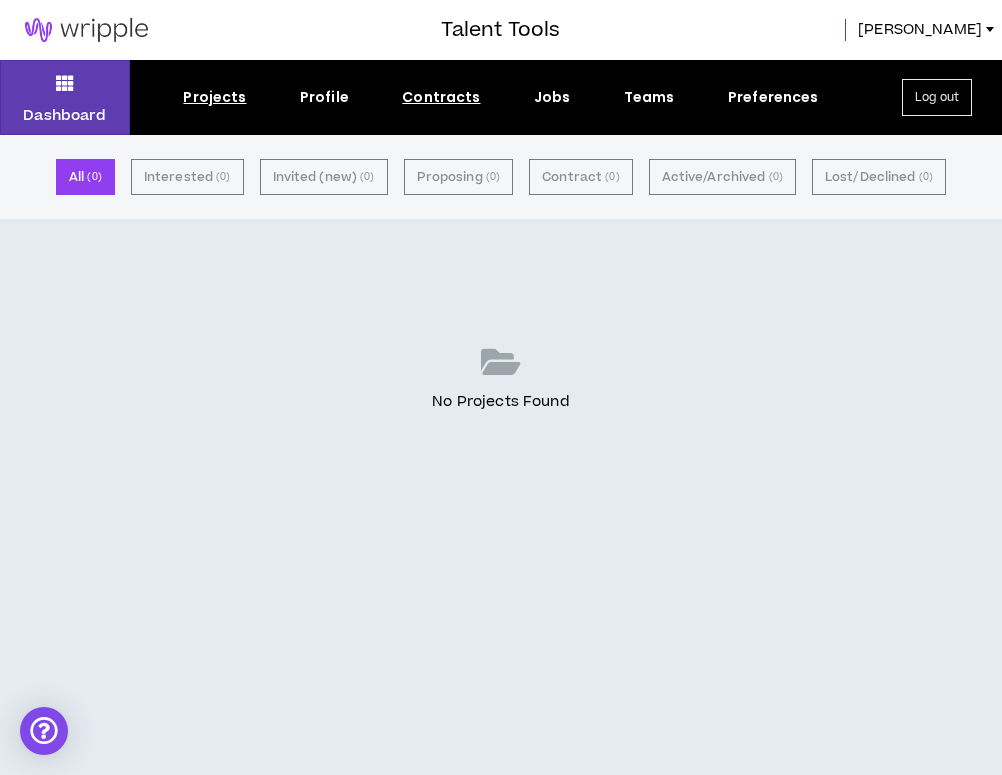 click on "Contracts" at bounding box center [441, 97] 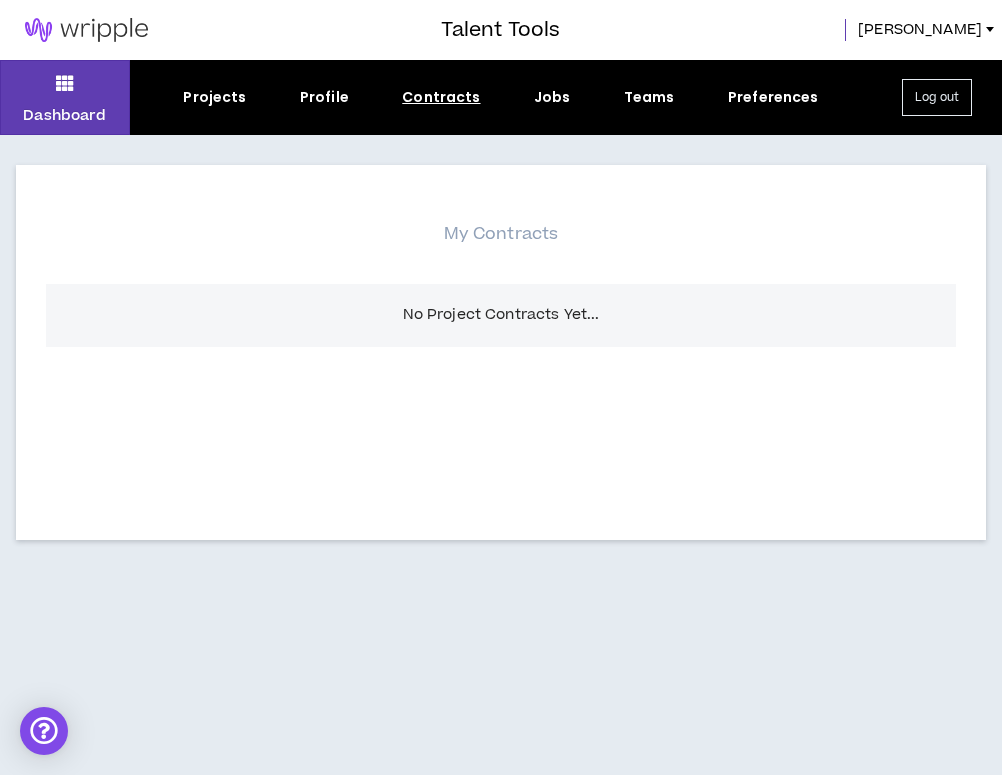 click on "Projects Profile Contracts Jobs Teams Preferences" at bounding box center (501, 97) 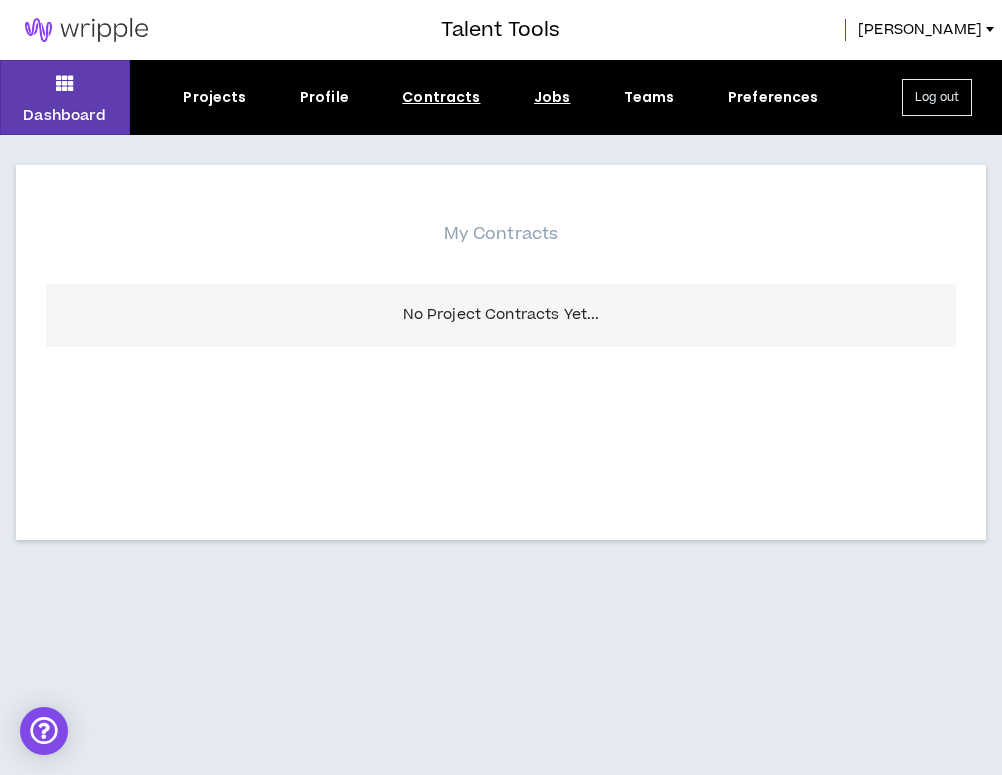 click on "Jobs" at bounding box center [552, 97] 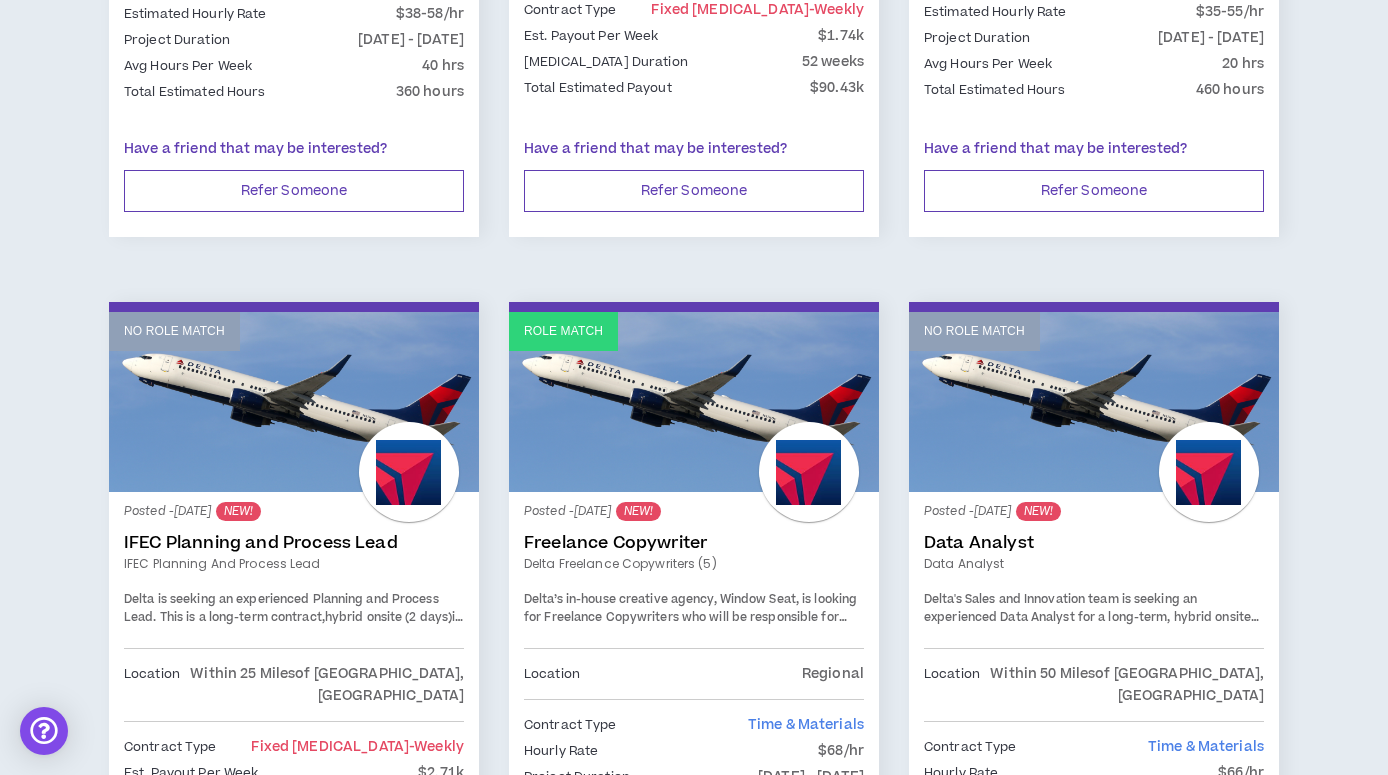 scroll, scrollTop: 796, scrollLeft: 0, axis: vertical 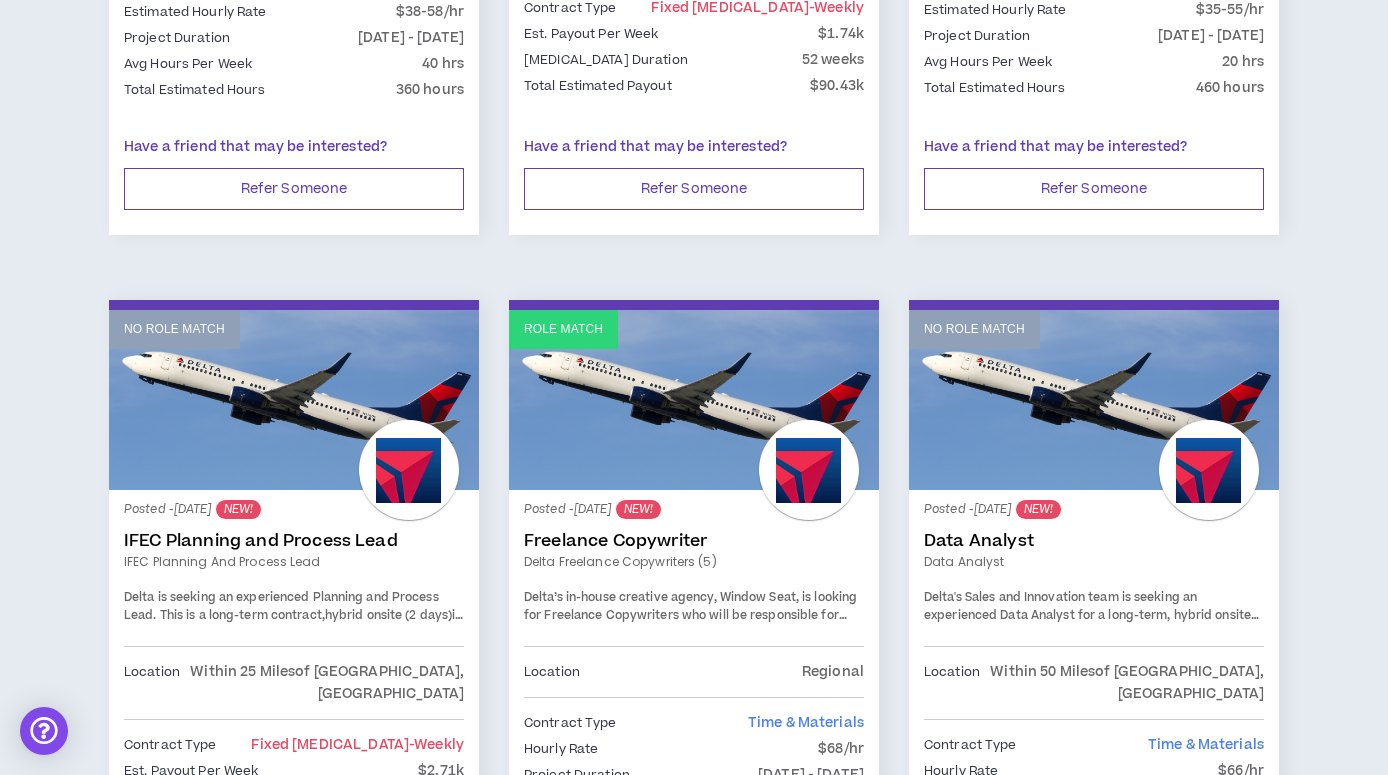 click on "Freelance Copywriter" at bounding box center [694, 541] 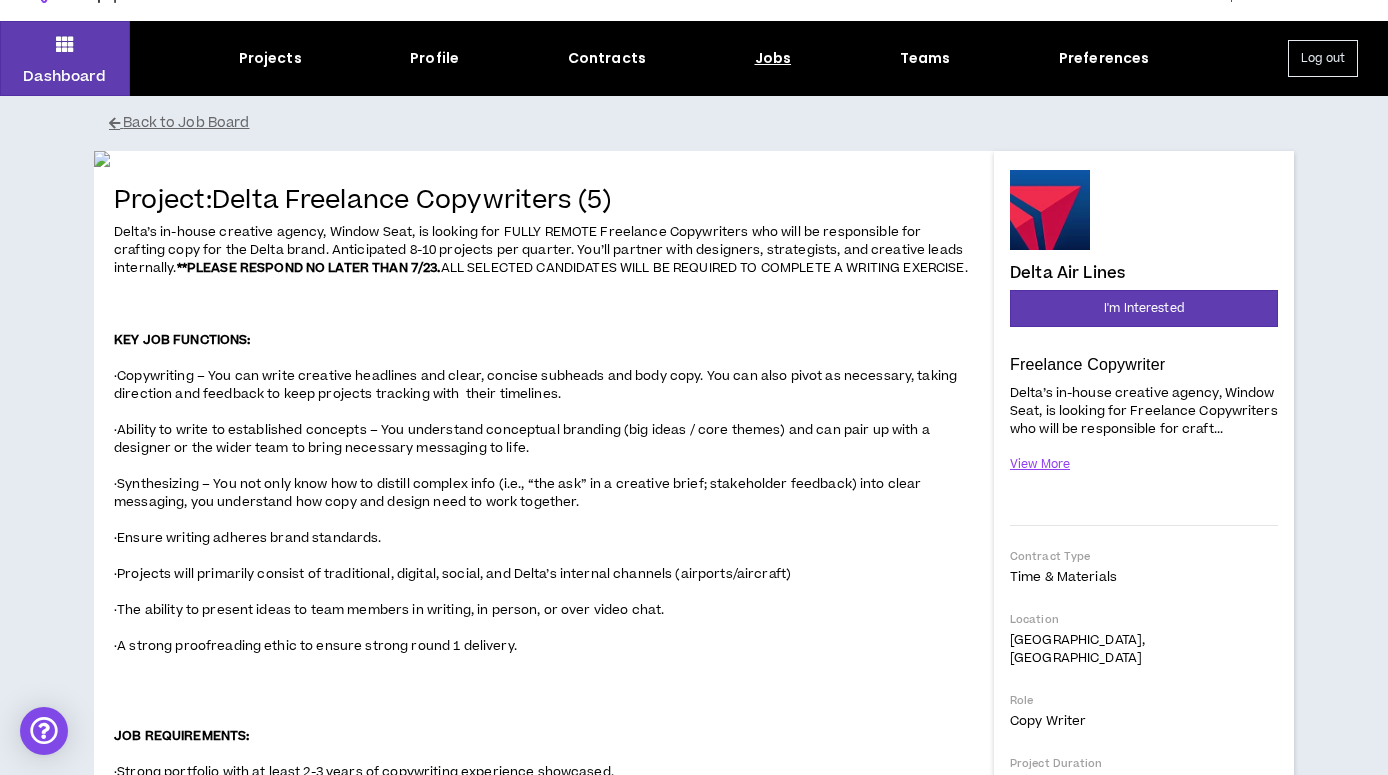 scroll, scrollTop: 0, scrollLeft: 0, axis: both 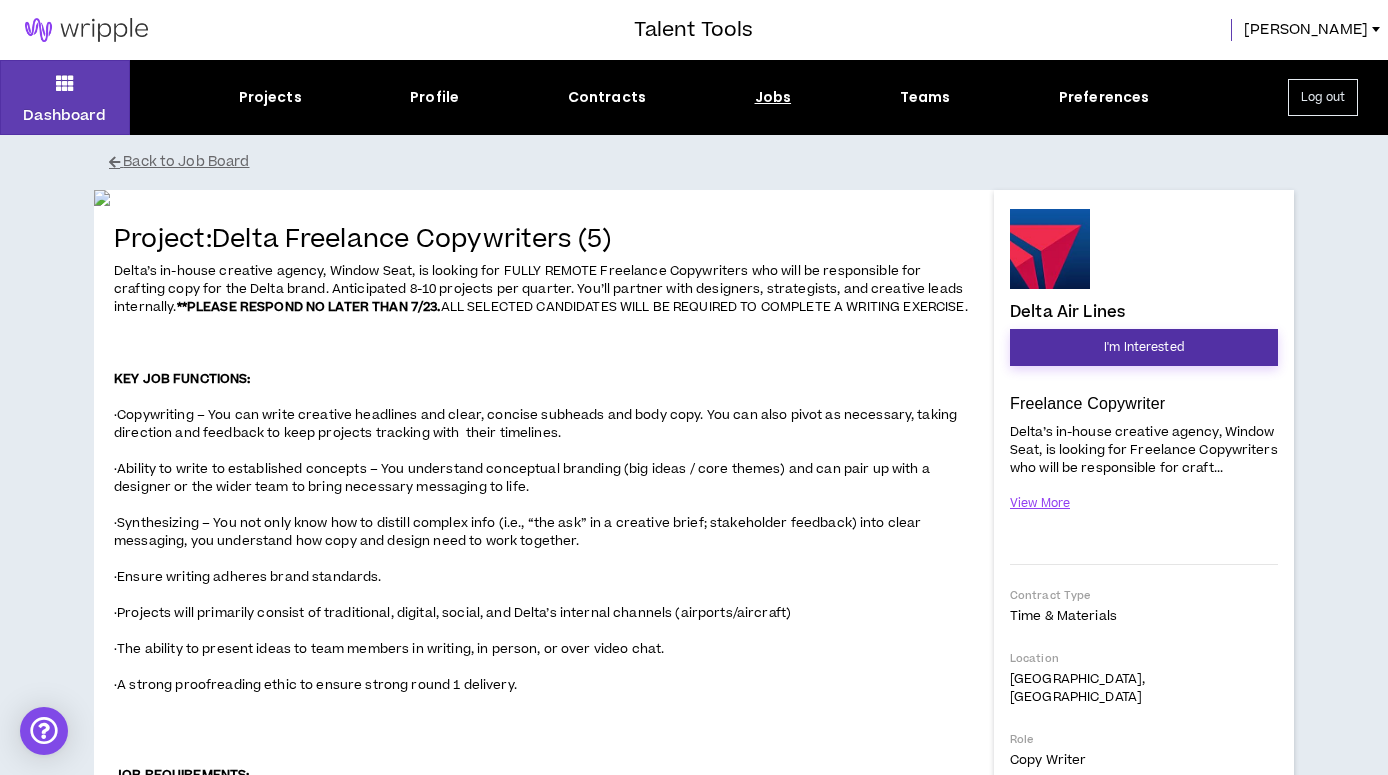click on "I'm Interested" at bounding box center (1144, 347) 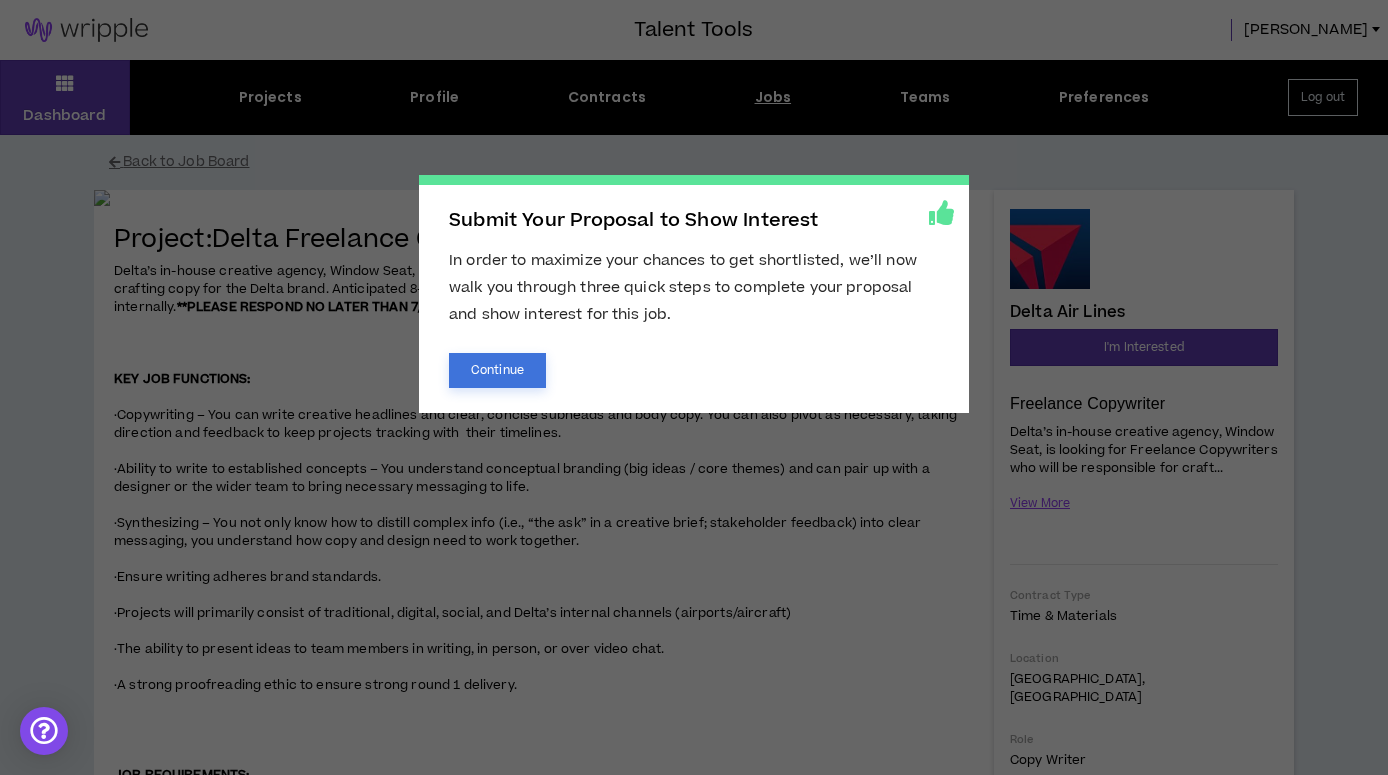 click on "Continue" at bounding box center [497, 370] 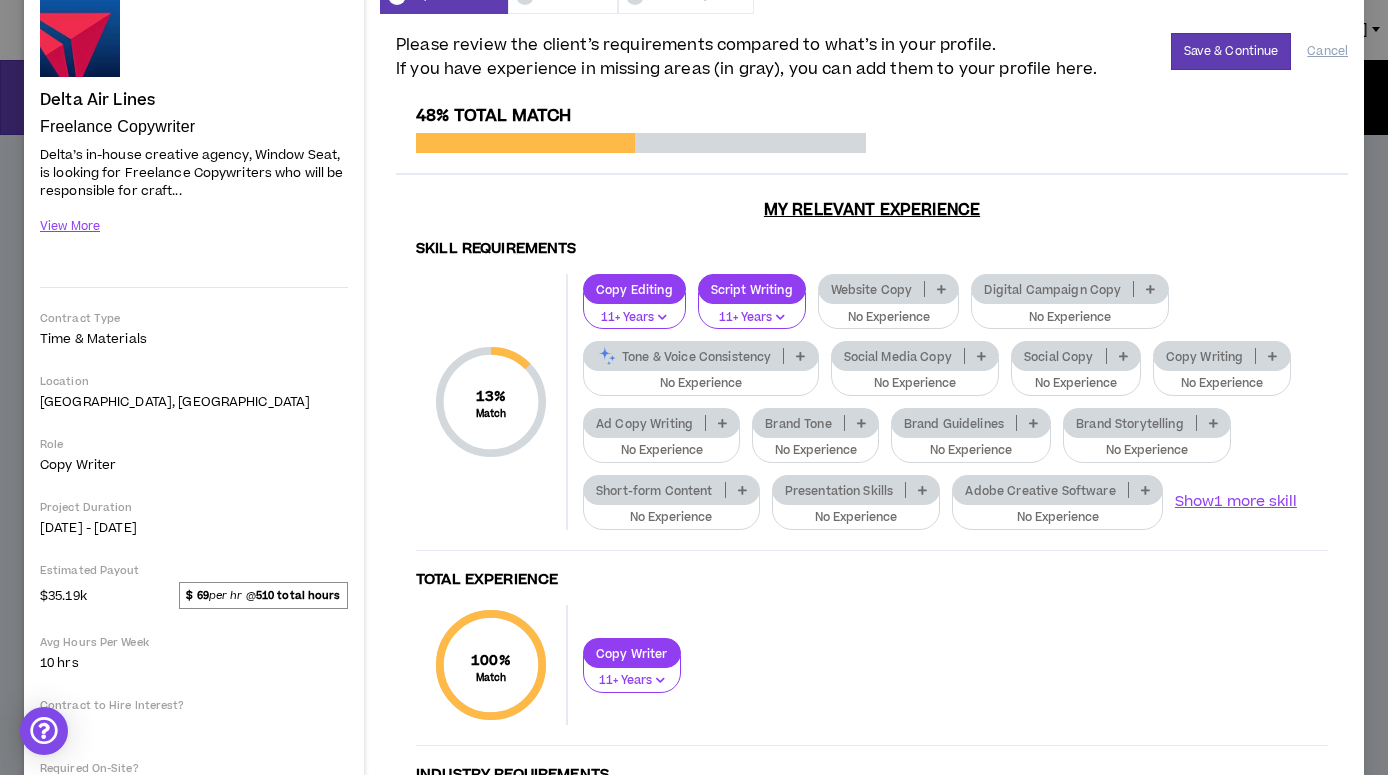 scroll, scrollTop: 108, scrollLeft: 0, axis: vertical 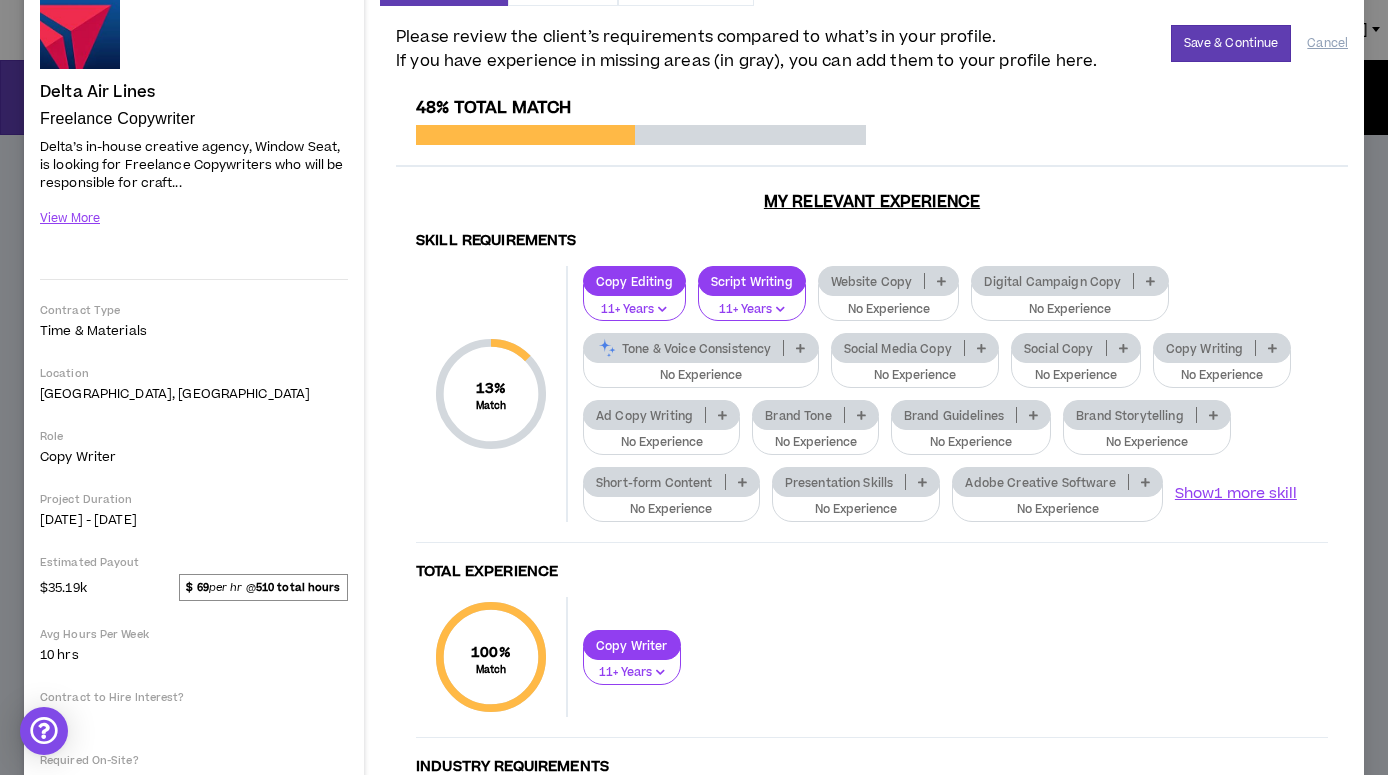 click at bounding box center [800, 348] 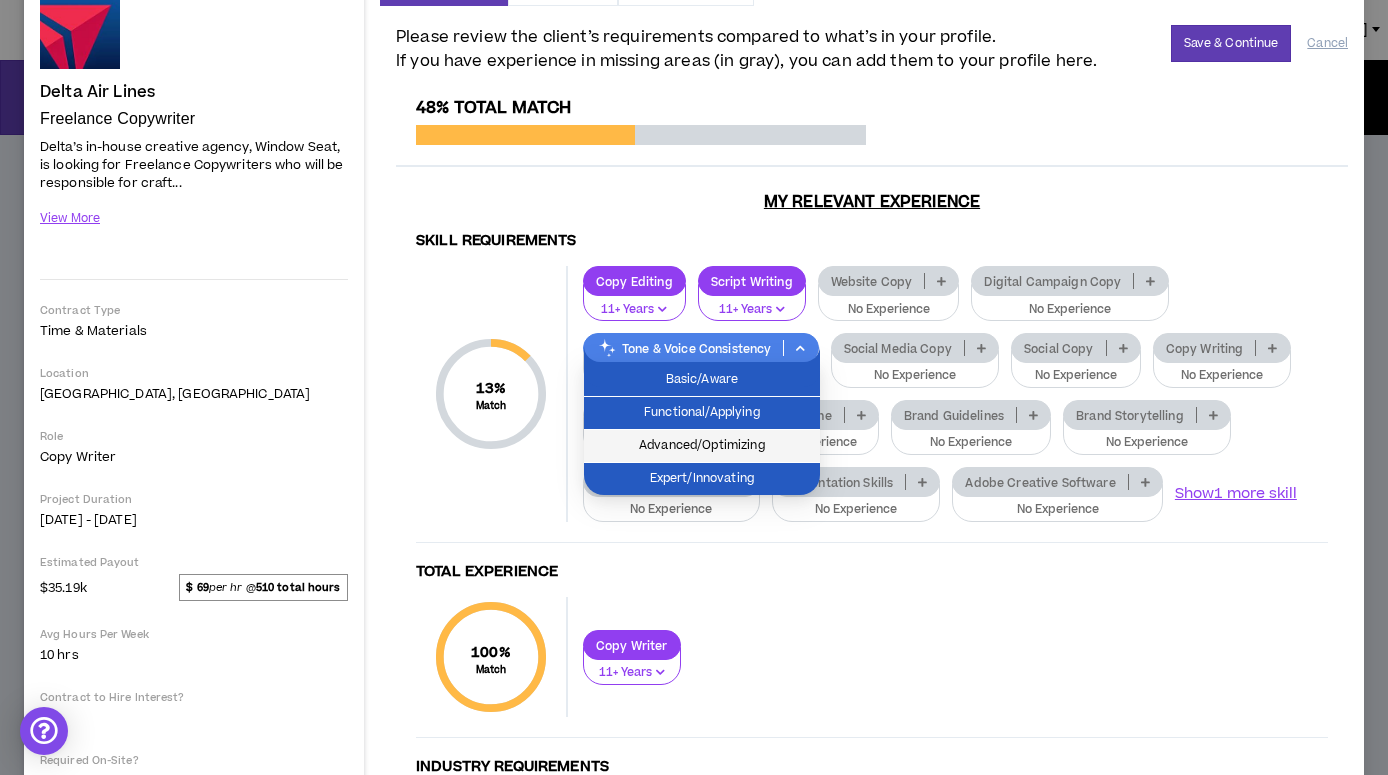 click on "Advanced/Optimizing" at bounding box center [702, 446] 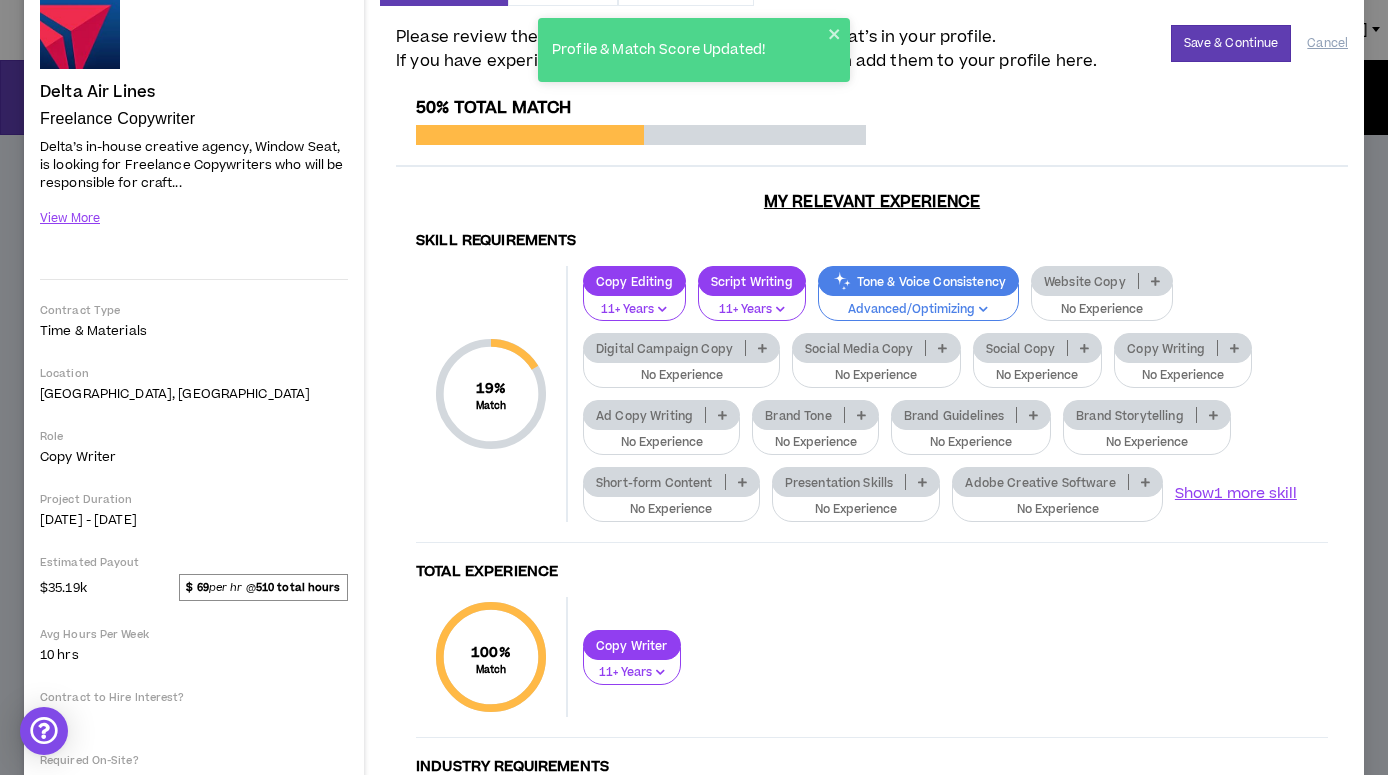 click at bounding box center [861, 415] 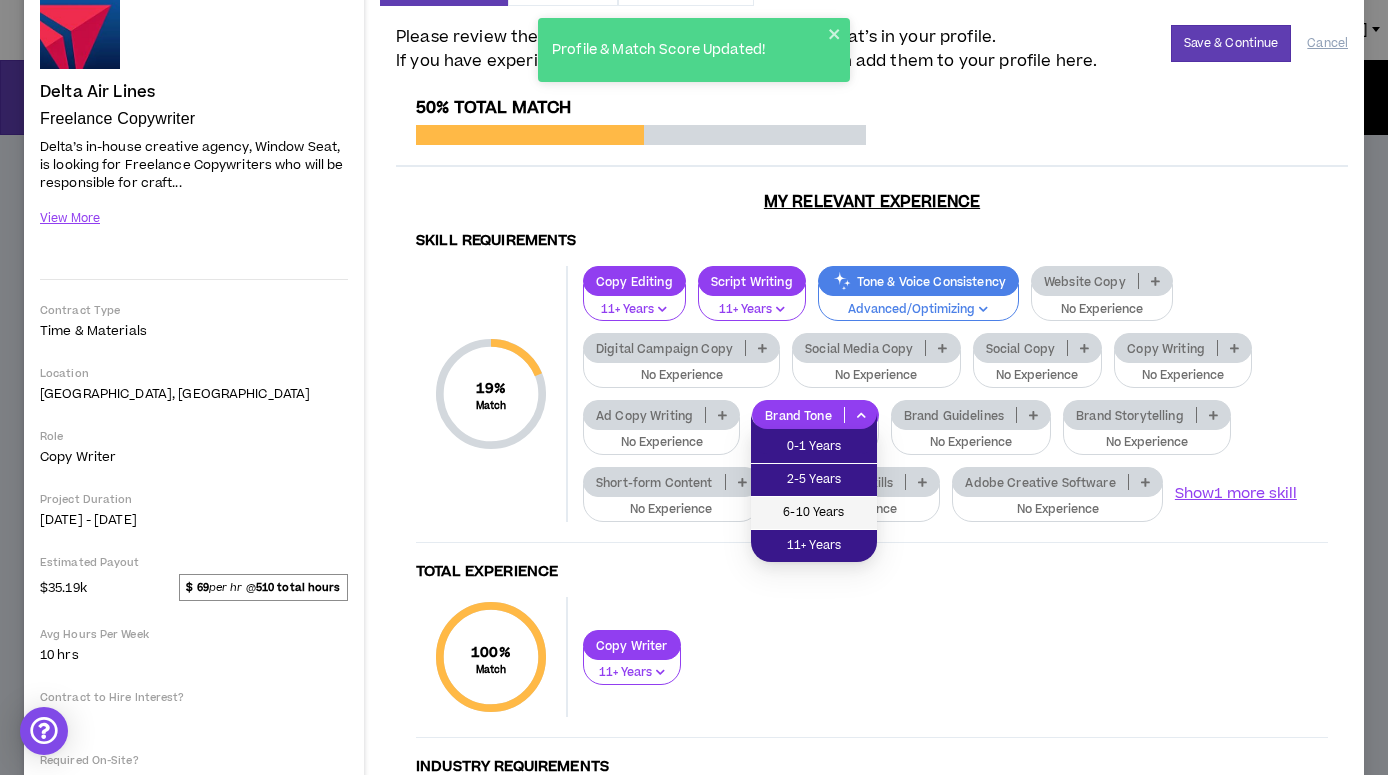 click on "6-10 Years" at bounding box center (814, 513) 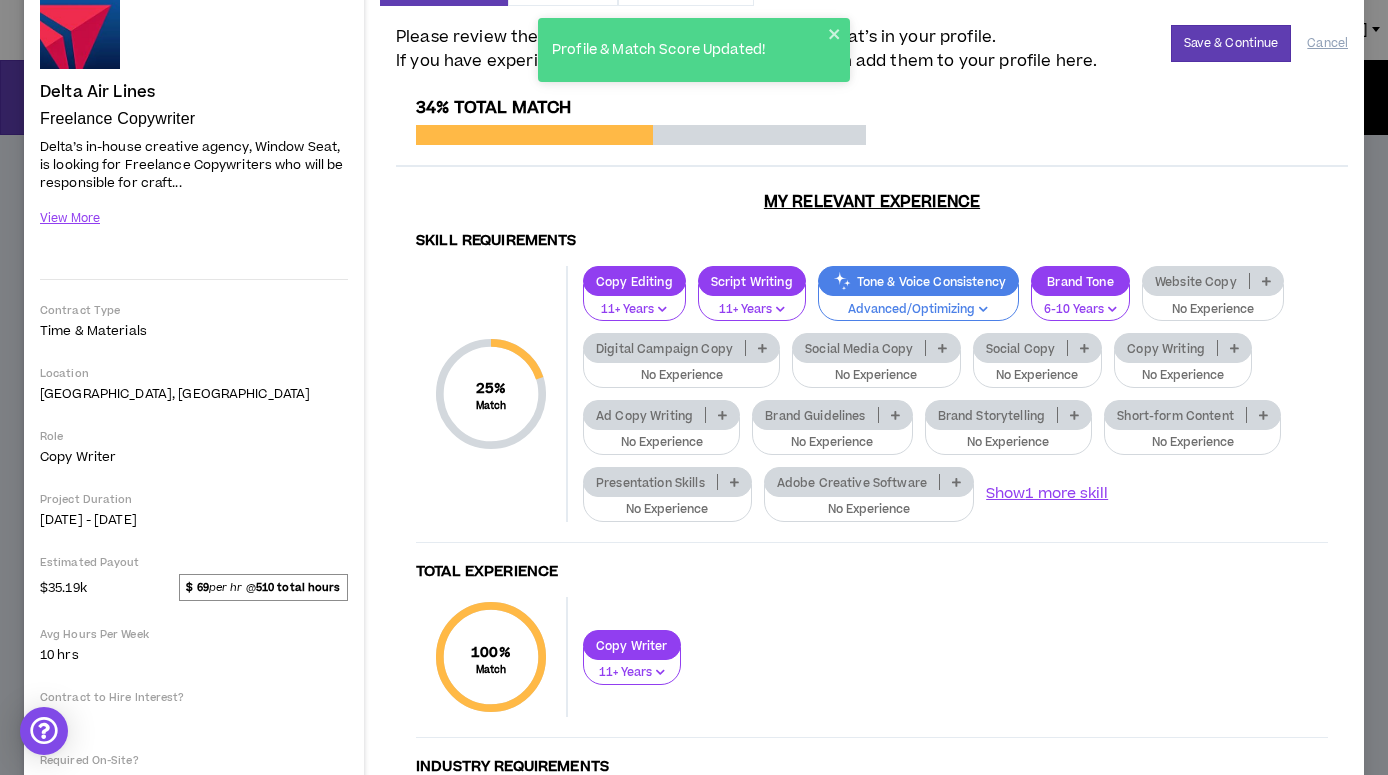 click at bounding box center (895, 415) 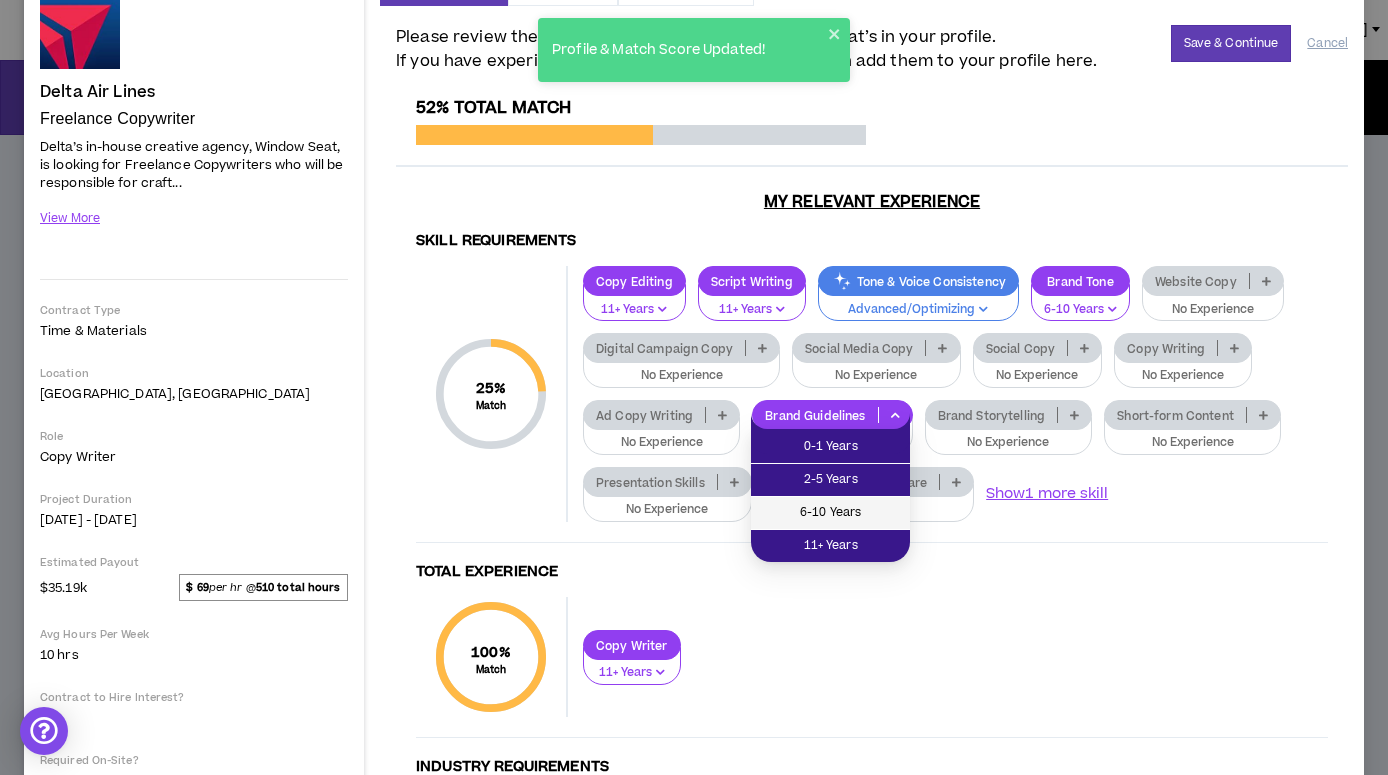 click on "6-10 Years" at bounding box center (830, 513) 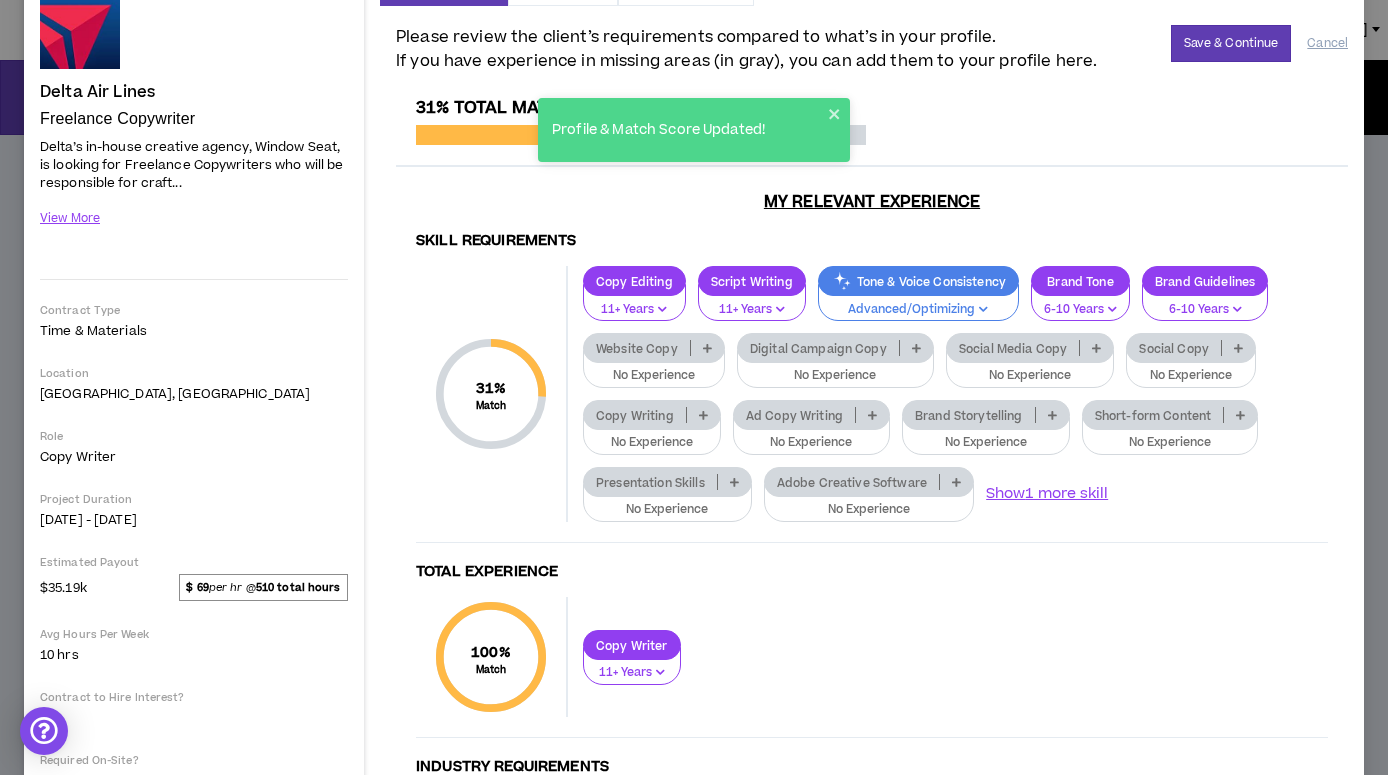 click at bounding box center [1052, 415] 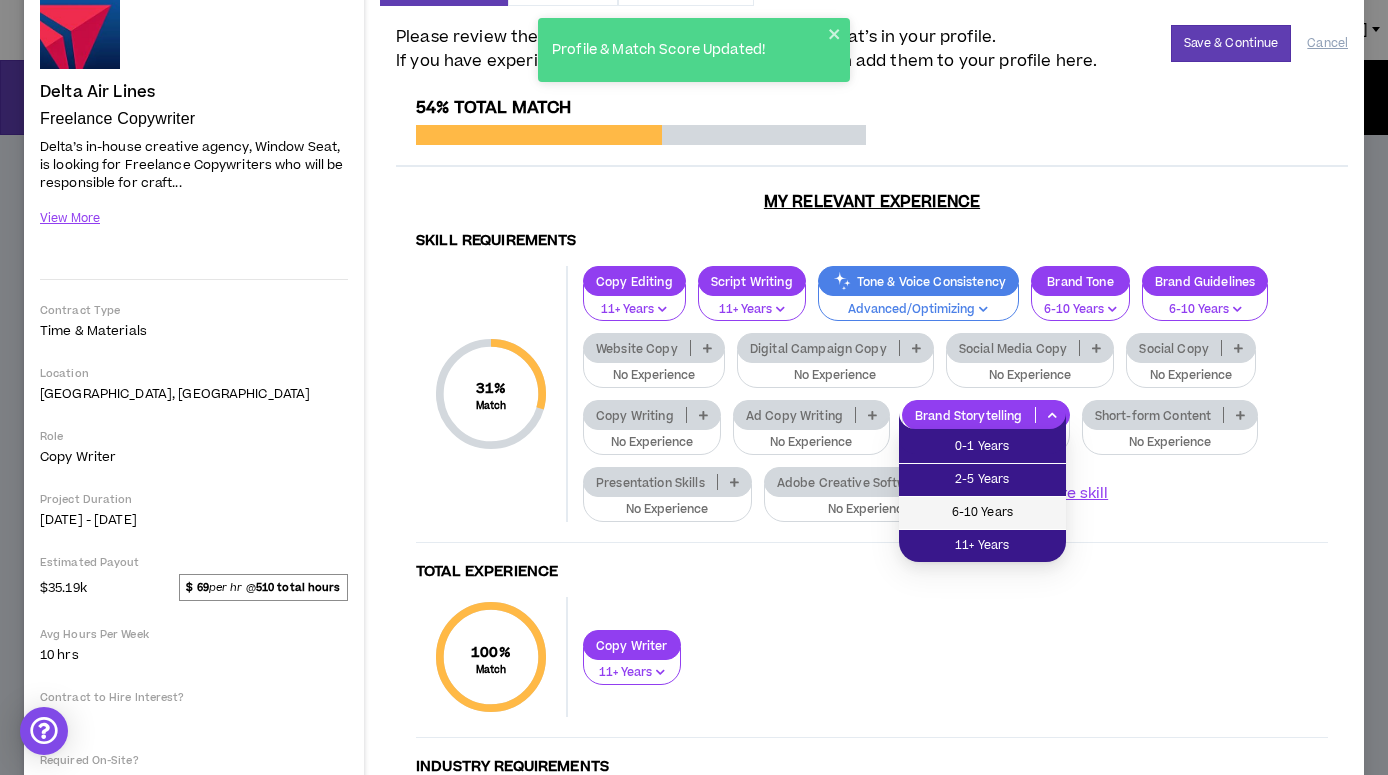 click on "6-10 Years" at bounding box center (982, 513) 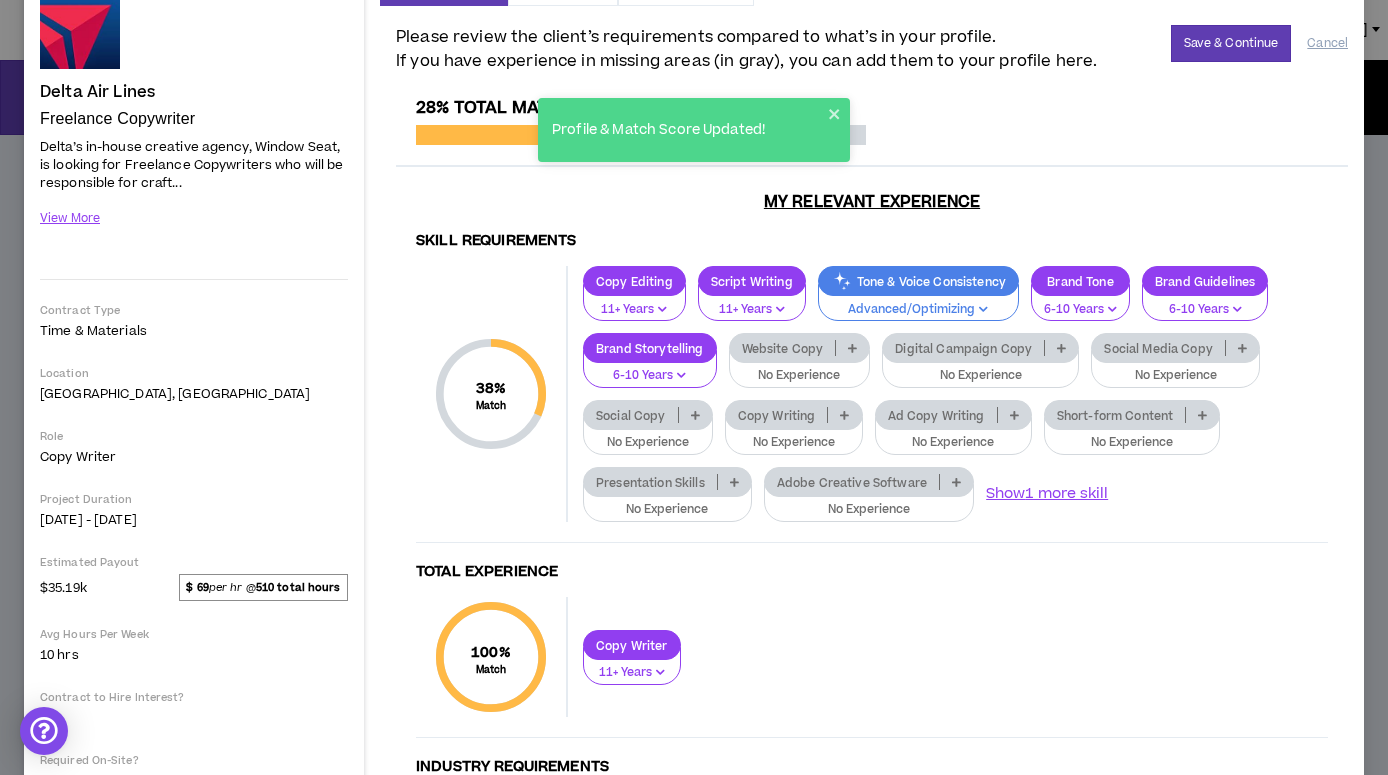click at bounding box center (1202, 415) 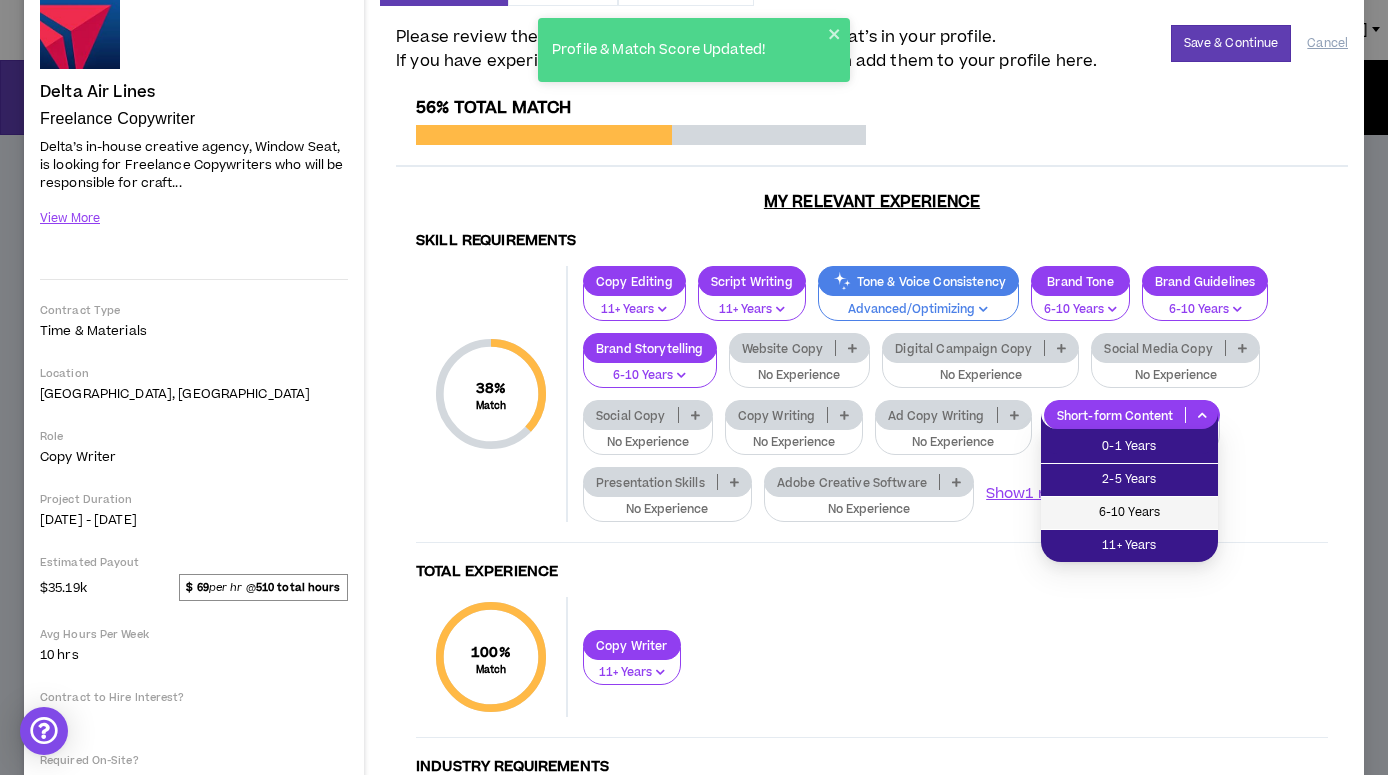 click on "6-10 Years" at bounding box center [1129, 513] 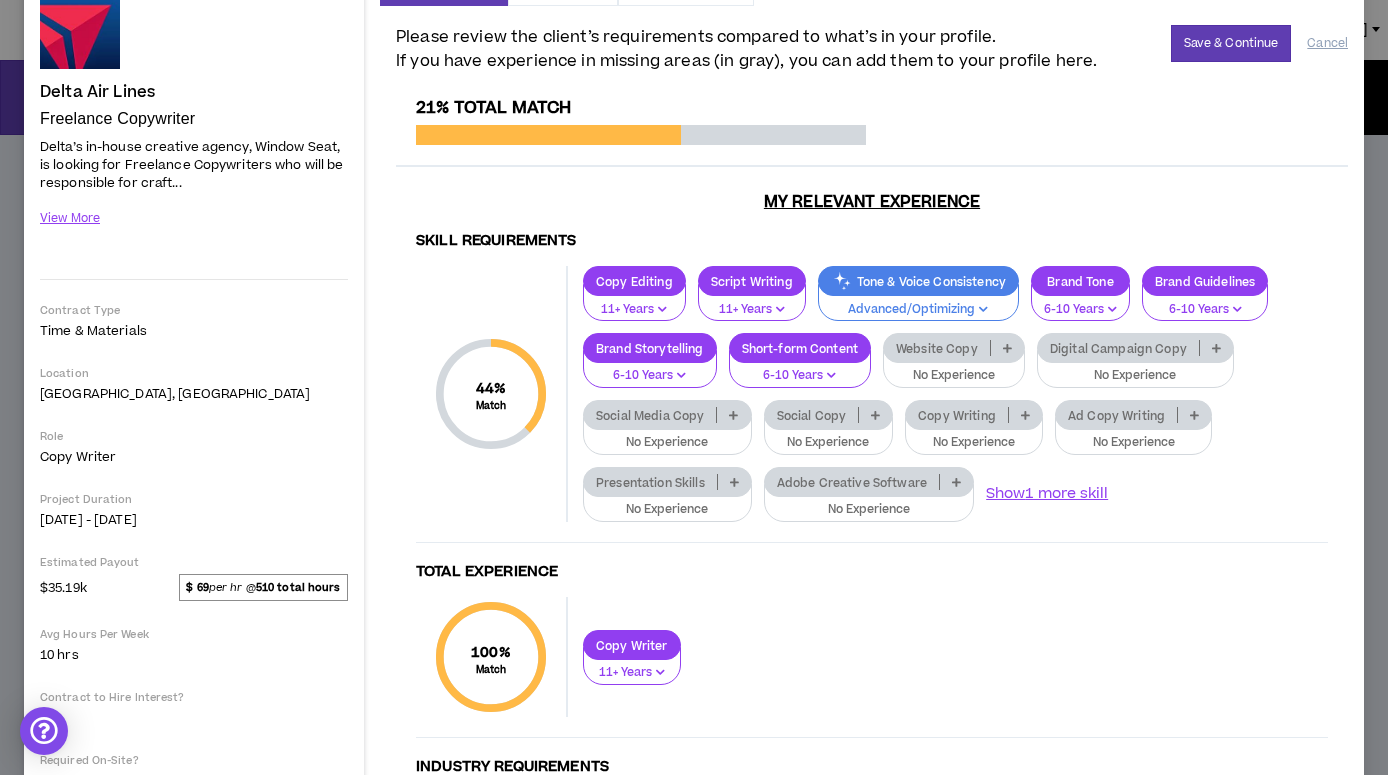 click at bounding box center [734, 482] 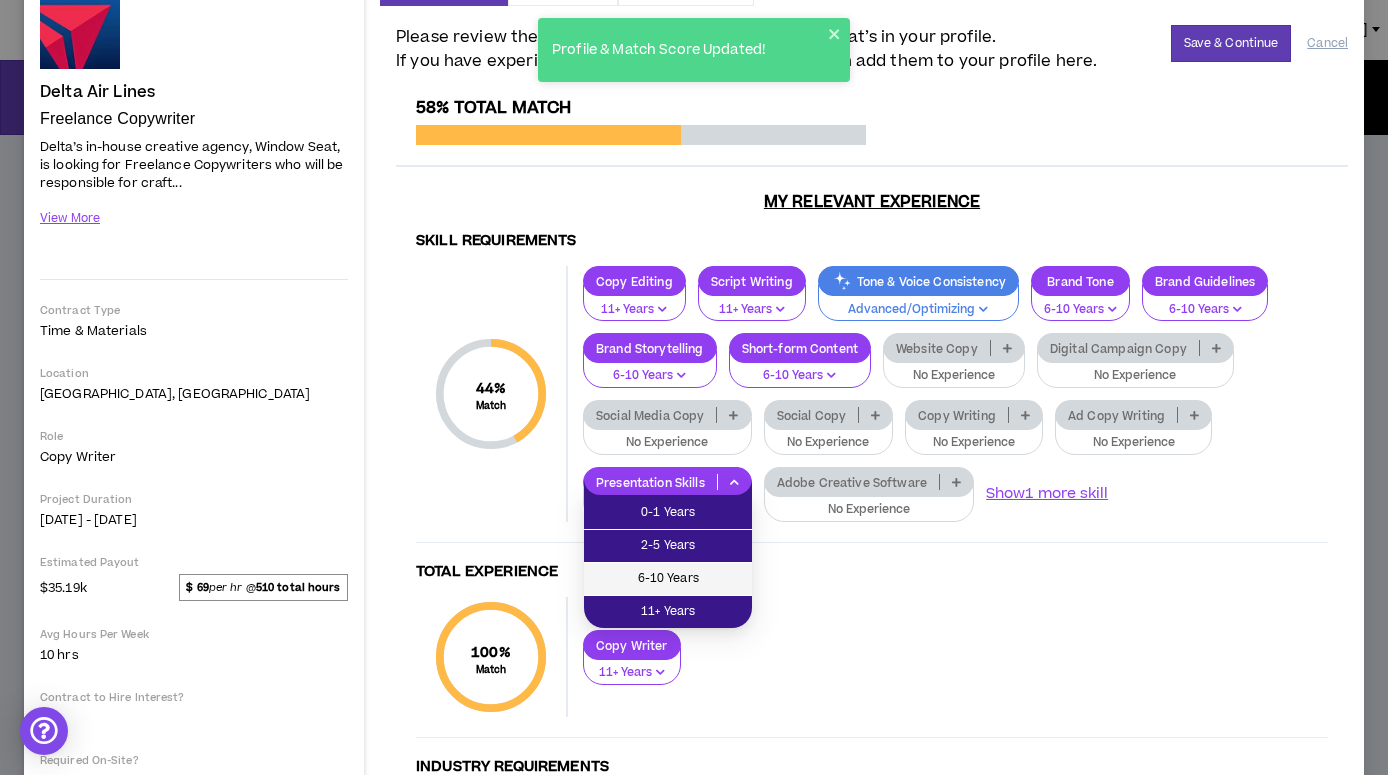 click on "6-10 Years" at bounding box center (668, 579) 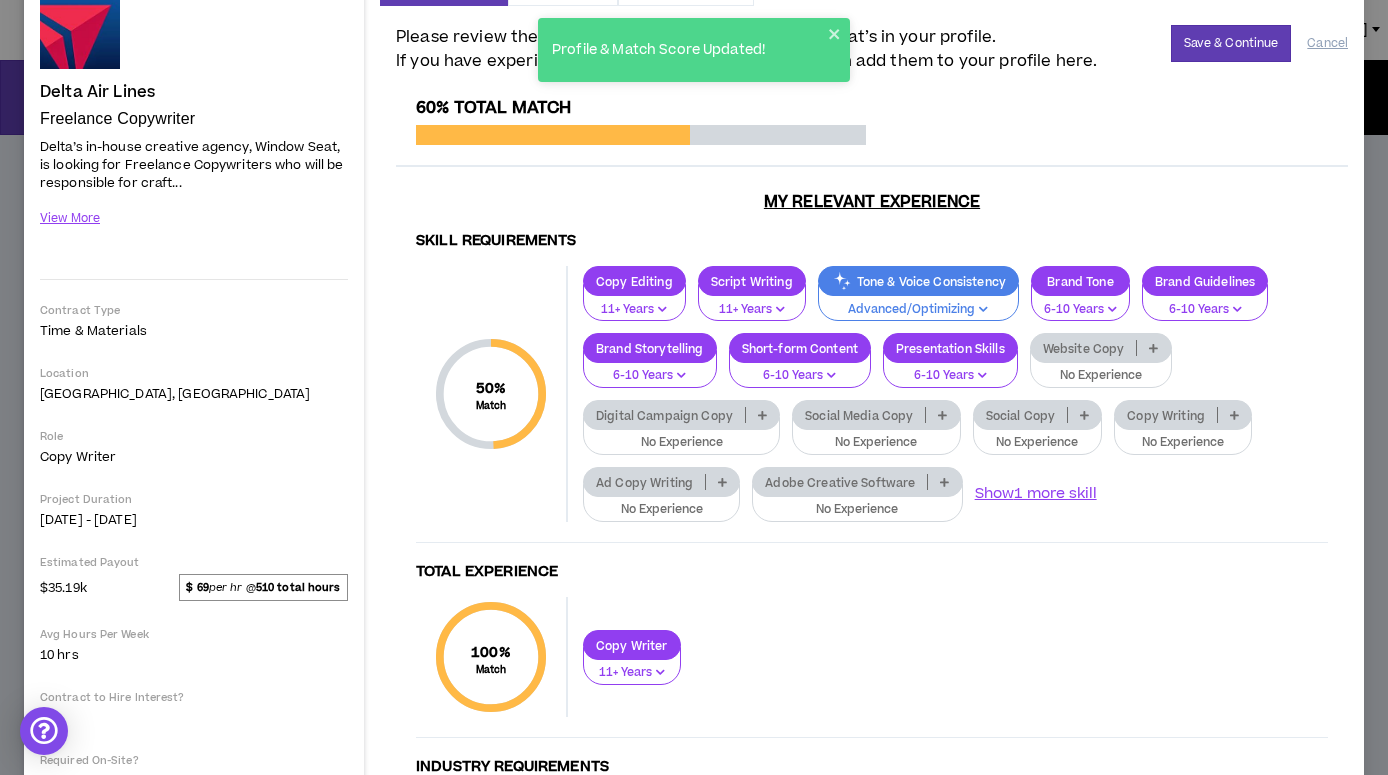 click at bounding box center (1084, 415) 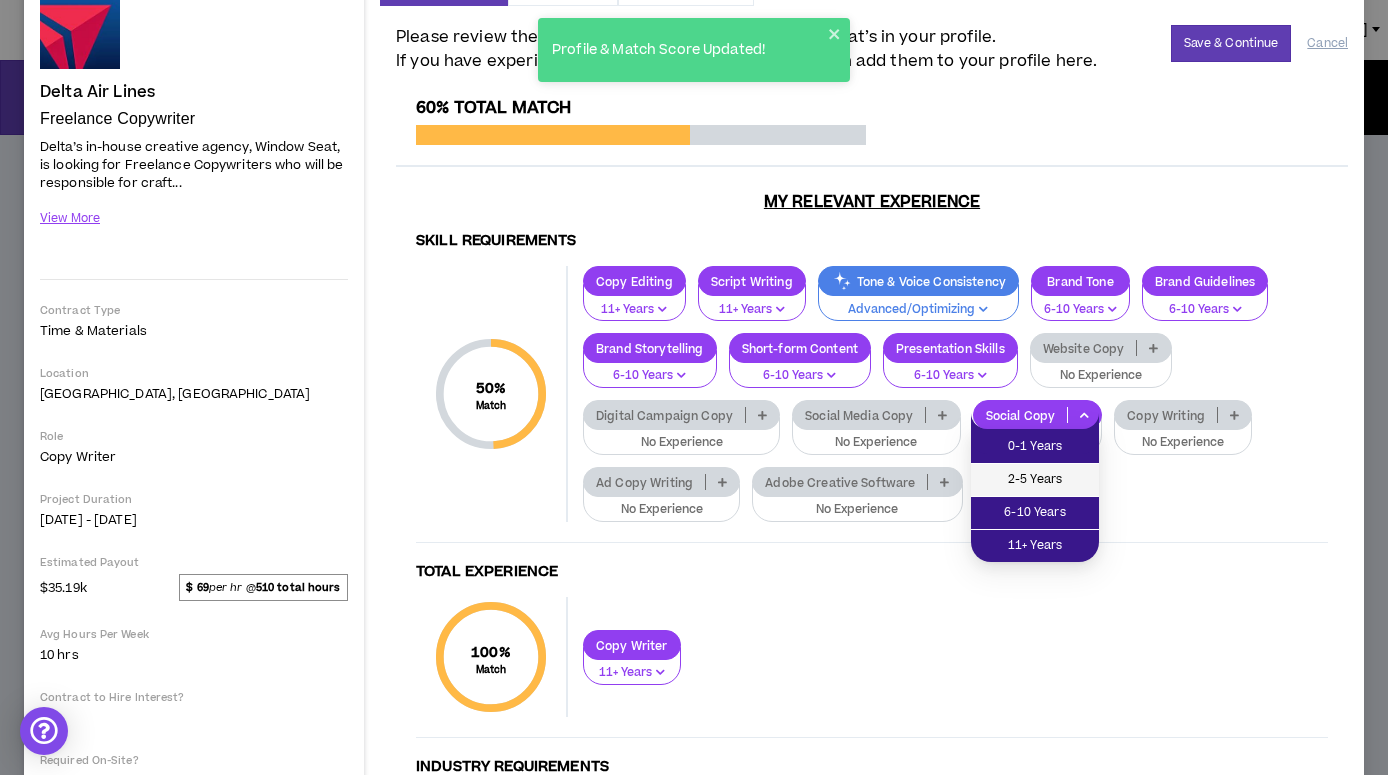 click on "2-5 Years" at bounding box center (1035, 480) 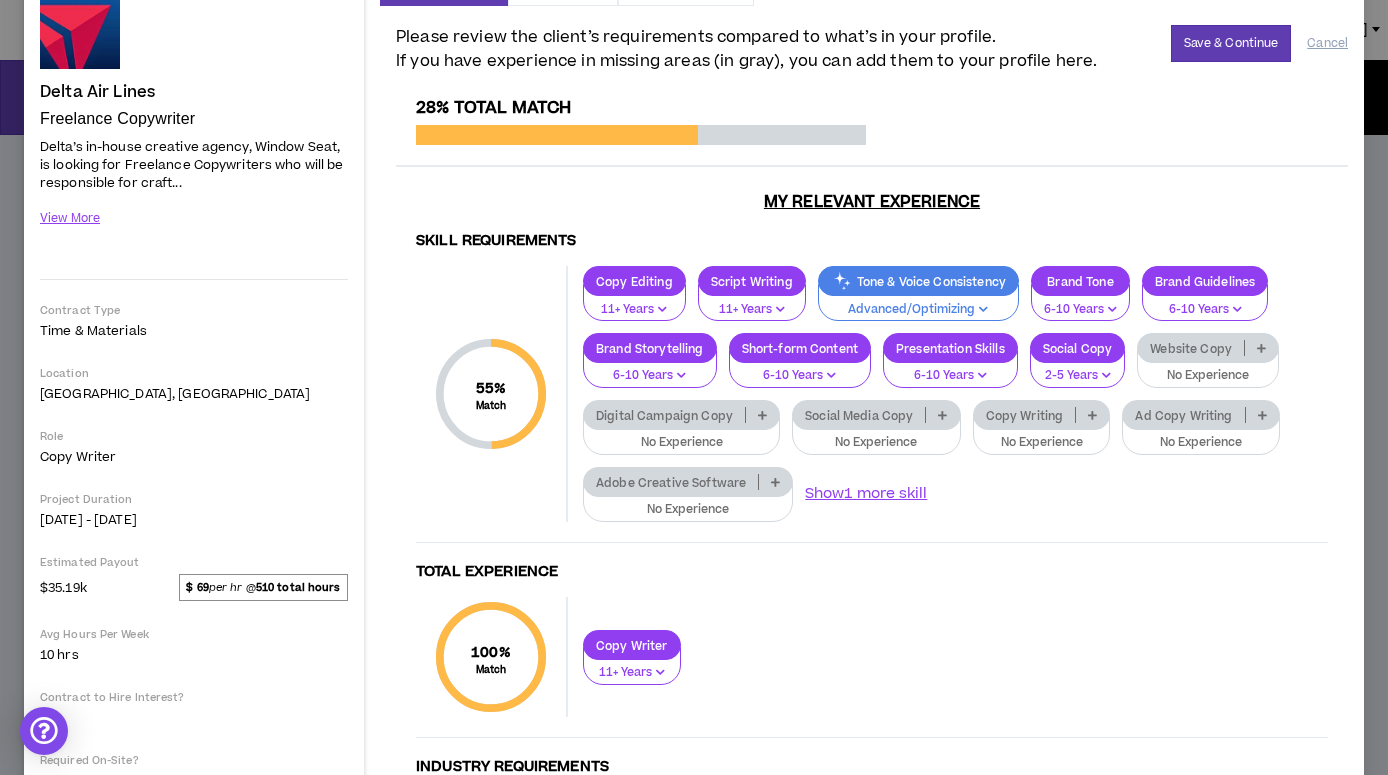click at bounding box center [1092, 415] 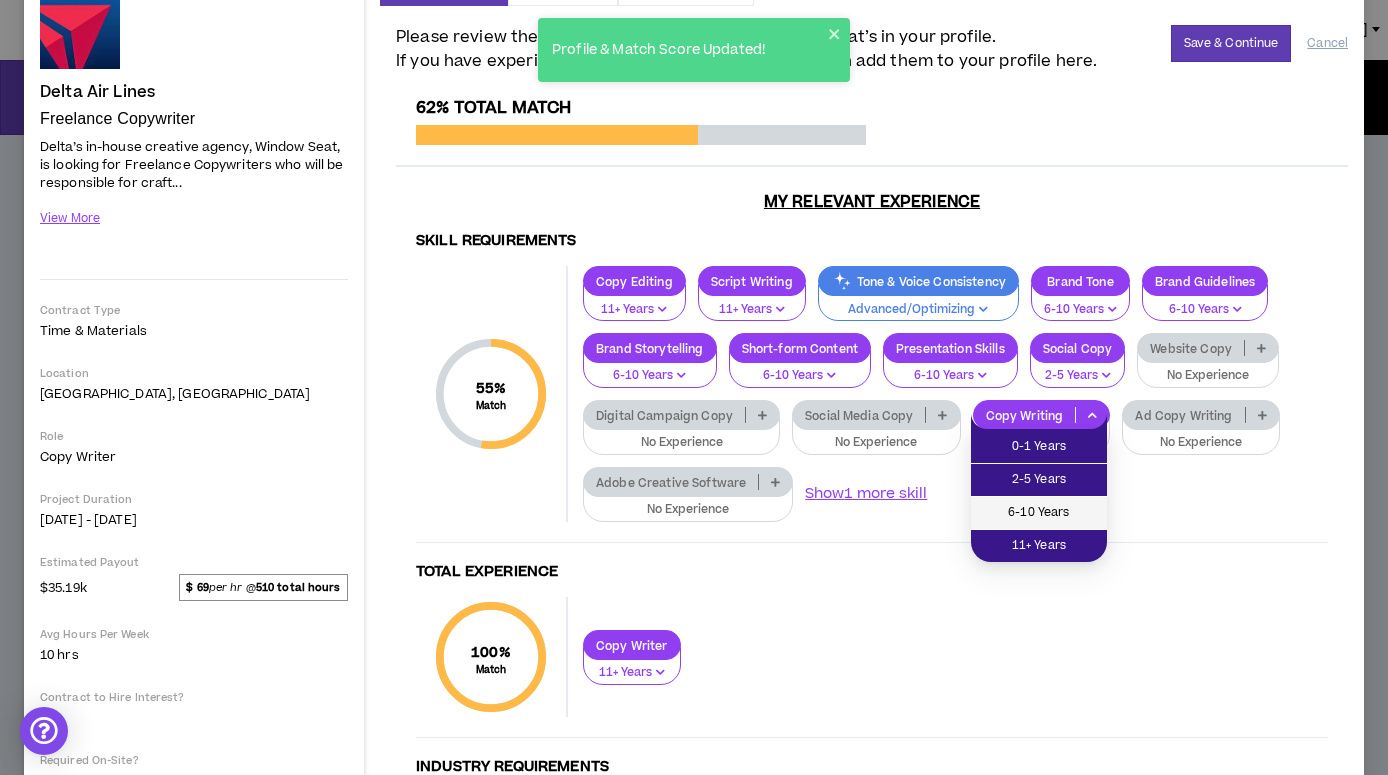 click on "6-10 Years" at bounding box center (1039, 513) 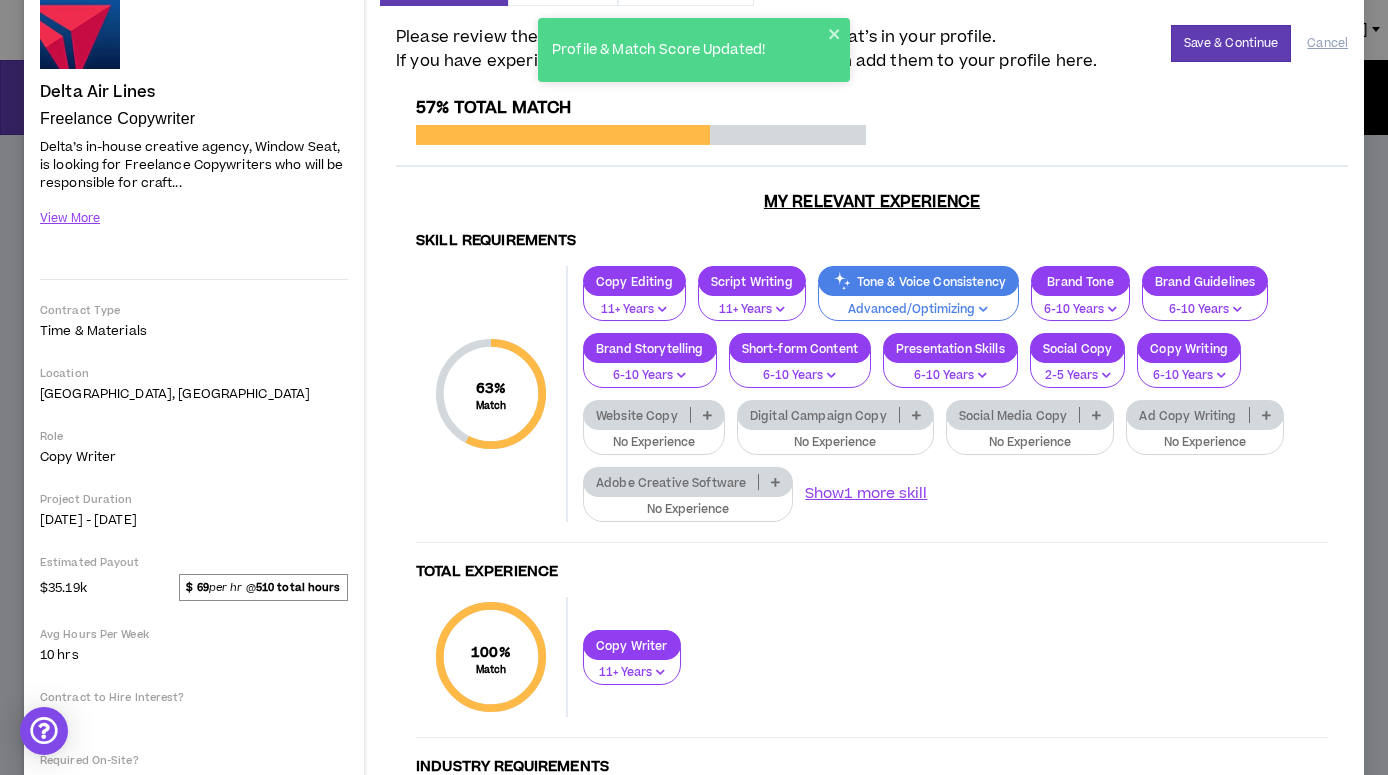 click at bounding box center [707, 415] 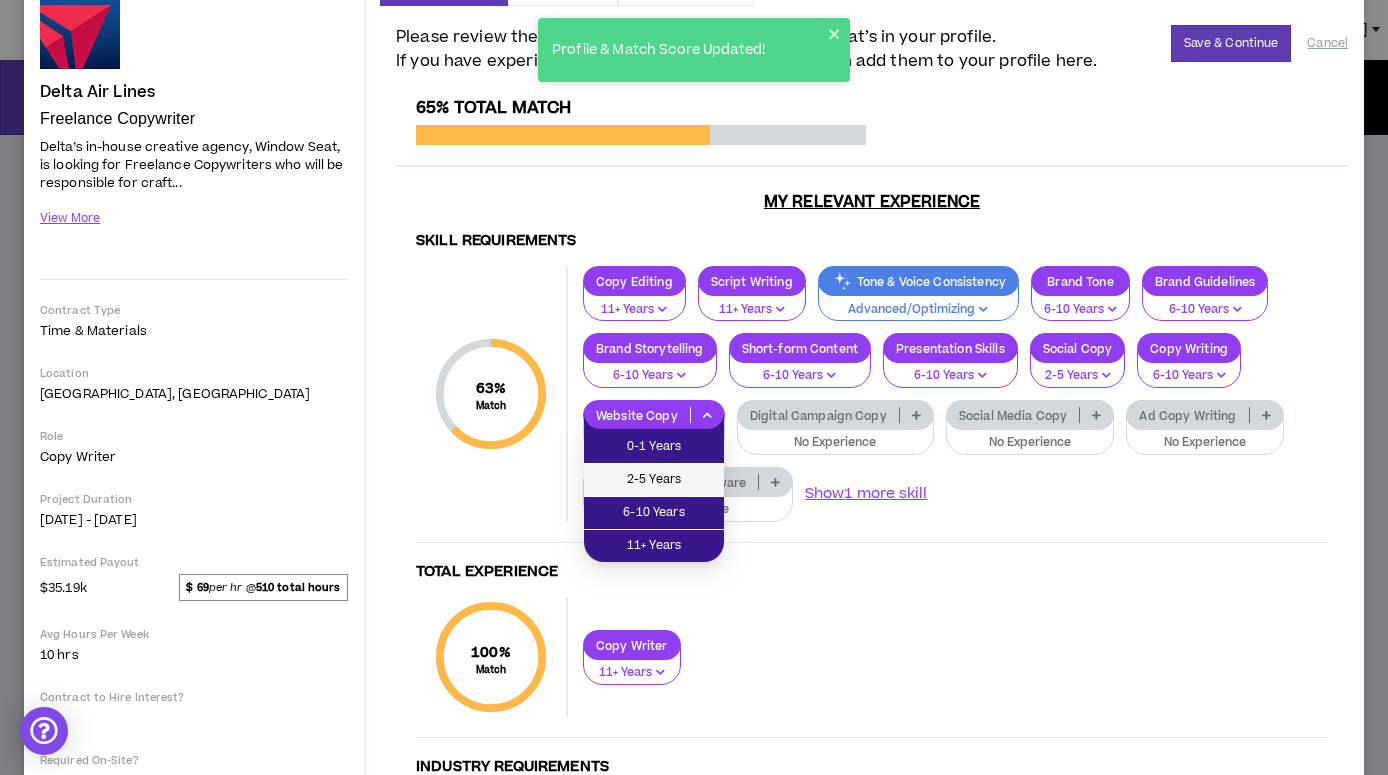 click on "2-5 Years" at bounding box center (654, 480) 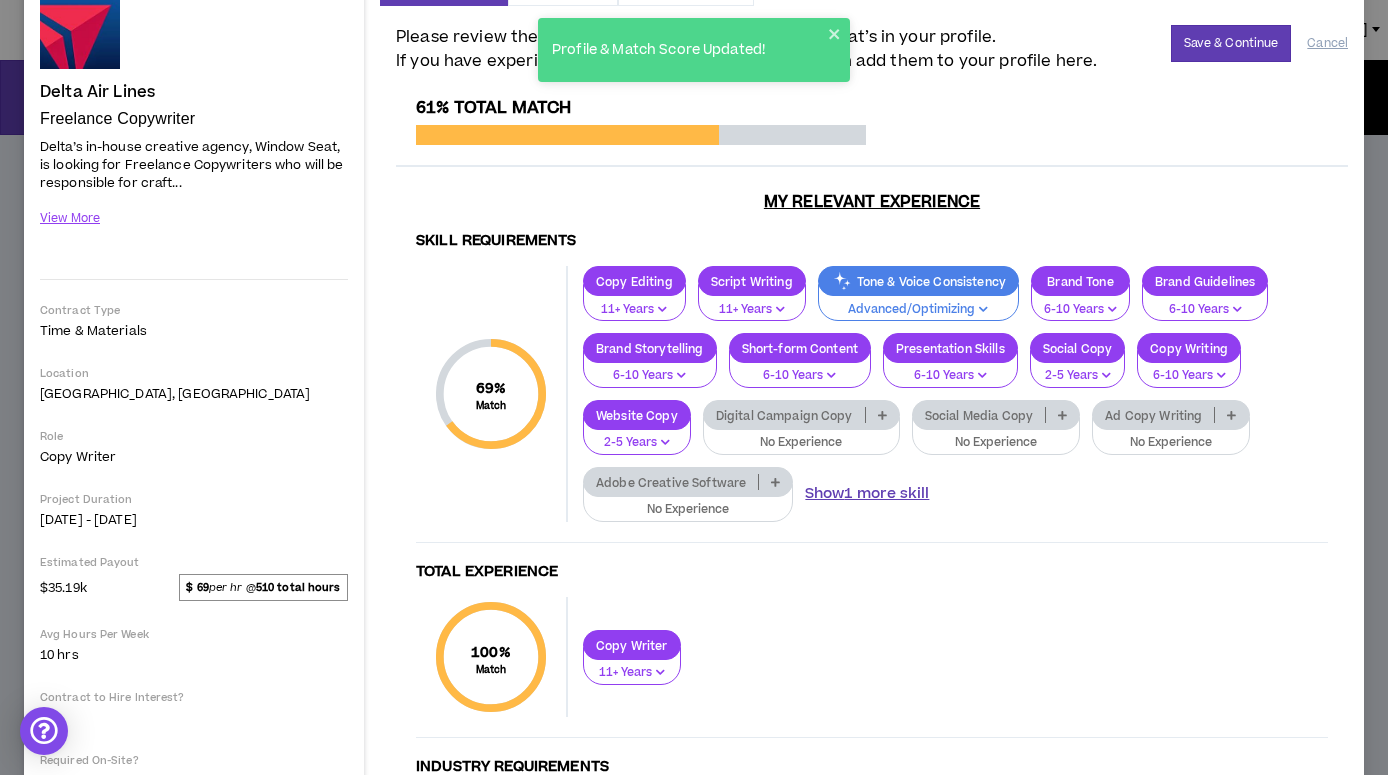 click on "Show  1 more skill" at bounding box center [867, 494] 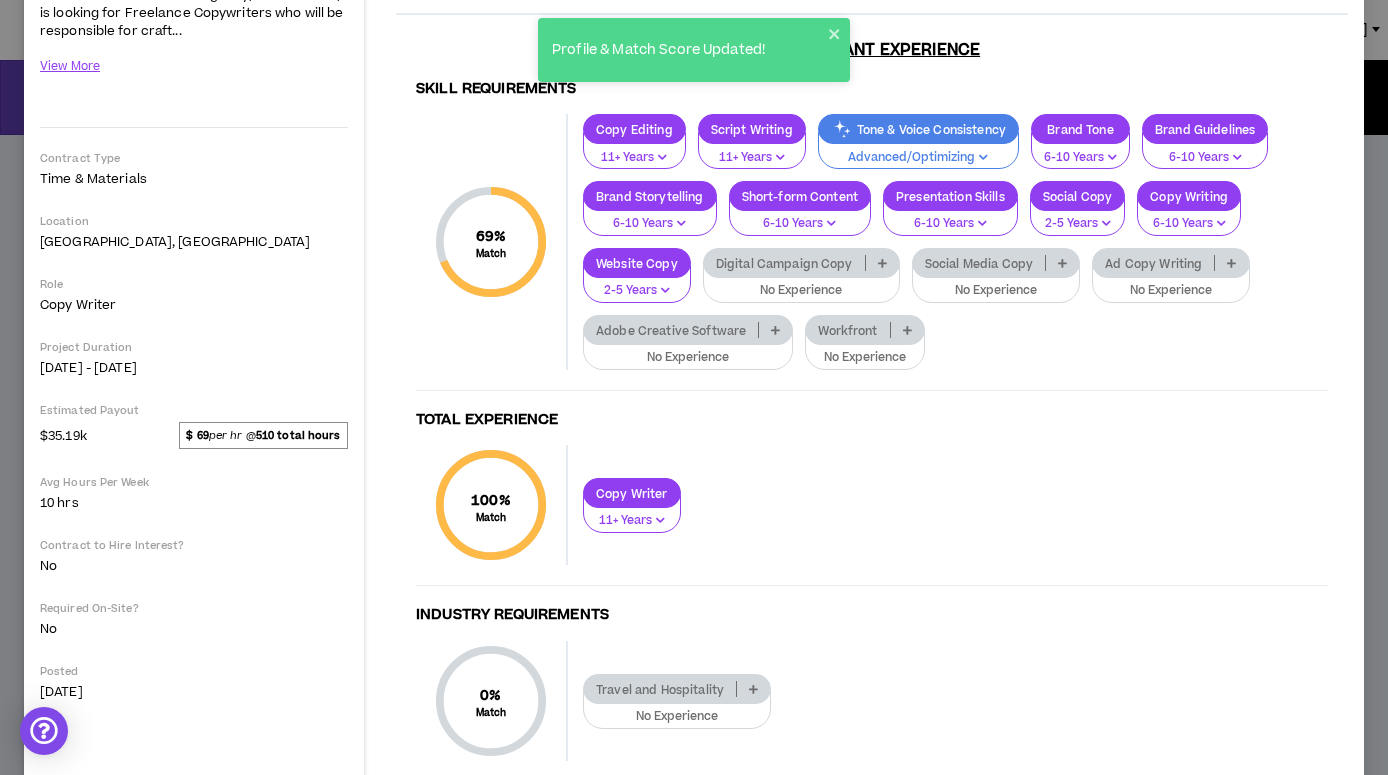 scroll, scrollTop: 329, scrollLeft: 0, axis: vertical 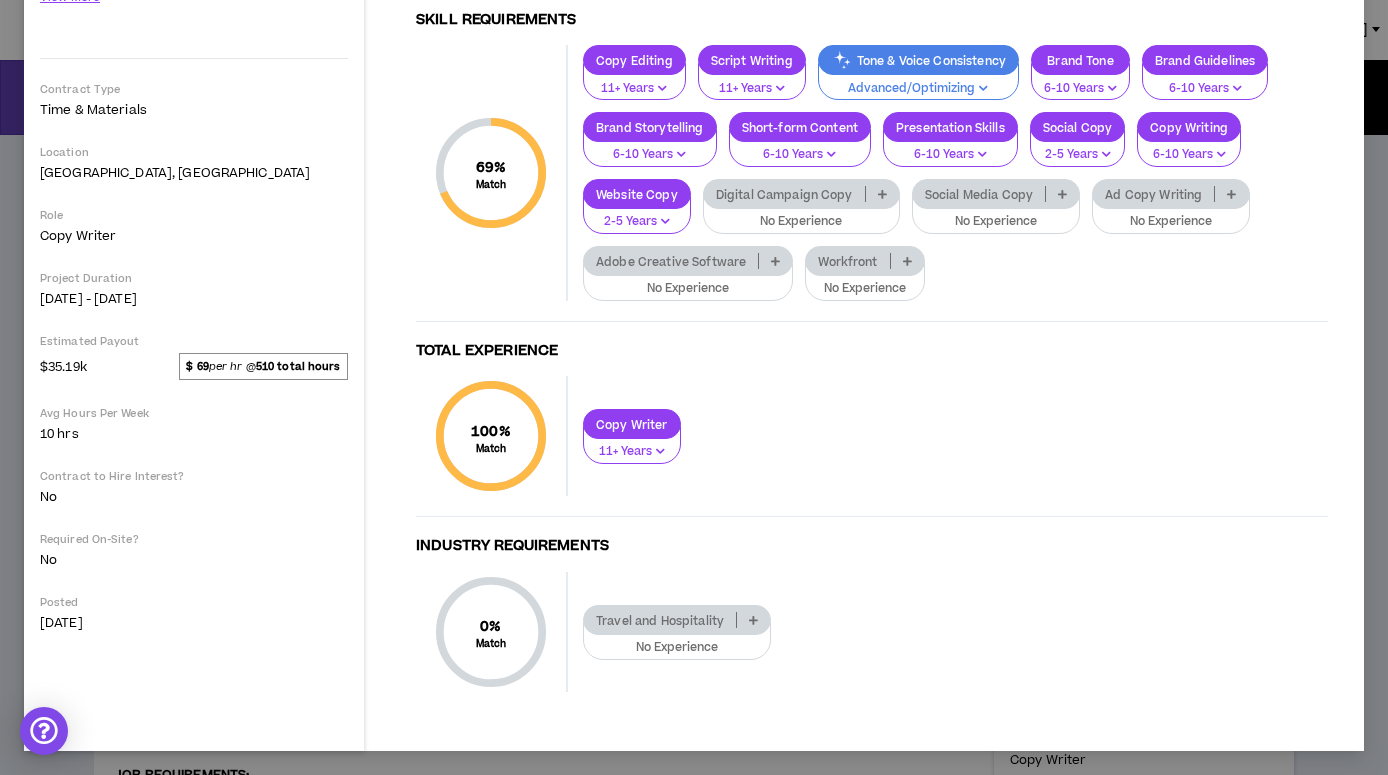 click at bounding box center [753, 620] 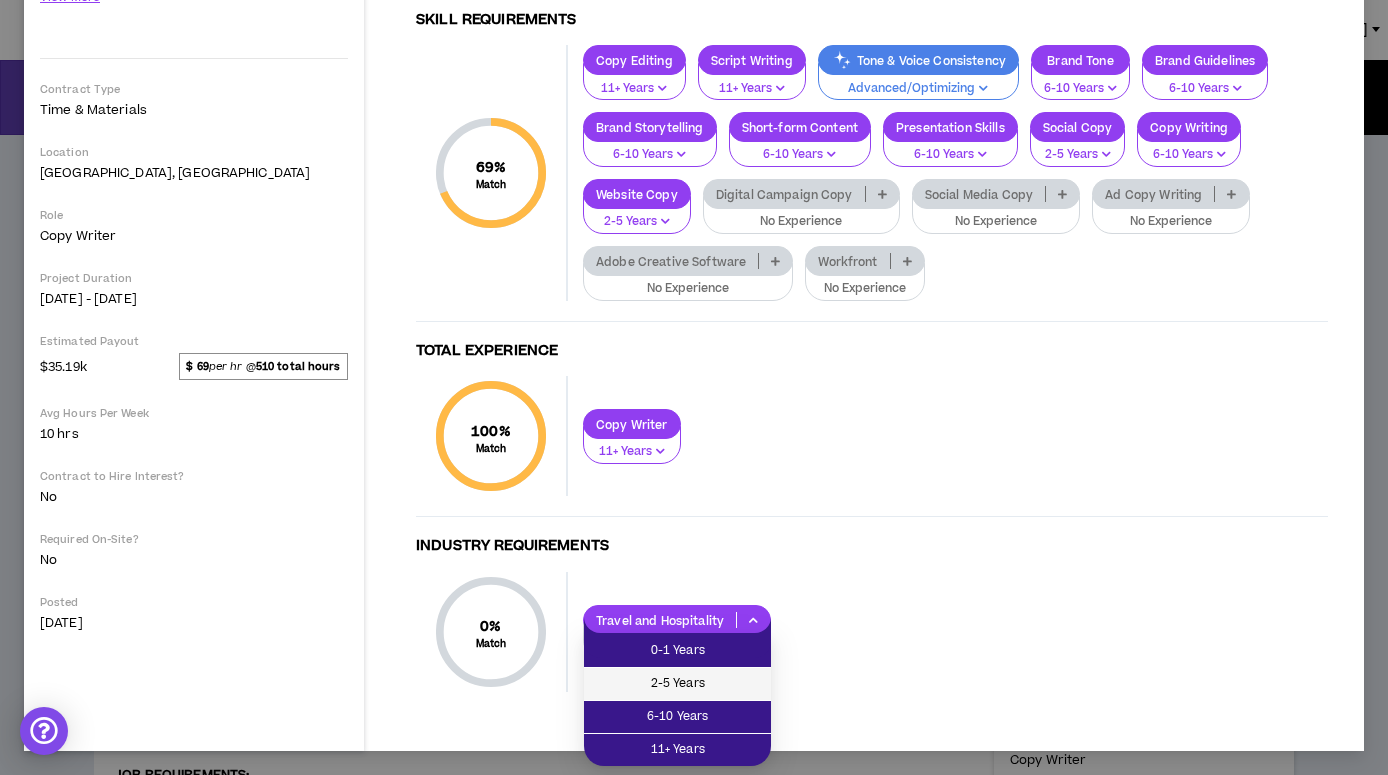 click on "2-5 Years" at bounding box center [677, 684] 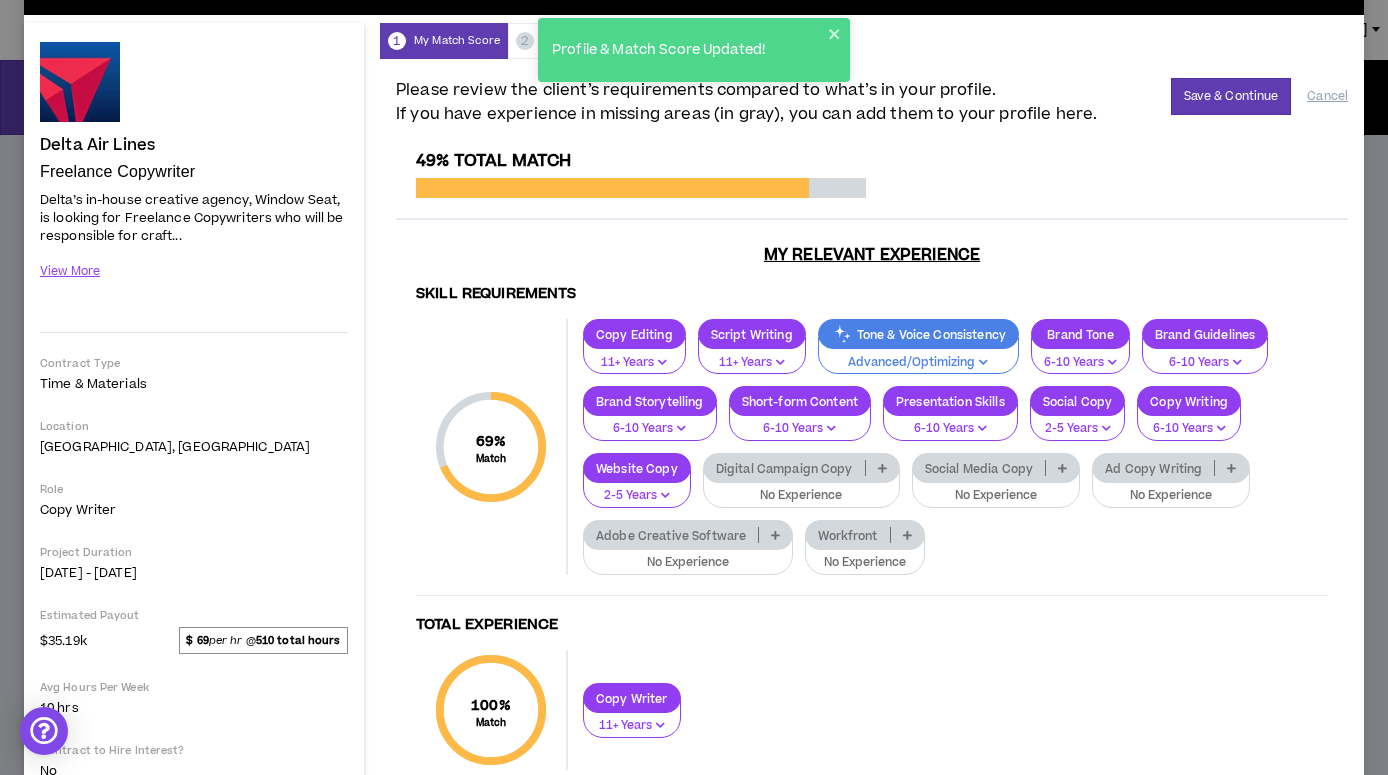 scroll, scrollTop: 0, scrollLeft: 0, axis: both 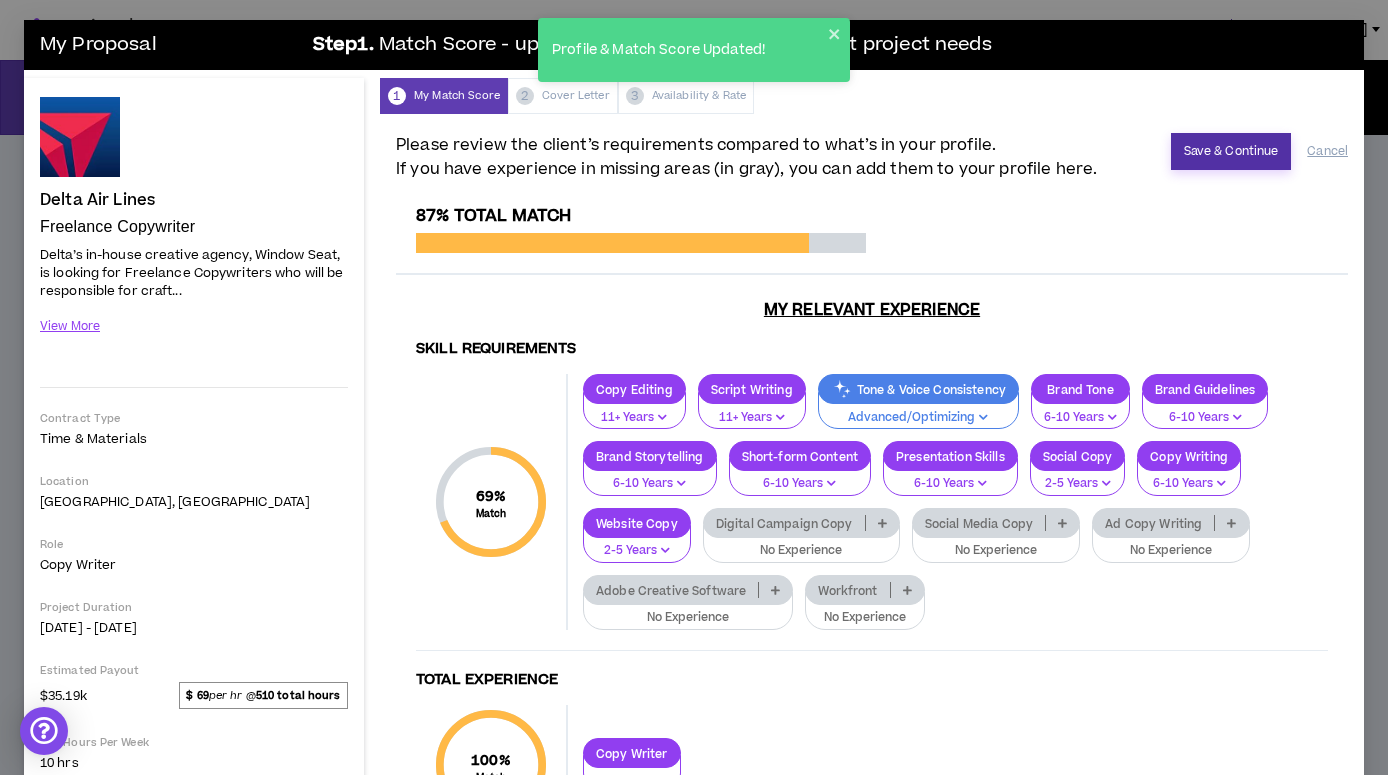 click on "Save & Continue" at bounding box center [1231, 151] 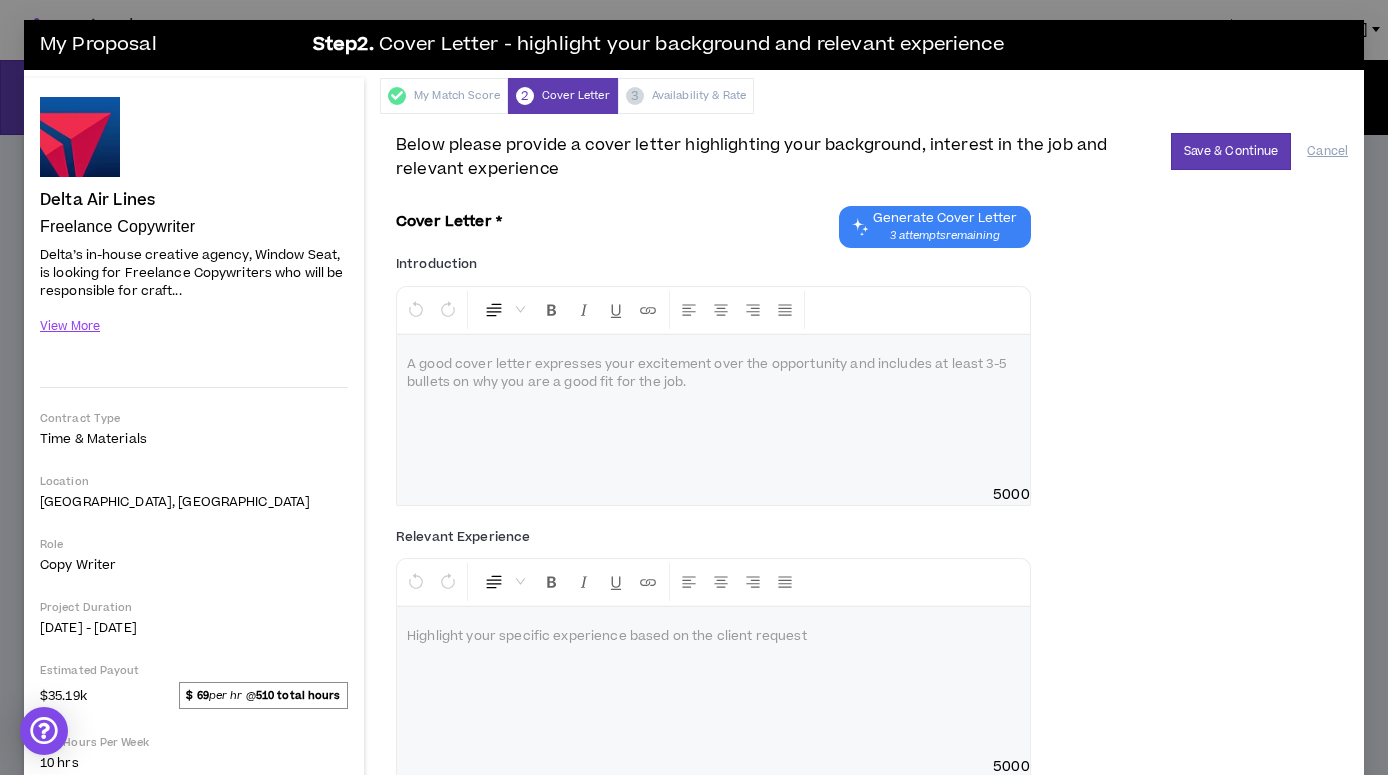click at bounding box center (713, 365) 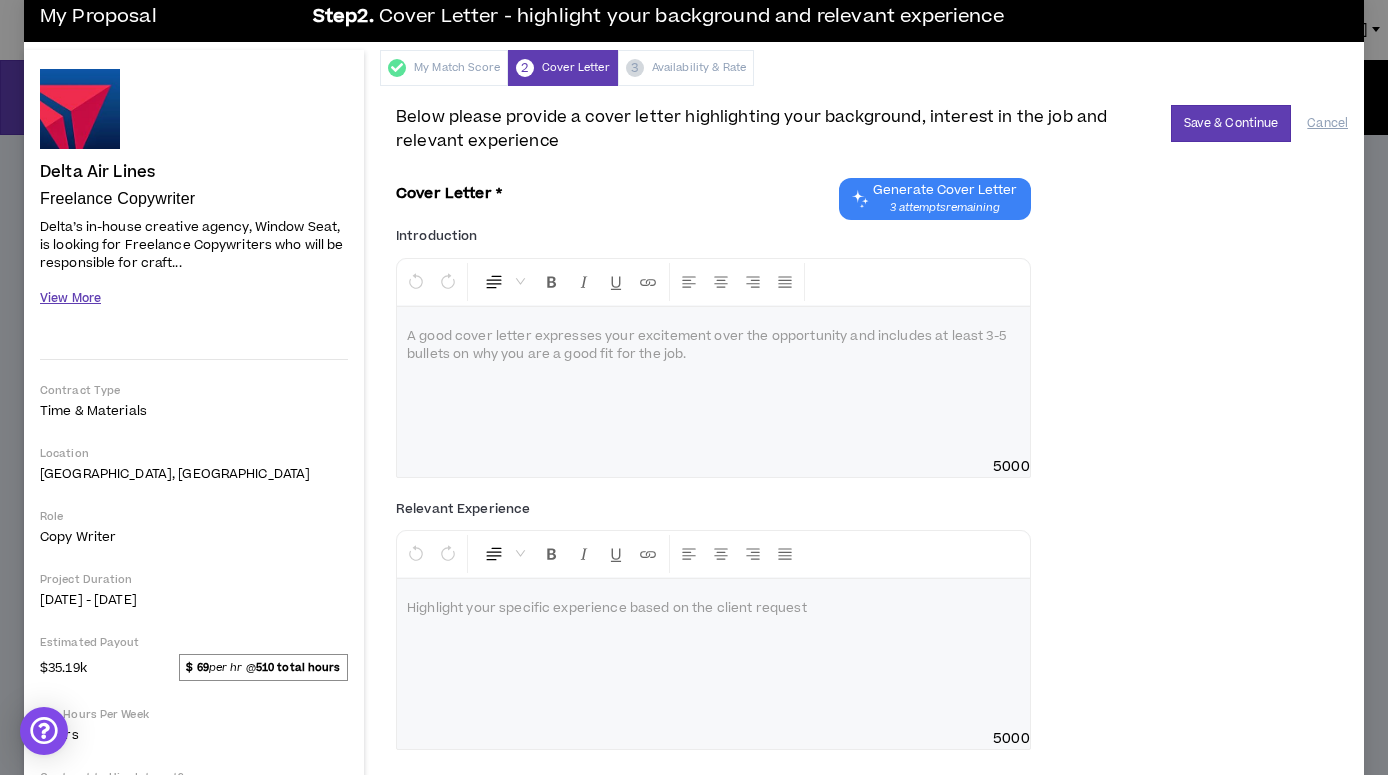 click on "View More" at bounding box center (70, 298) 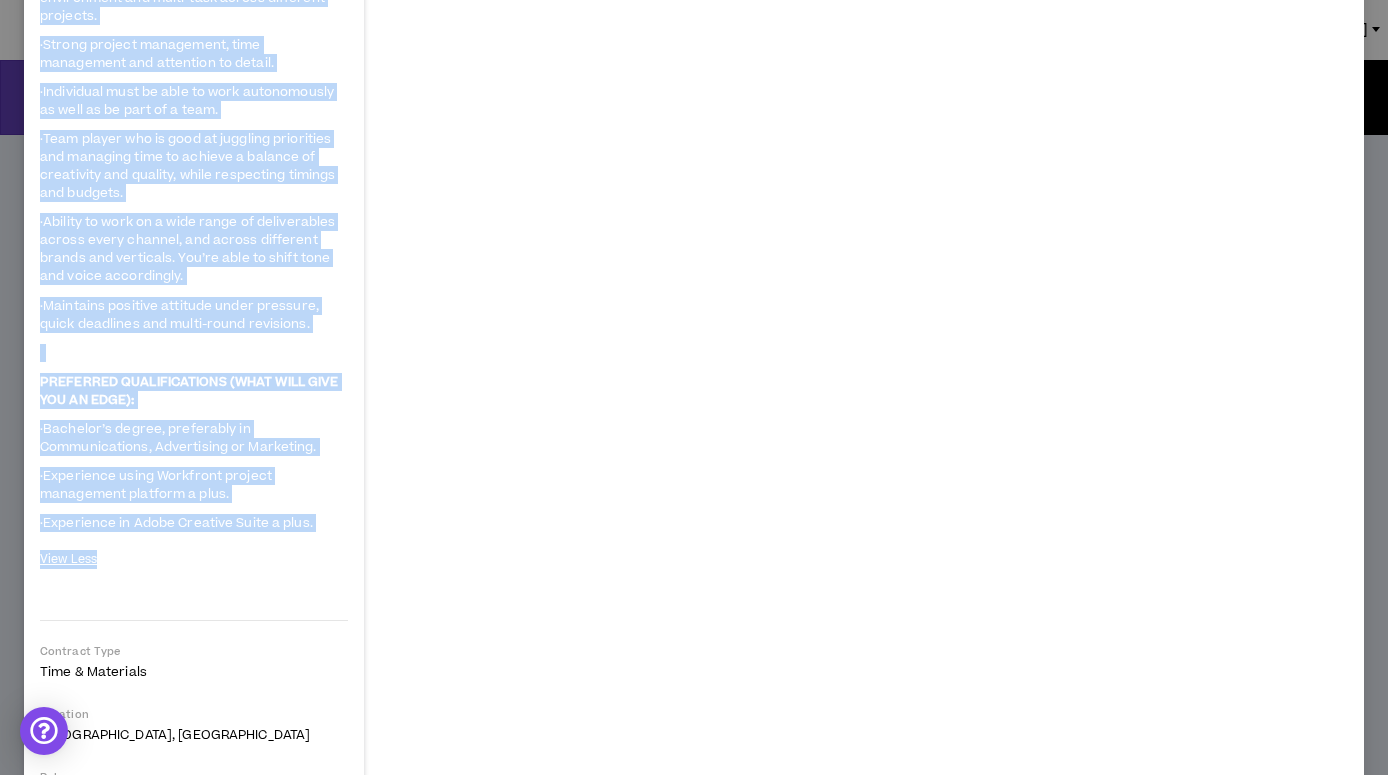 scroll, scrollTop: 1262, scrollLeft: 0, axis: vertical 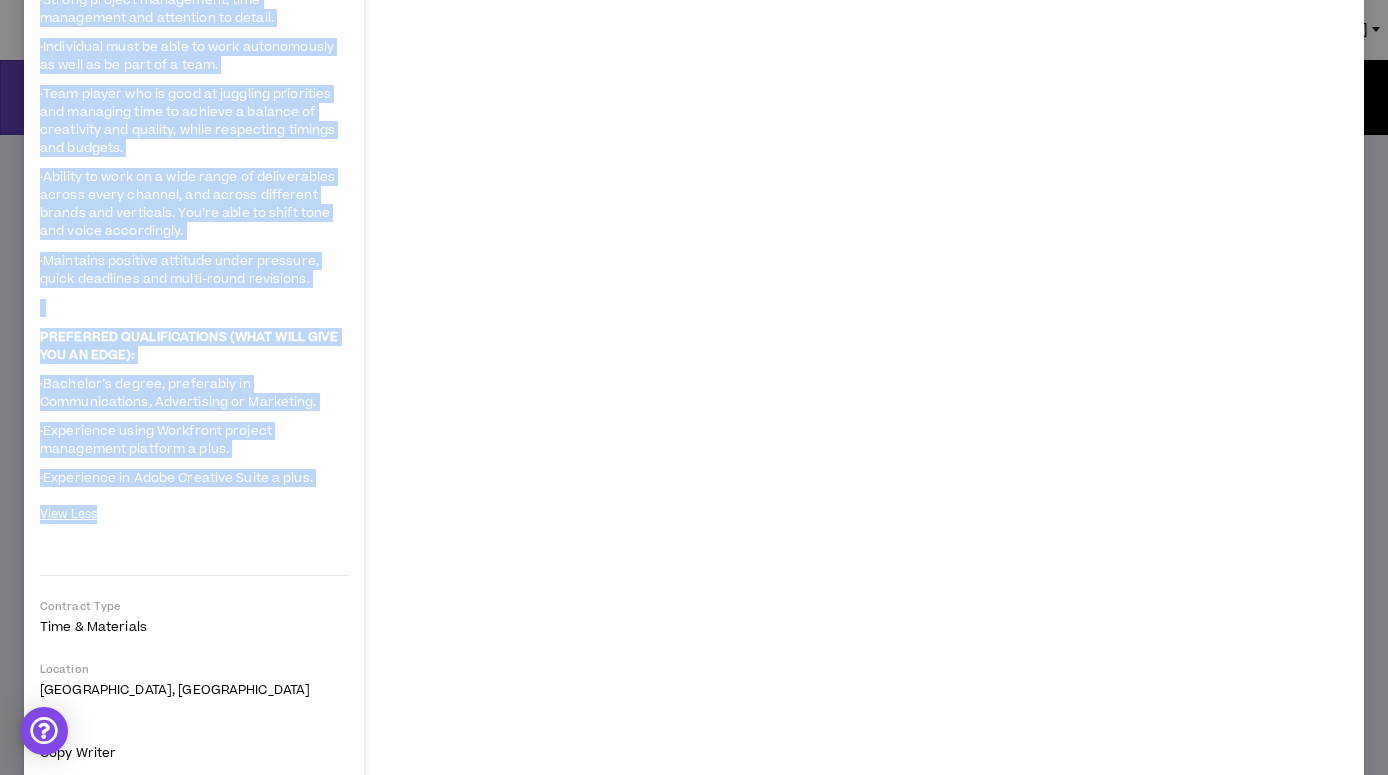 drag, startPoint x: 42, startPoint y: 173, endPoint x: 252, endPoint y: 516, distance: 402.1803 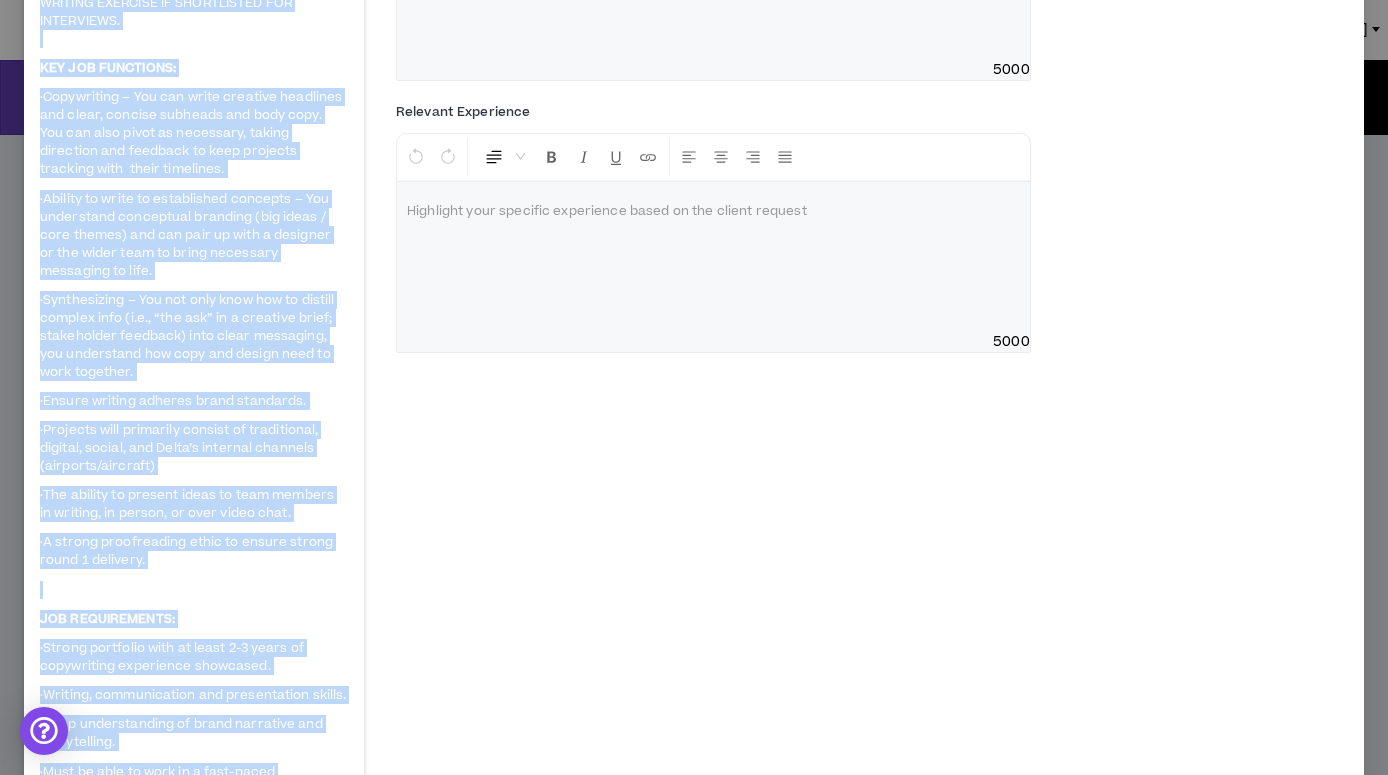 scroll, scrollTop: 0, scrollLeft: 0, axis: both 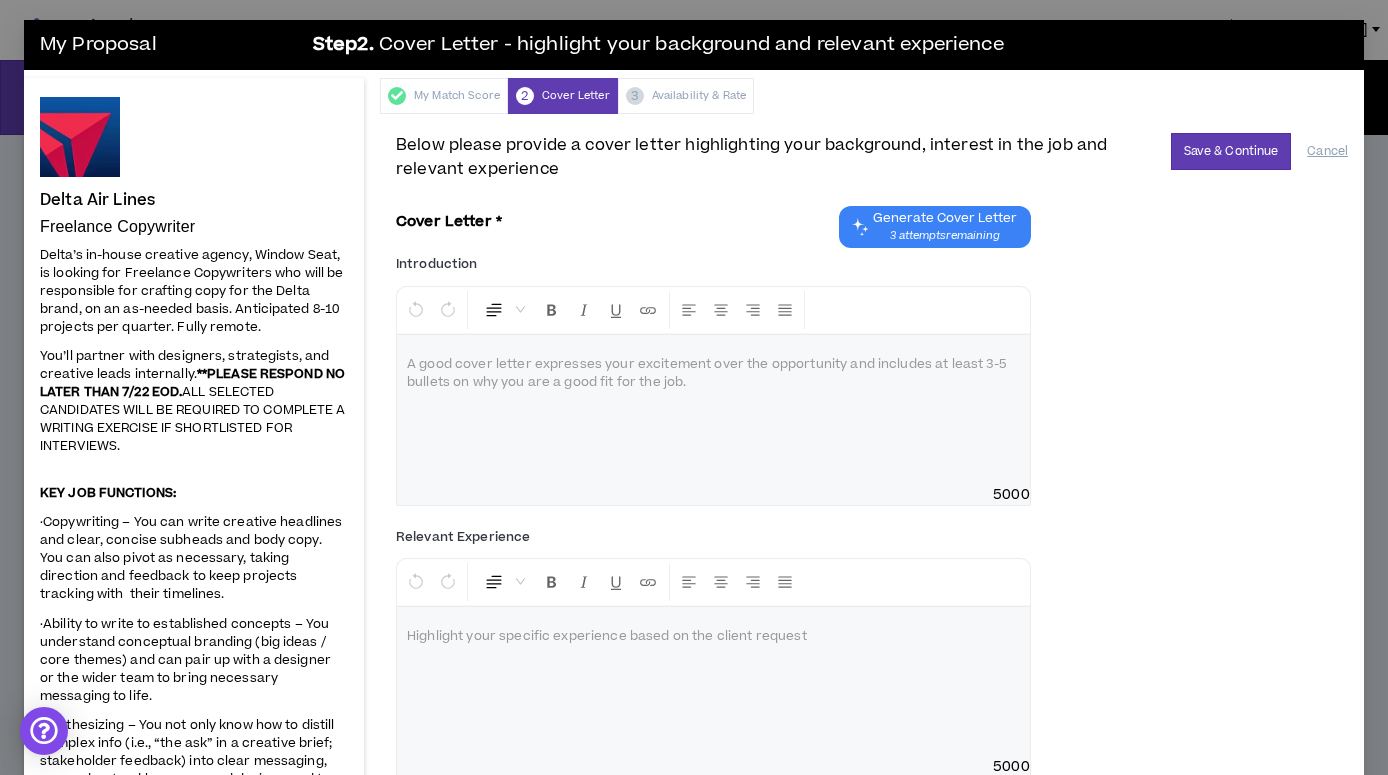 click at bounding box center [713, 365] 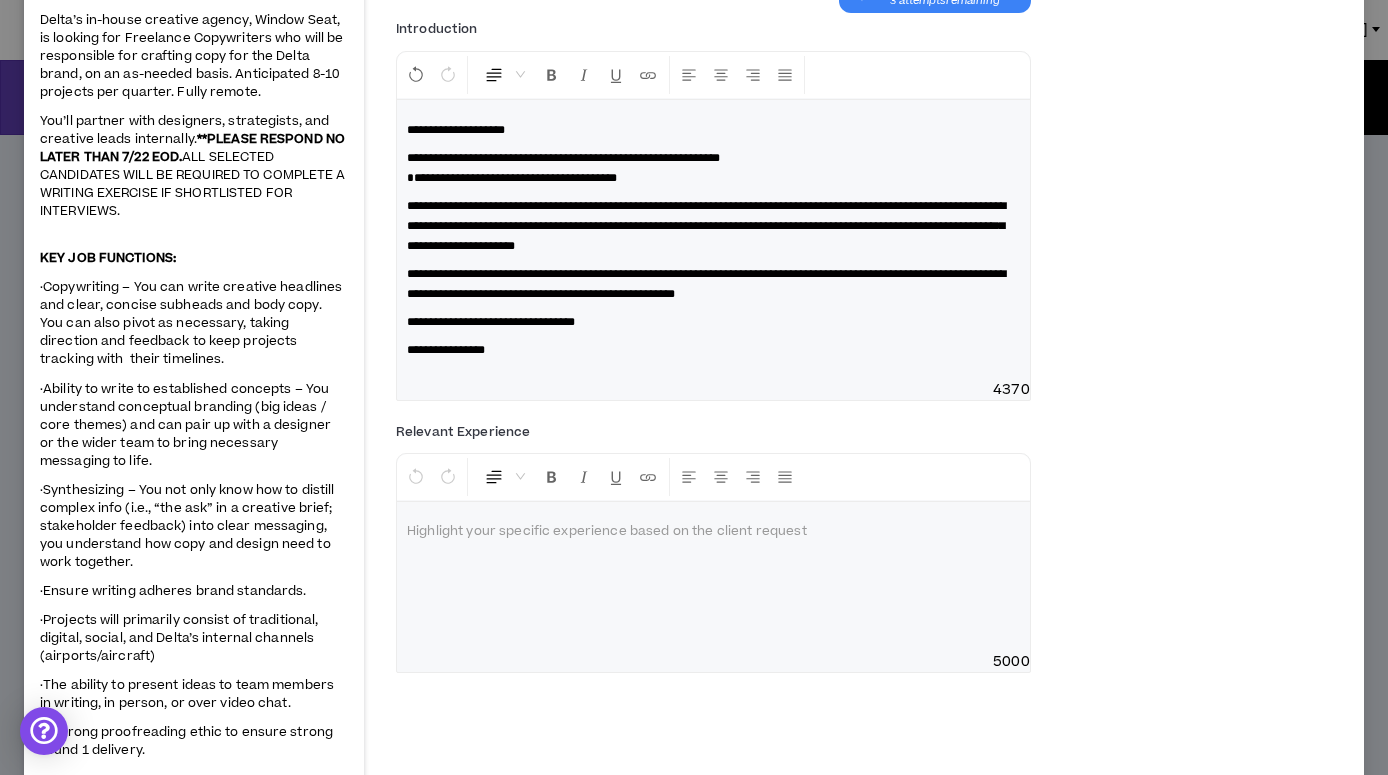 scroll, scrollTop: 237, scrollLeft: 0, axis: vertical 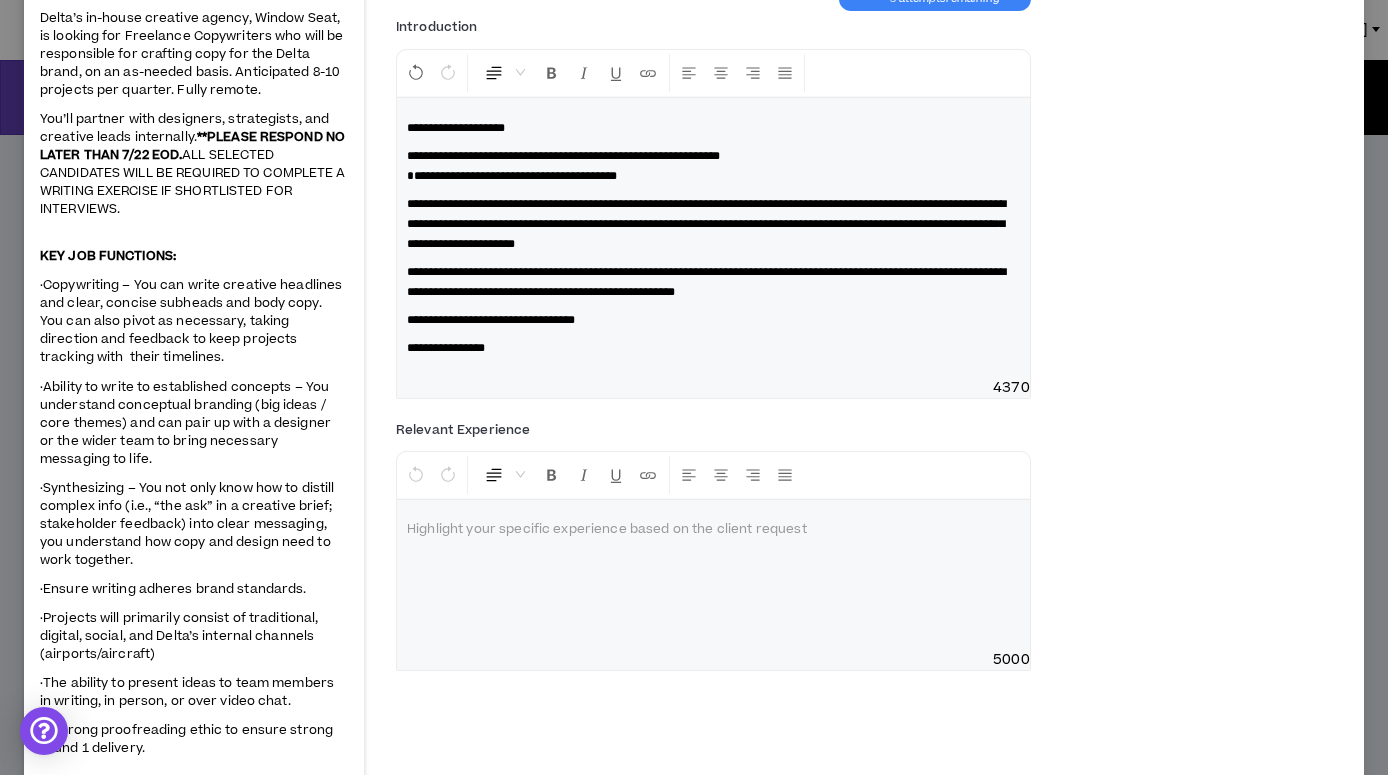 click at bounding box center [713, 575] 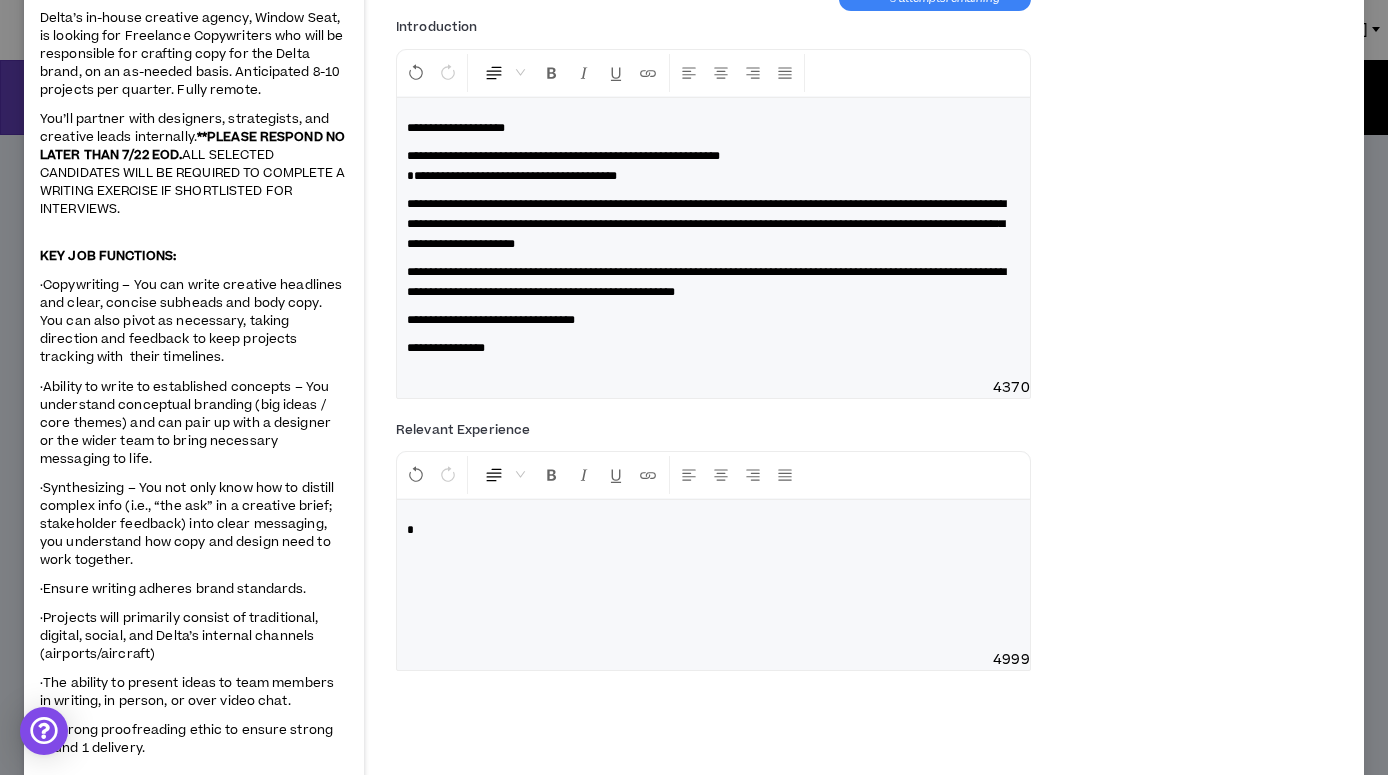 type 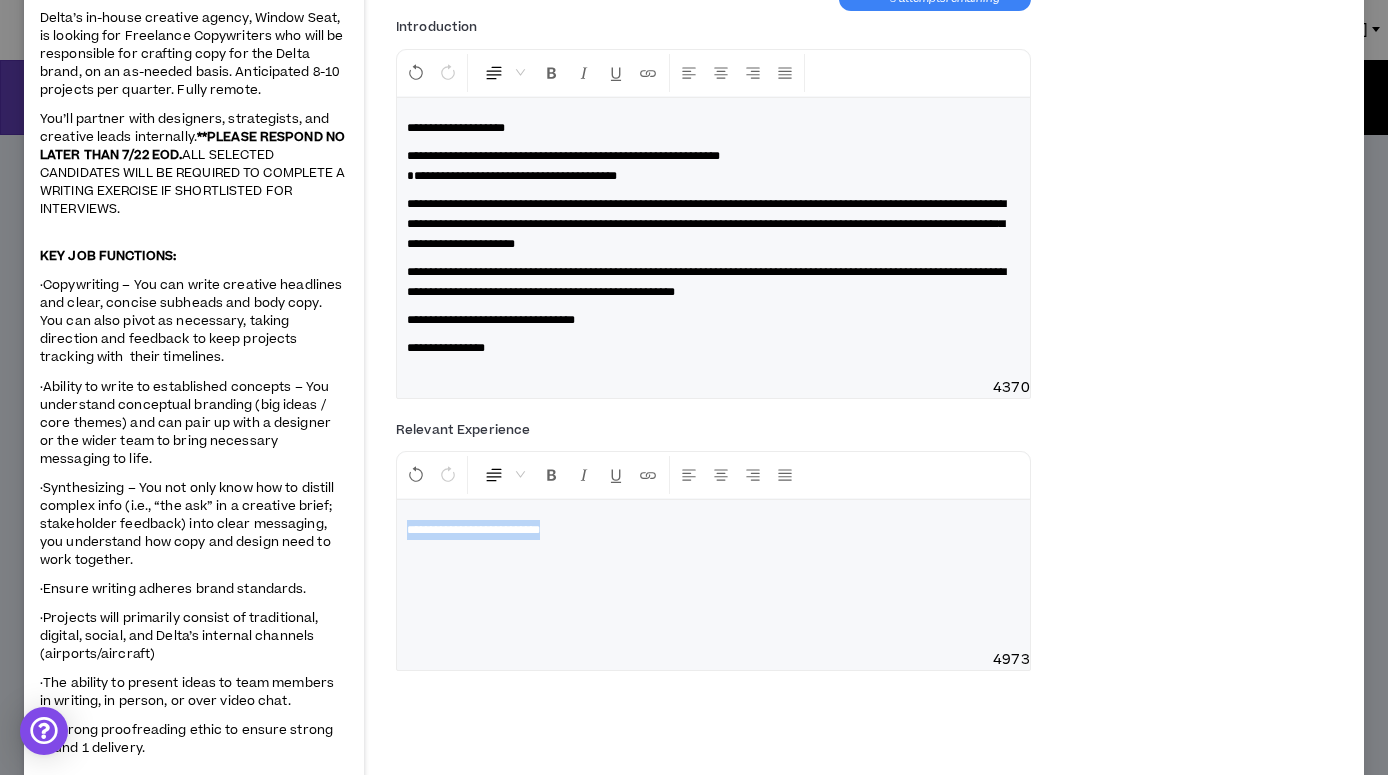 drag, startPoint x: 495, startPoint y: 533, endPoint x: 388, endPoint y: 531, distance: 107.01869 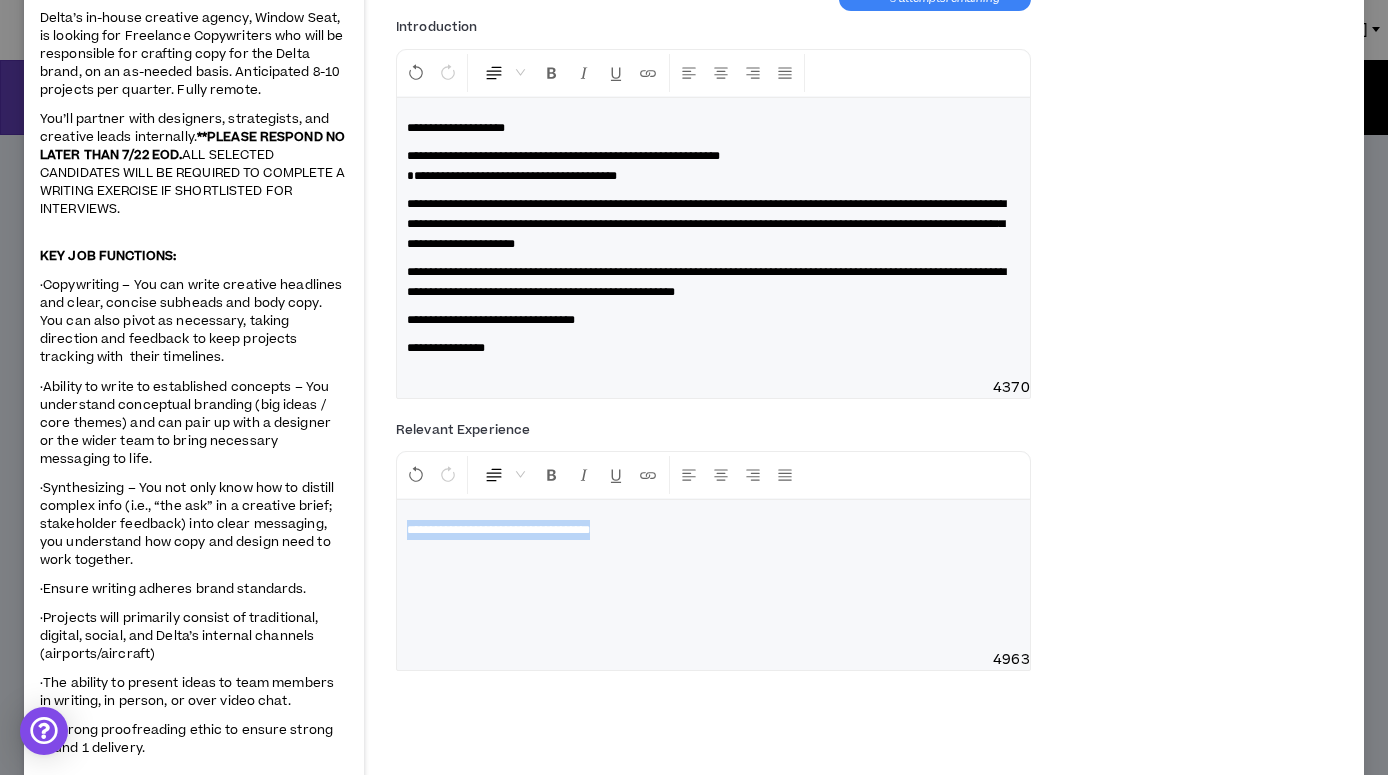 drag, startPoint x: 690, startPoint y: 528, endPoint x: 397, endPoint y: 526, distance: 293.00684 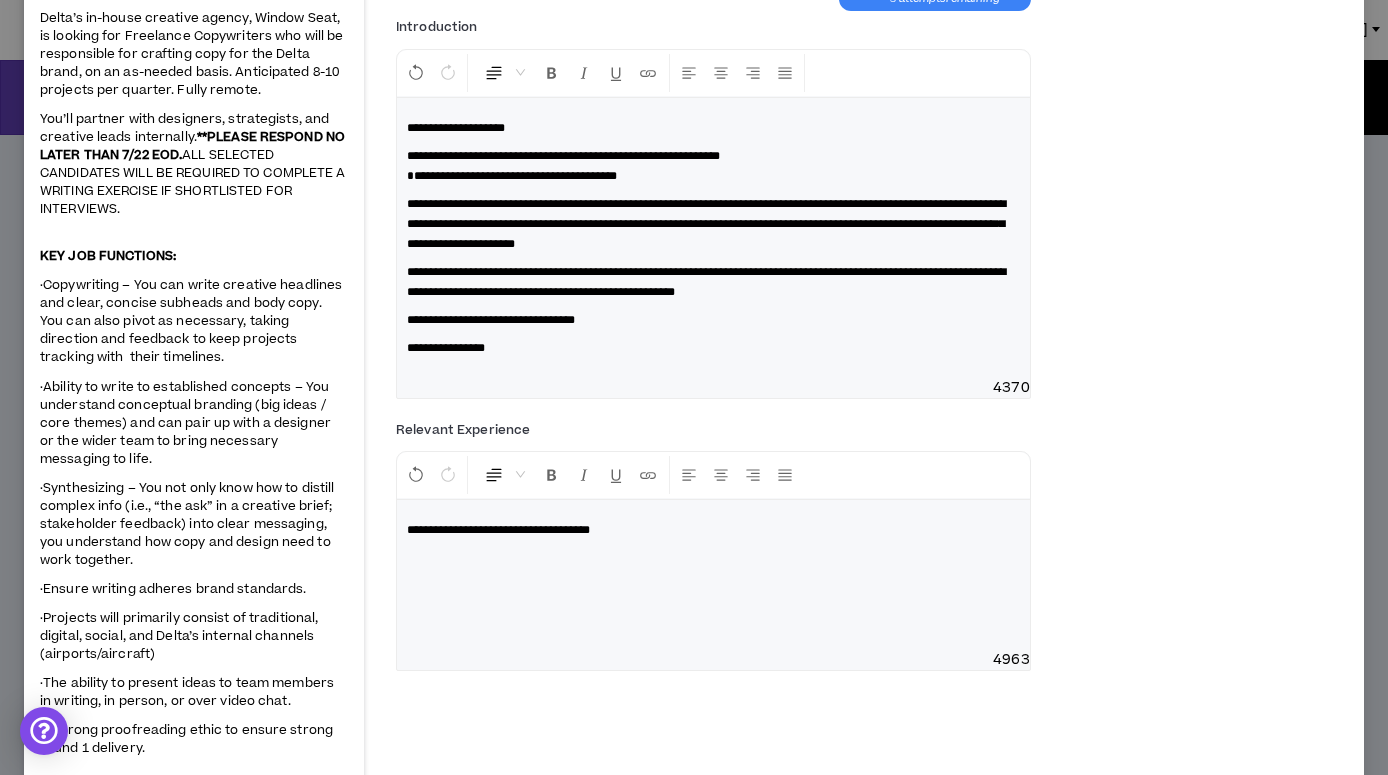 click on "**********" at bounding box center [713, 530] 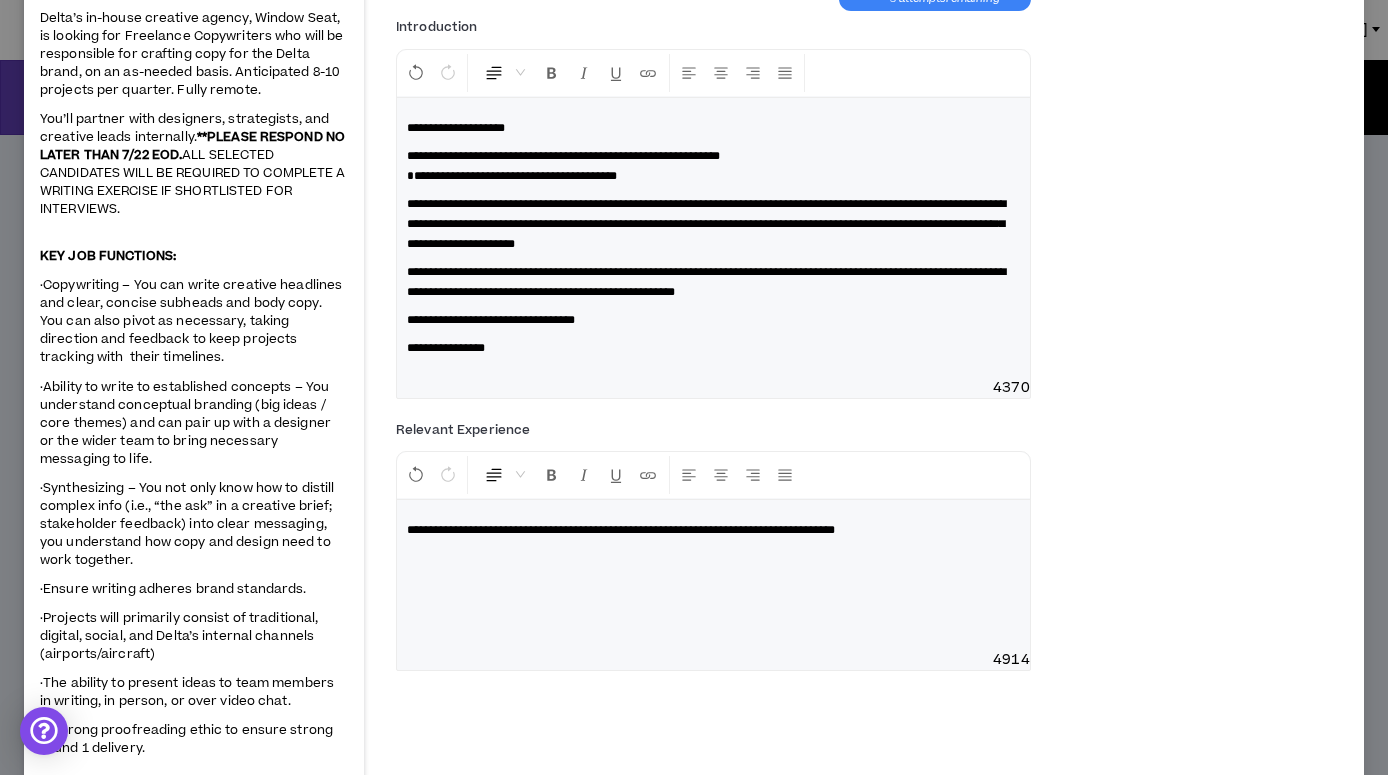 click on "**********" at bounding box center [621, 530] 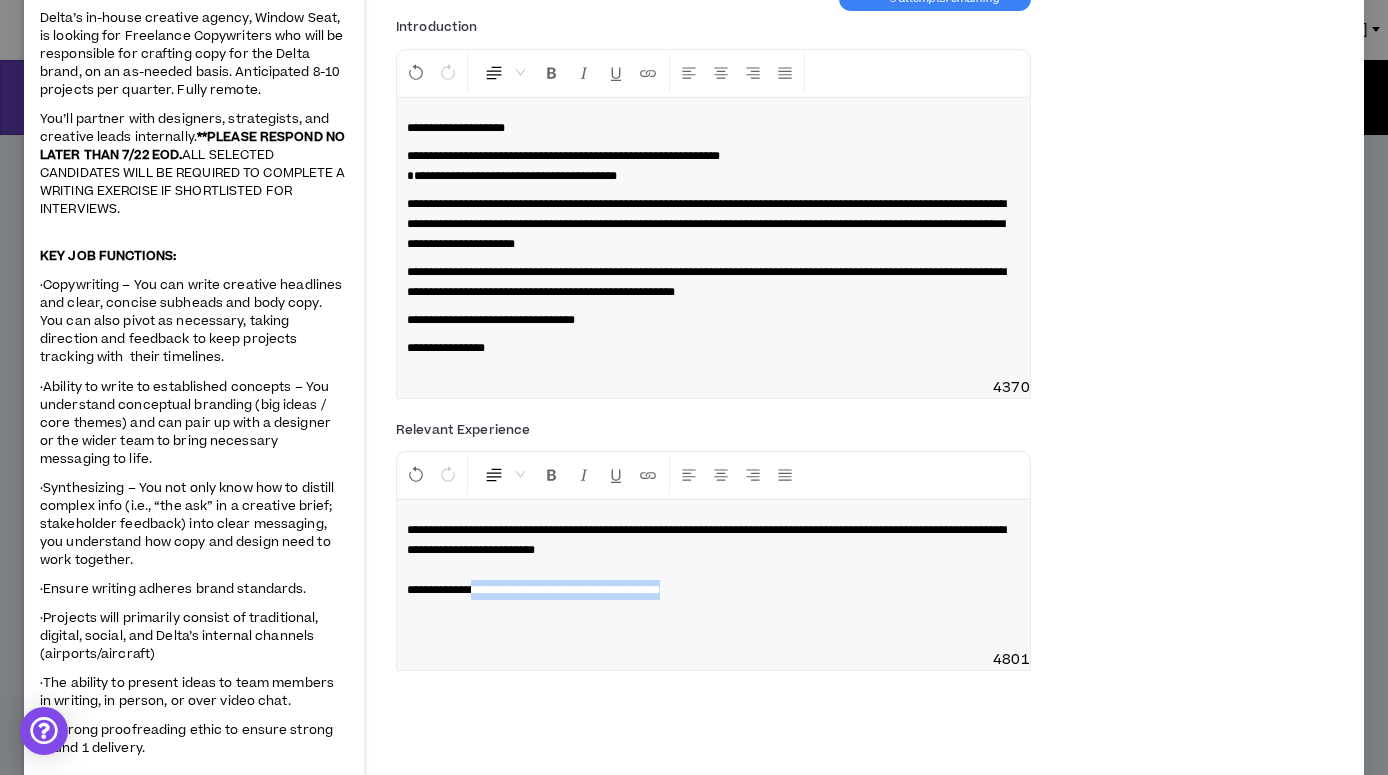 drag, startPoint x: 772, startPoint y: 590, endPoint x: 482, endPoint y: 585, distance: 290.0431 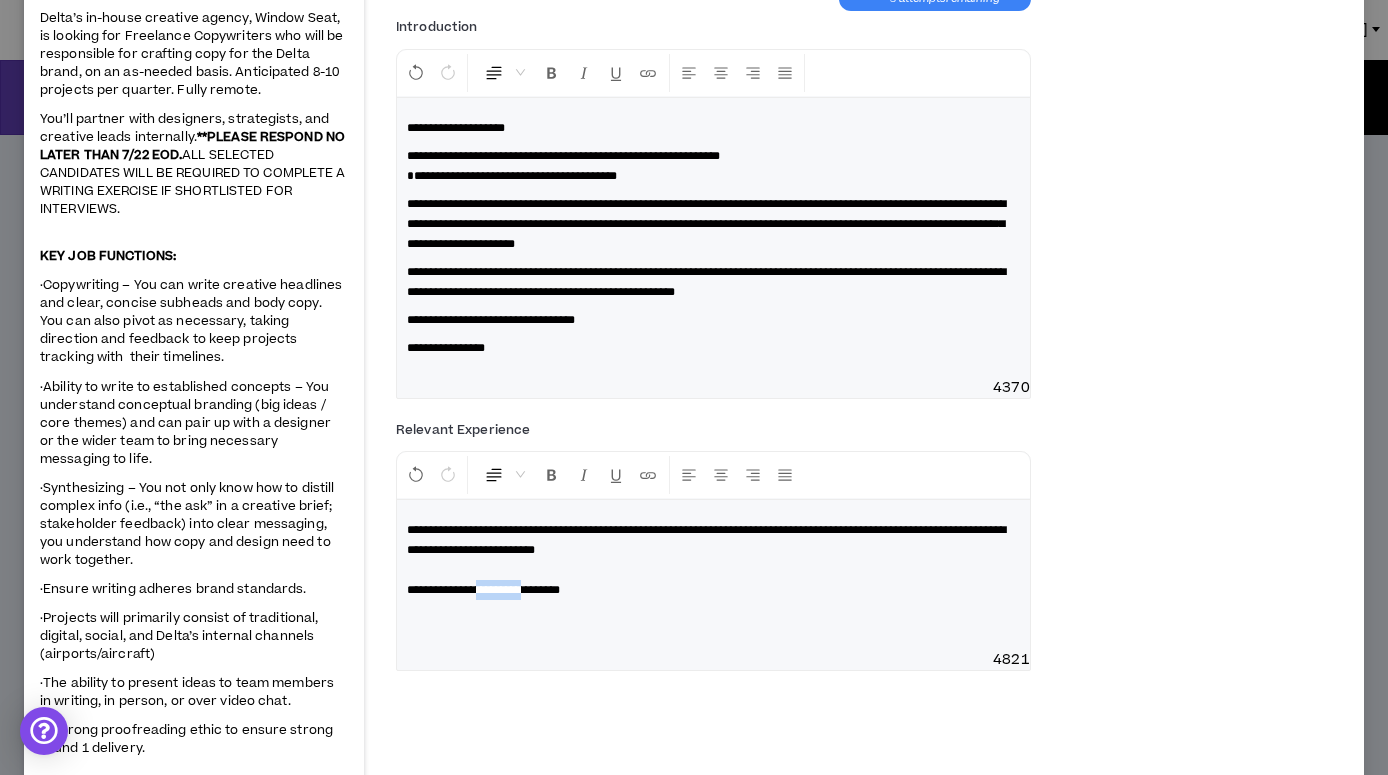 drag, startPoint x: 550, startPoint y: 590, endPoint x: 489, endPoint y: 593, distance: 61.073727 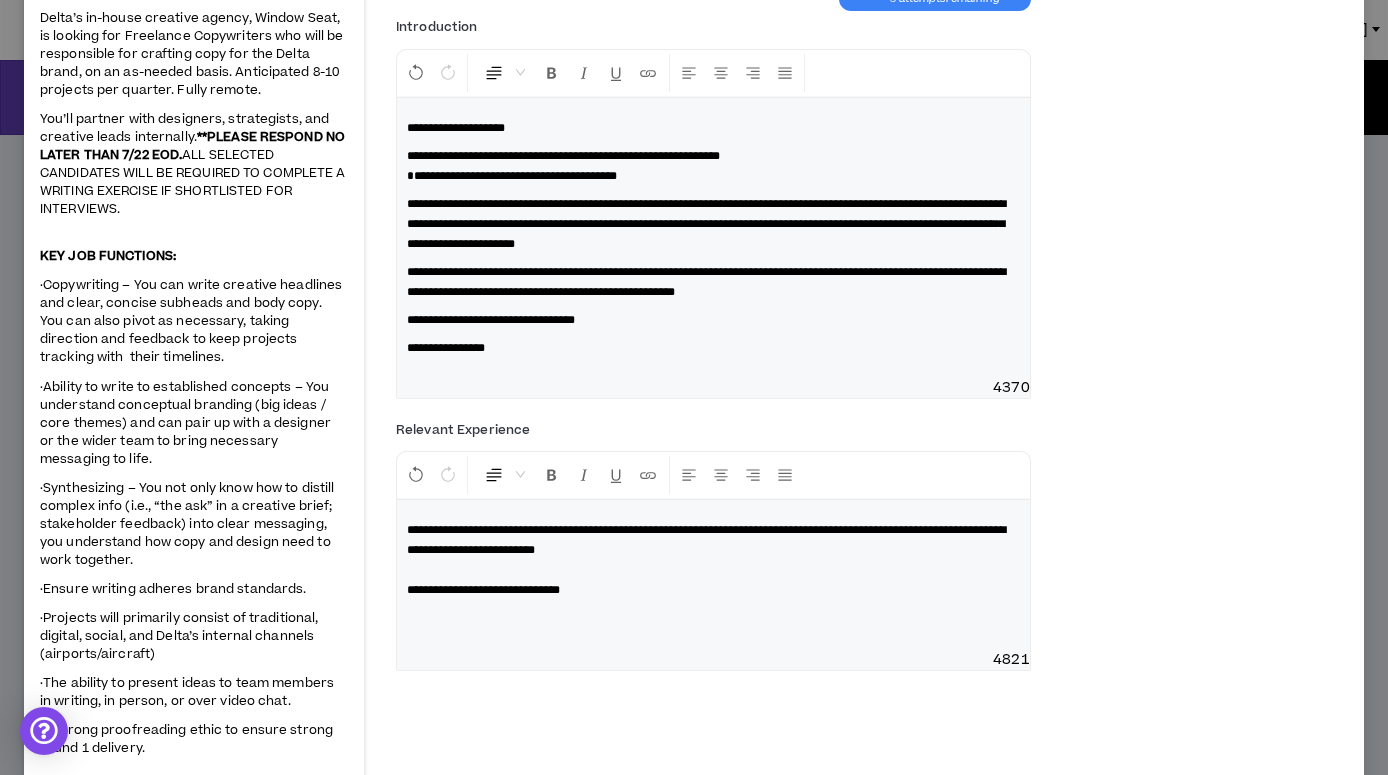 click on "**********" at bounding box center [713, 560] 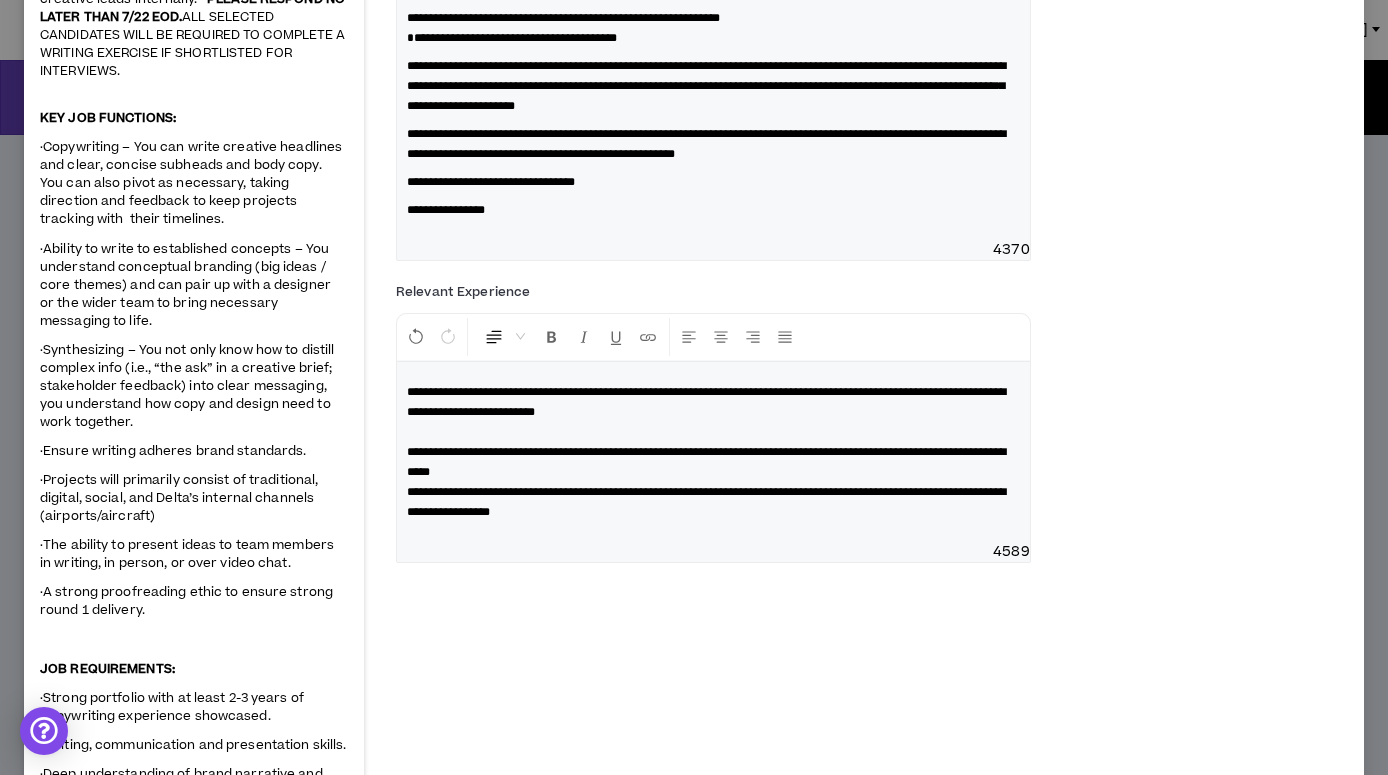 scroll, scrollTop: 378, scrollLeft: 0, axis: vertical 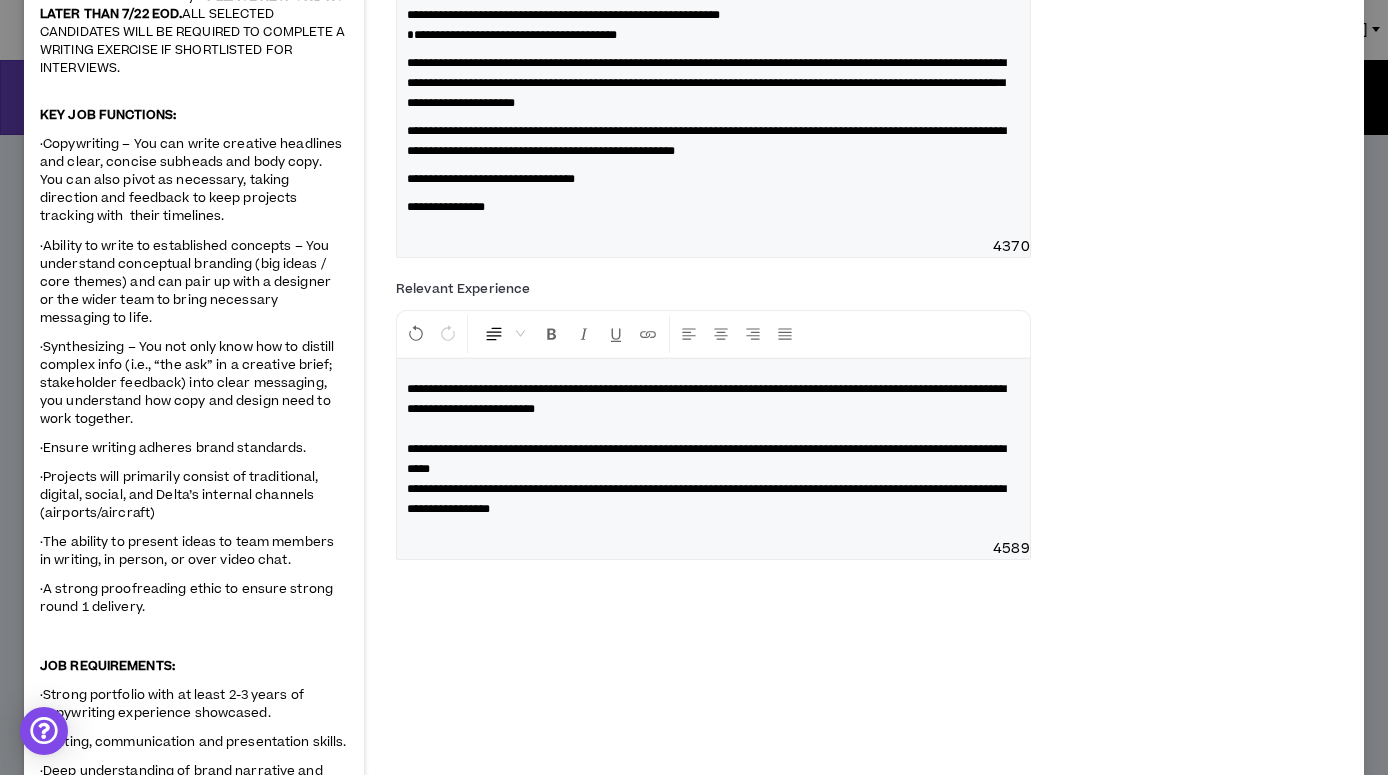 click on "**********" at bounding box center (706, 459) 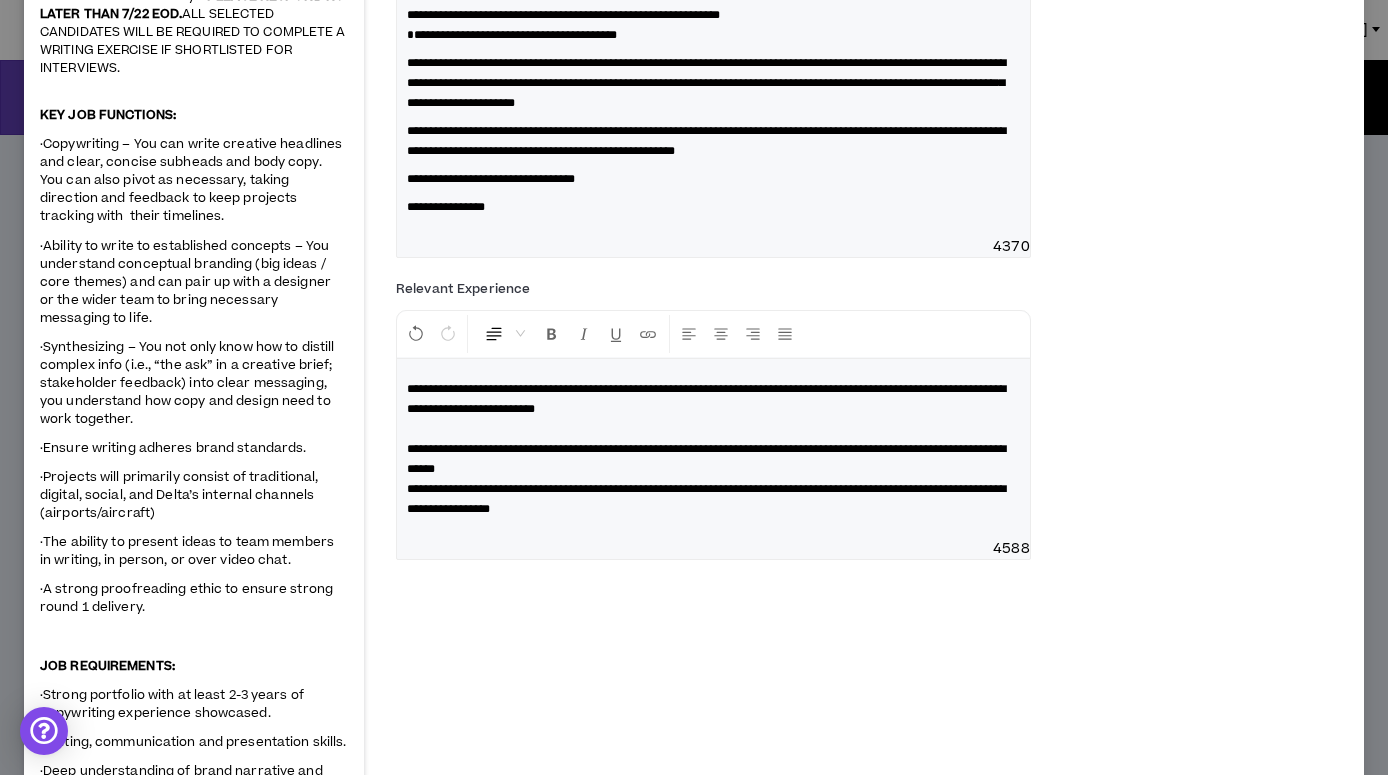 click on "**********" at bounding box center (706, 459) 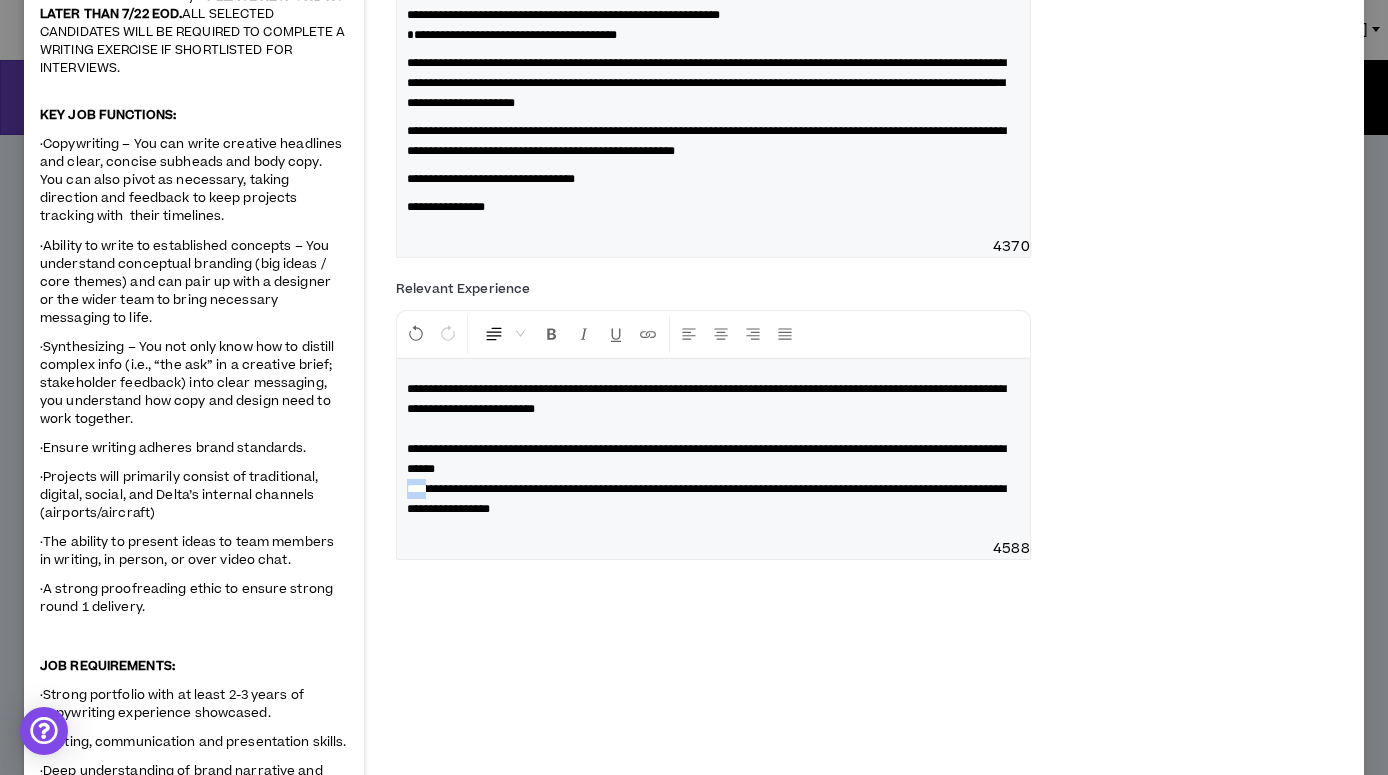 drag, startPoint x: 435, startPoint y: 489, endPoint x: 391, endPoint y: 489, distance: 44 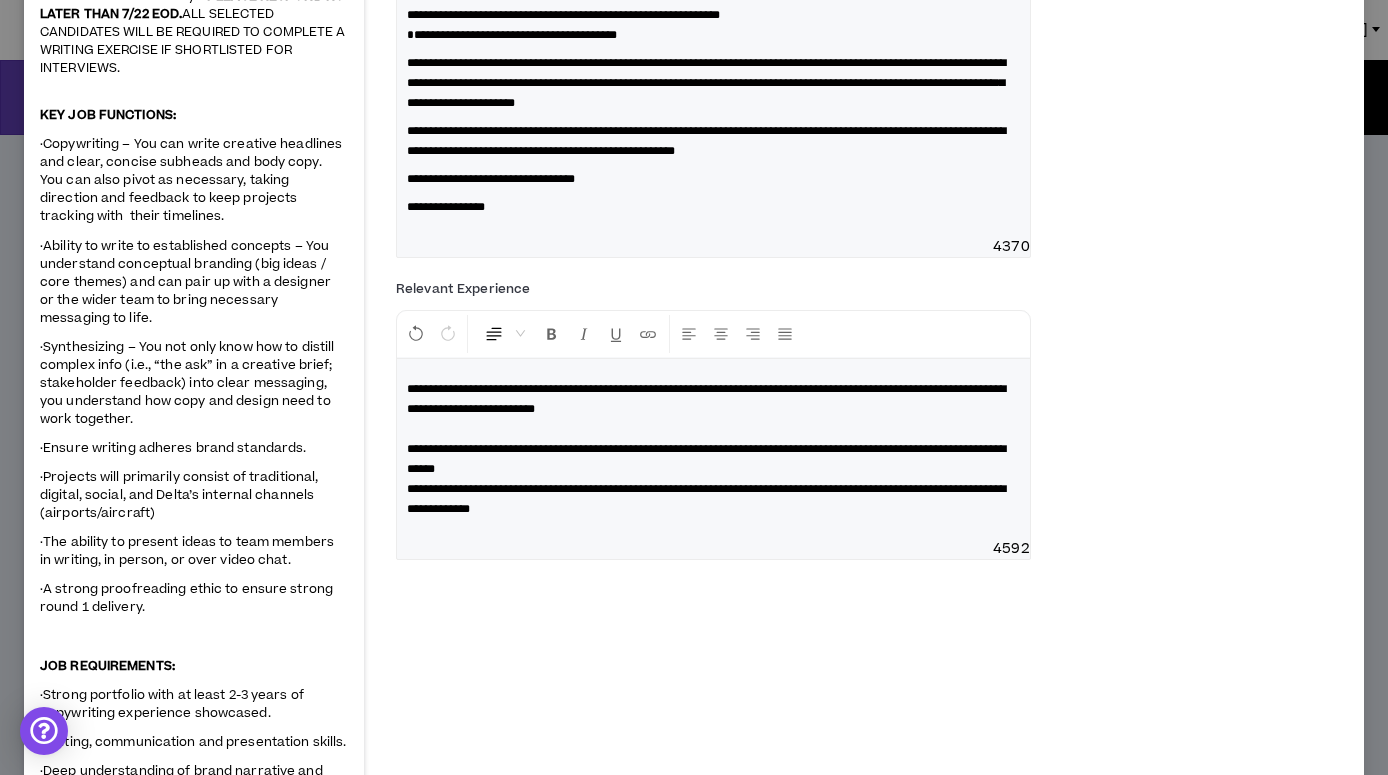 click on "**********" at bounding box center [713, 449] 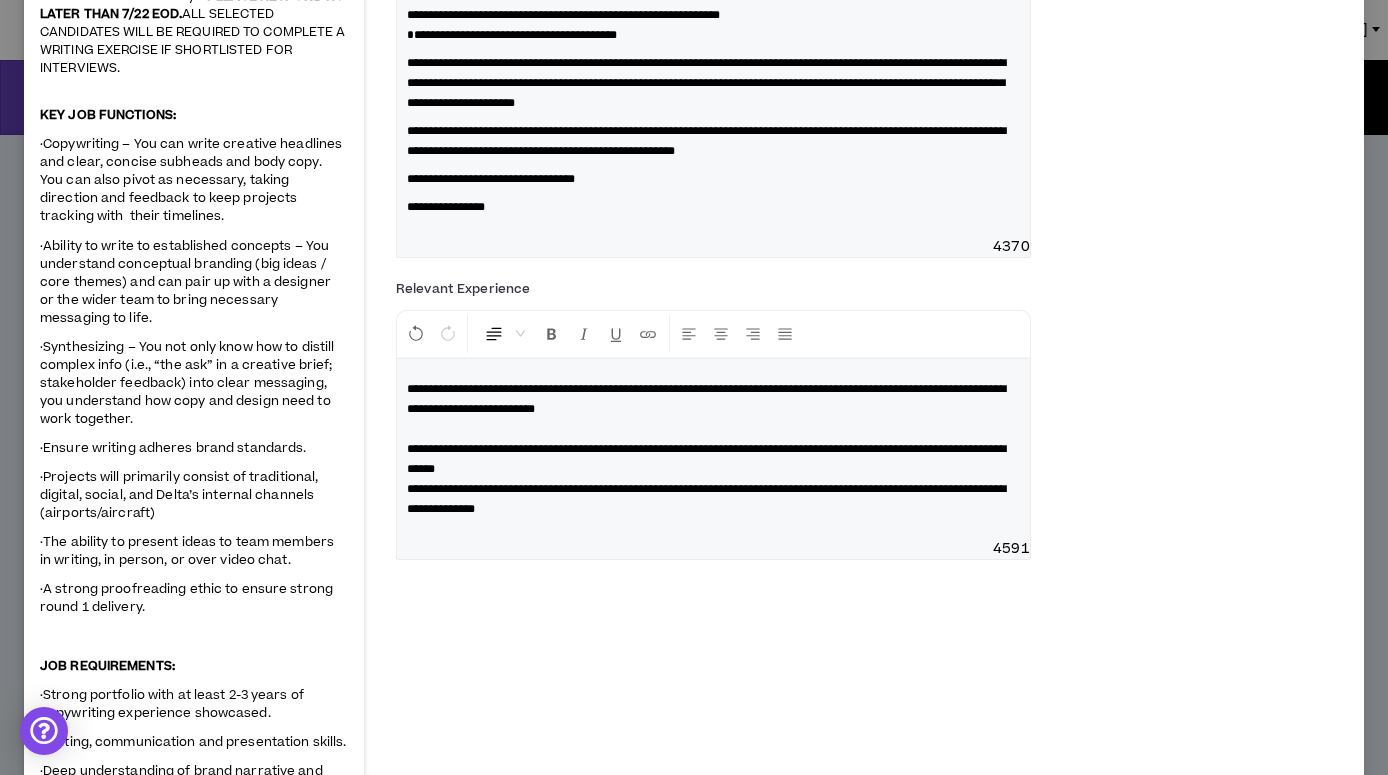 click on "**********" at bounding box center (706, 499) 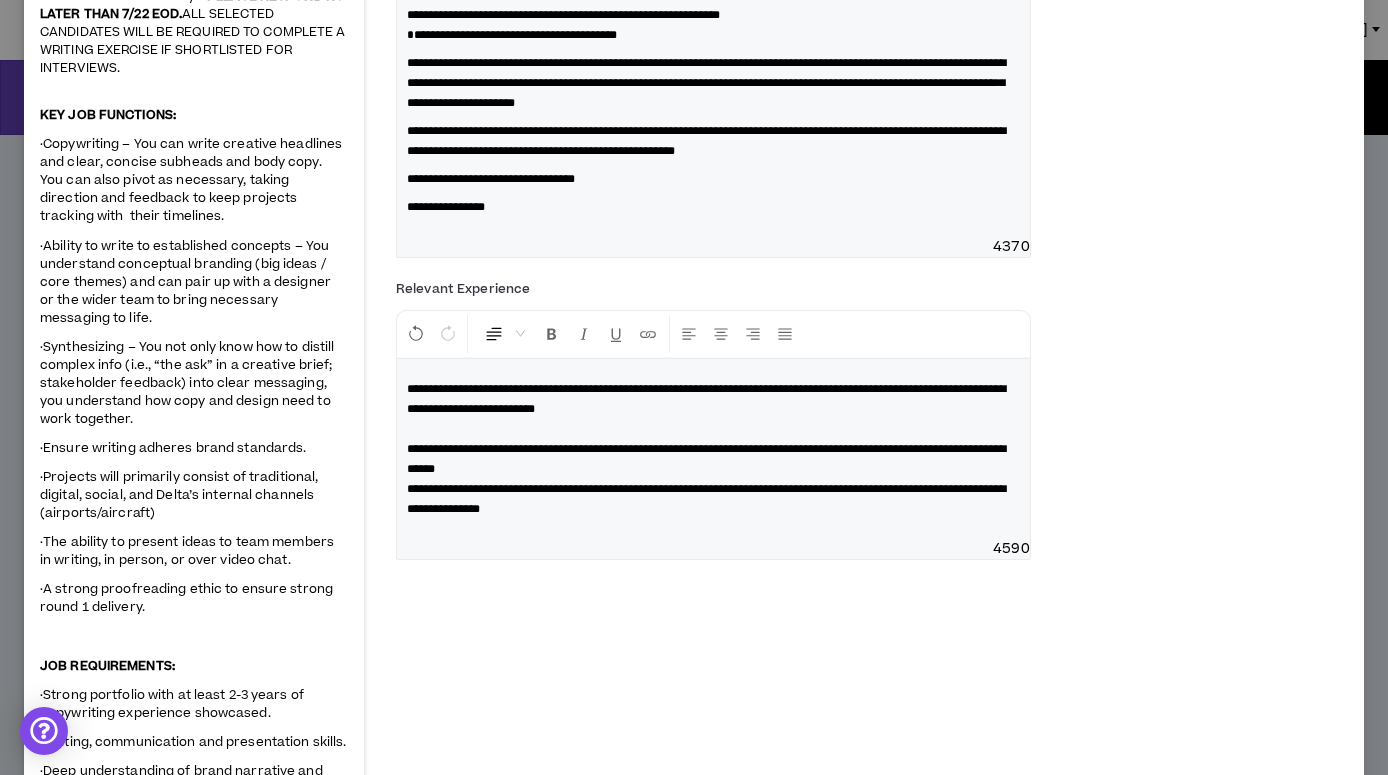 click on "**********" at bounding box center (713, 449) 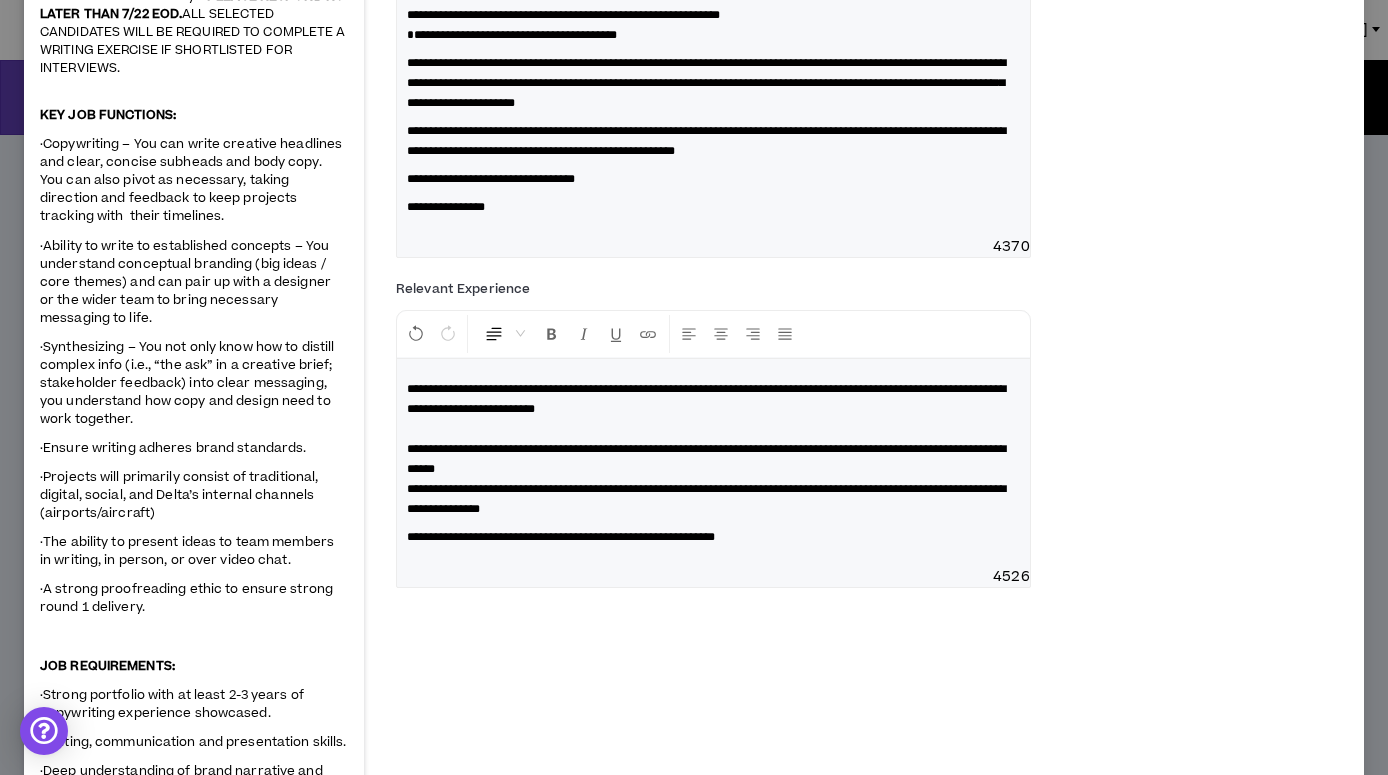 click on "**********" at bounding box center (561, 537) 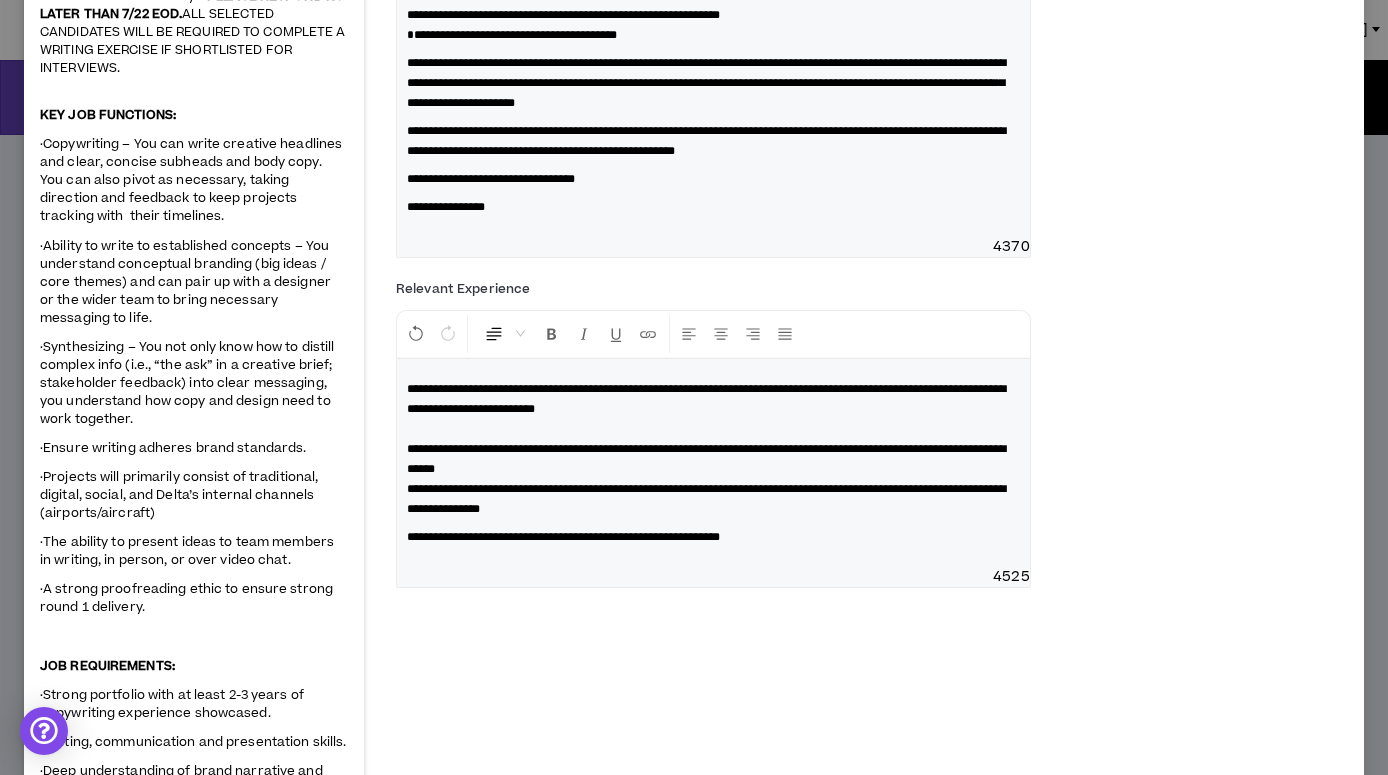 click on "**********" at bounding box center [713, 537] 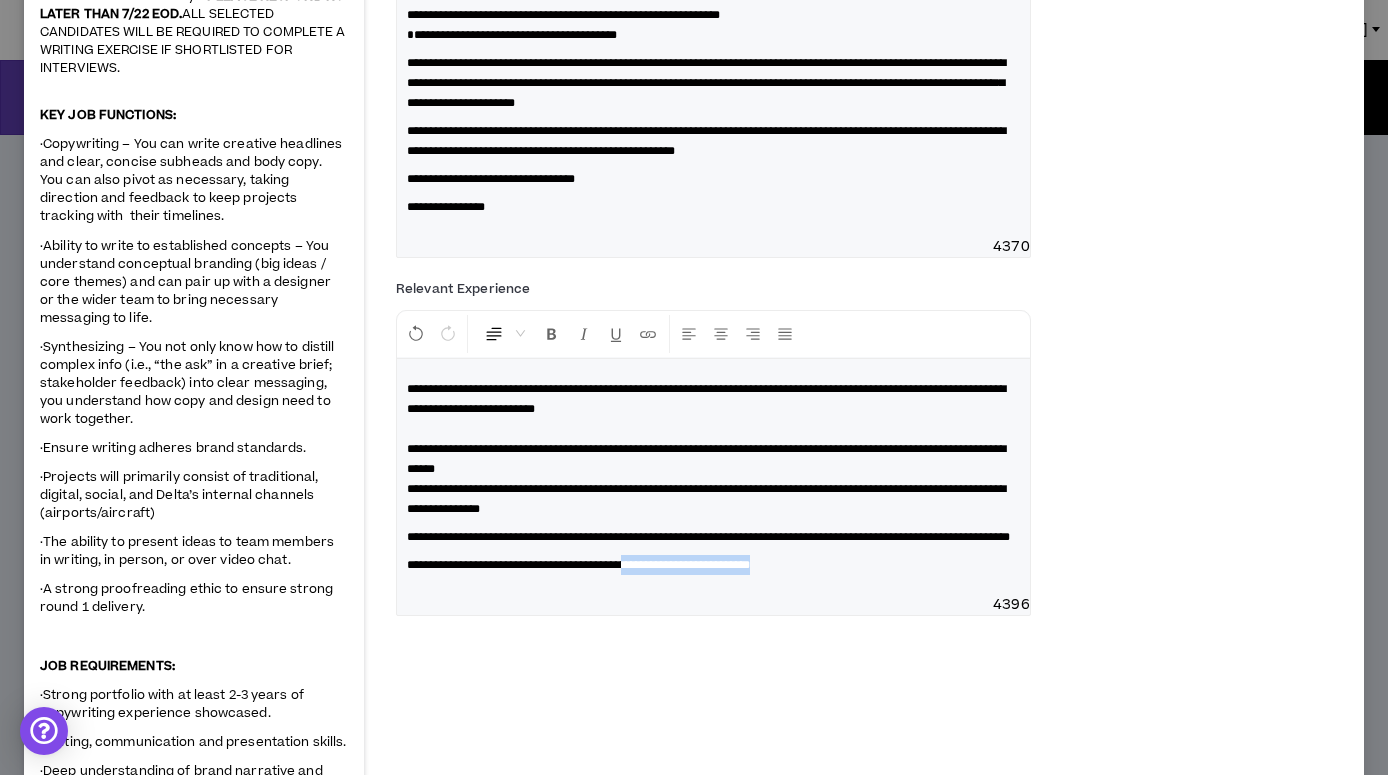 drag, startPoint x: 860, startPoint y: 584, endPoint x: 668, endPoint y: 590, distance: 192.09373 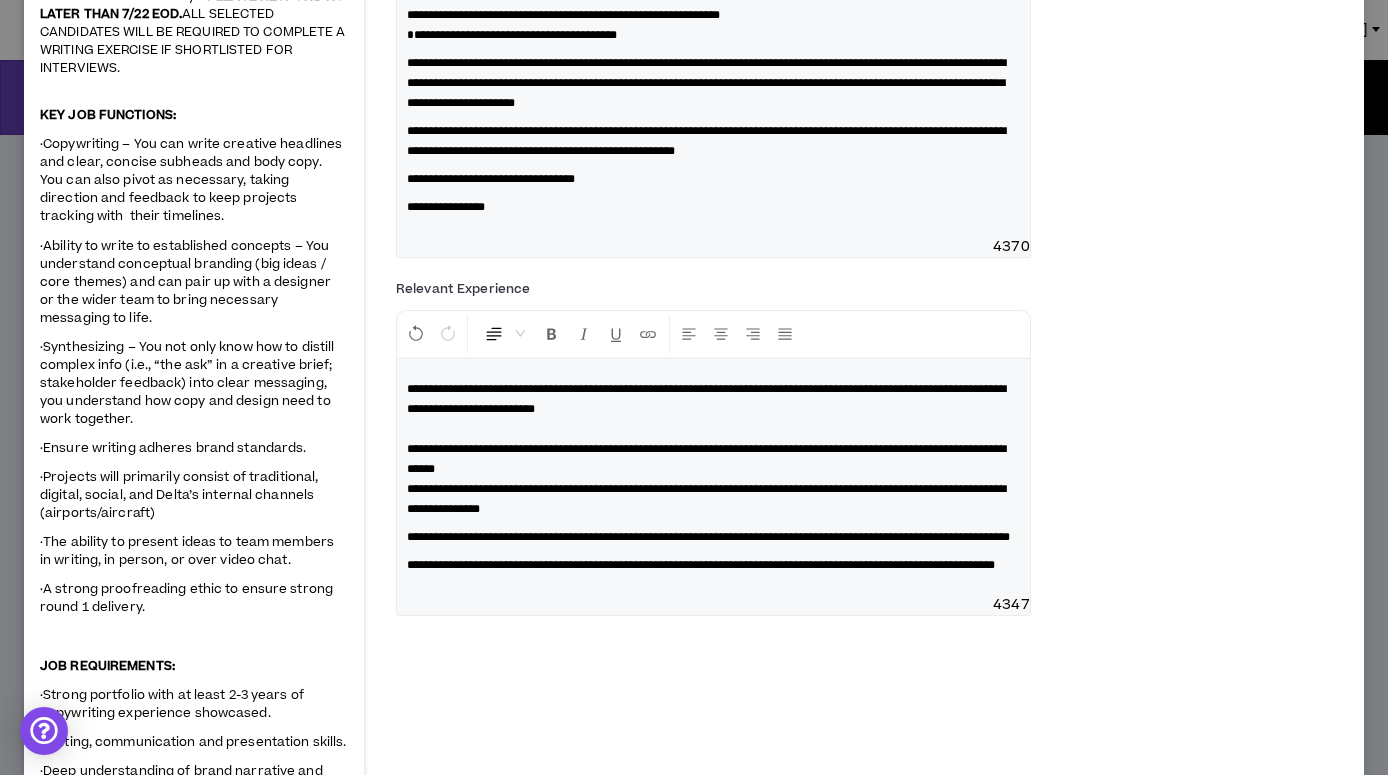 click on "**********" at bounding box center [713, 565] 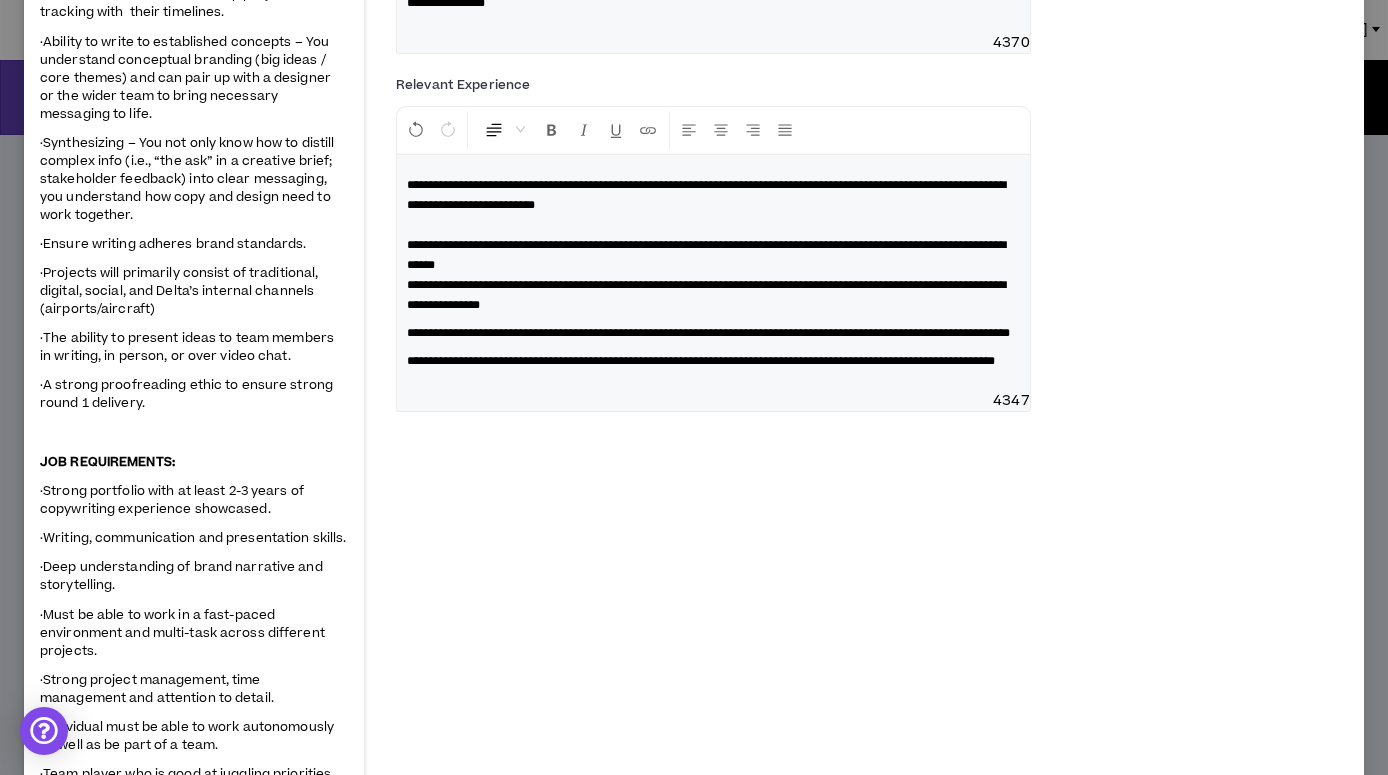 scroll, scrollTop: 583, scrollLeft: 0, axis: vertical 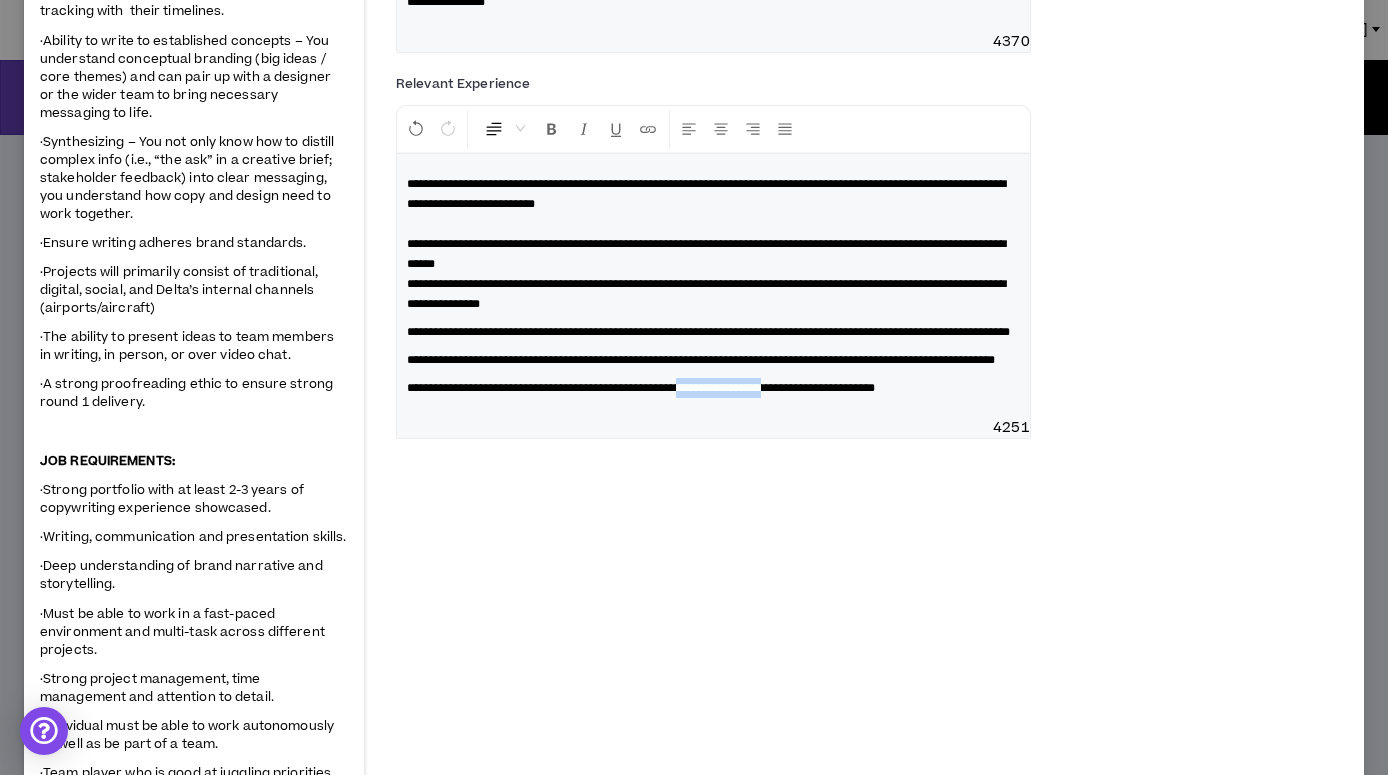 drag, startPoint x: 878, startPoint y: 428, endPoint x: 750, endPoint y: 424, distance: 128.06248 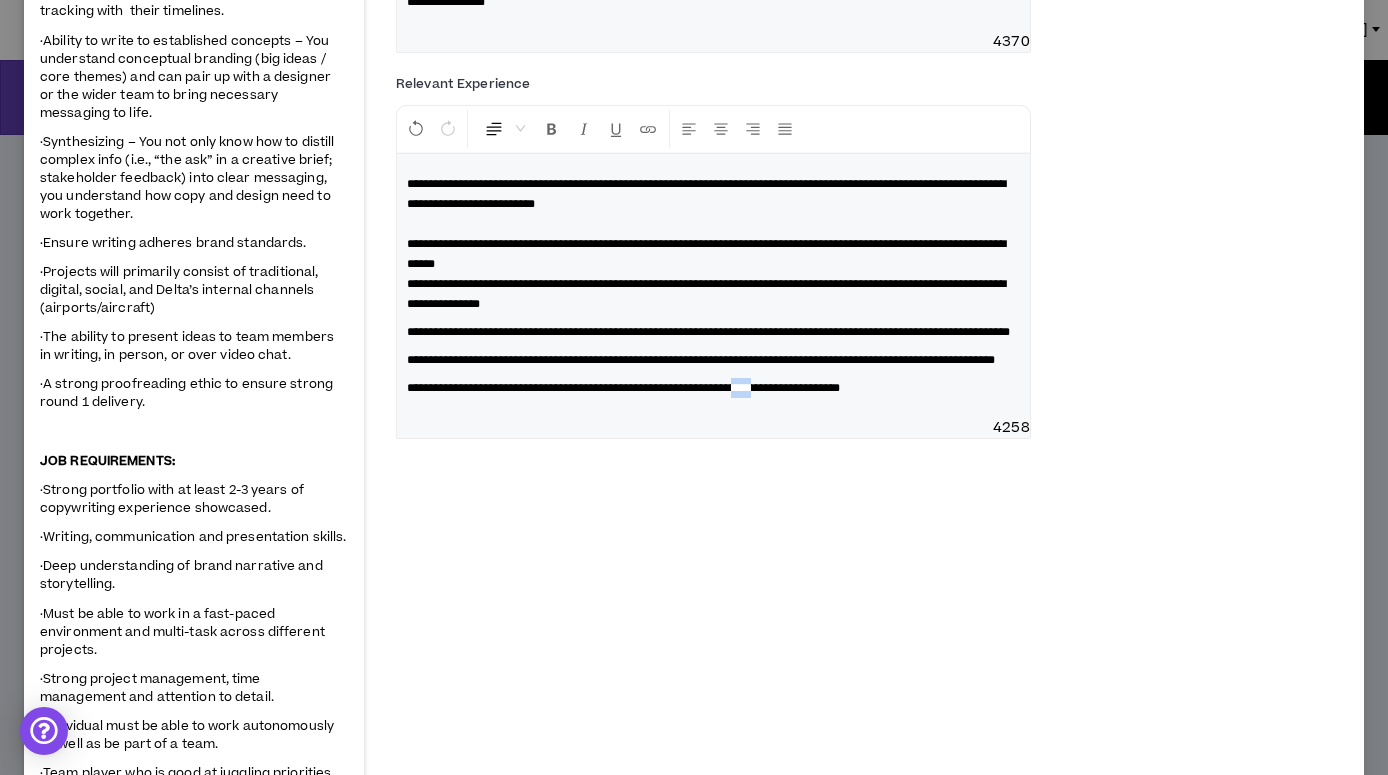 drag, startPoint x: 858, startPoint y: 428, endPoint x: 835, endPoint y: 429, distance: 23.021729 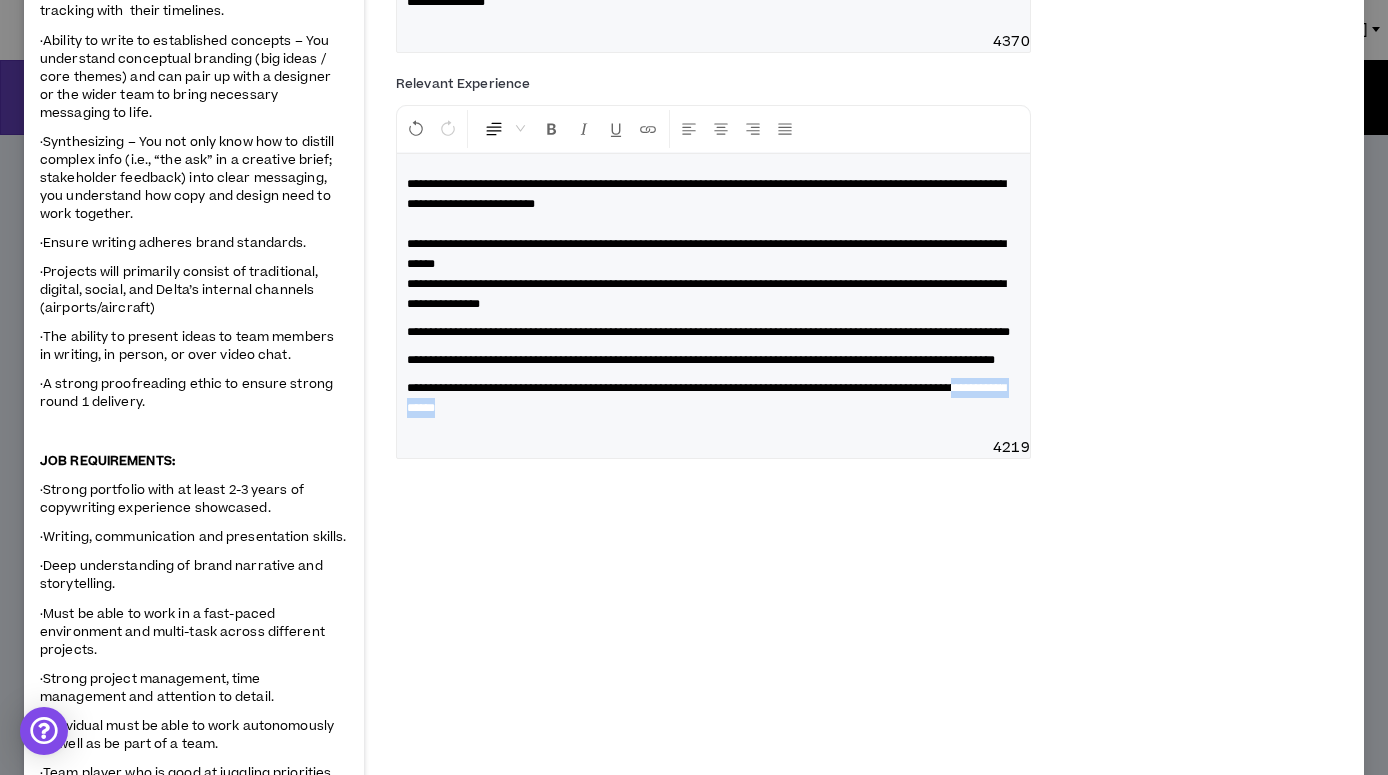 drag, startPoint x: 625, startPoint y: 449, endPoint x: 505, endPoint y: 449, distance: 120 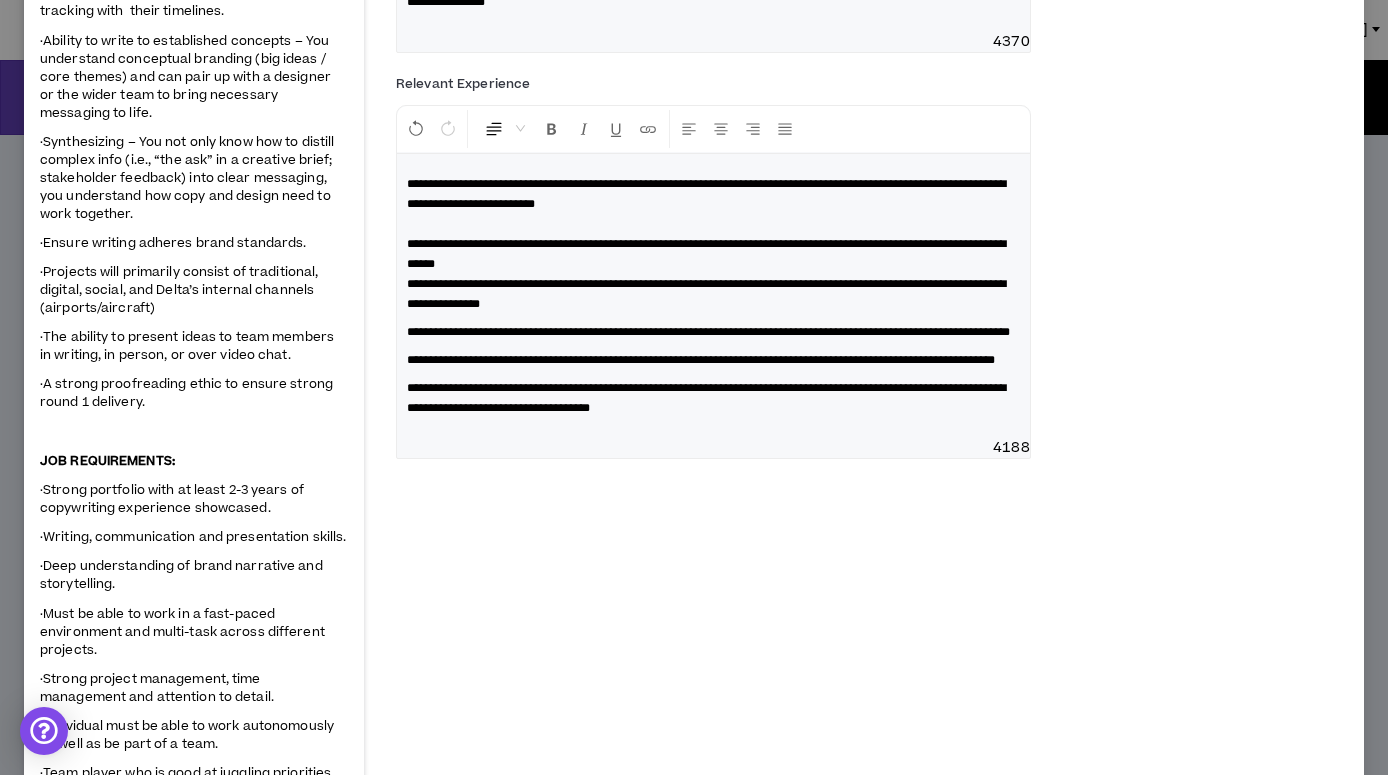 click on "**********" at bounding box center (706, 398) 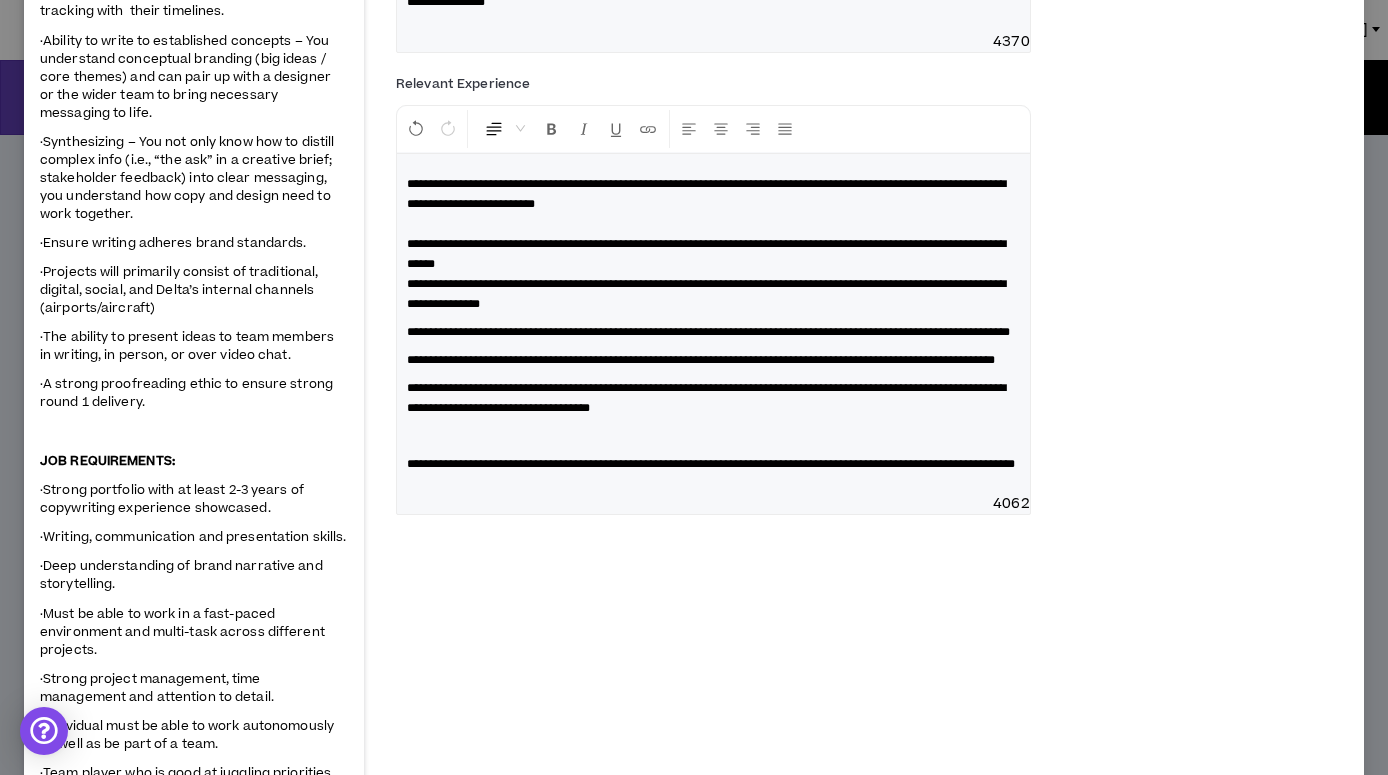 click on "**********" at bounding box center (713, 464) 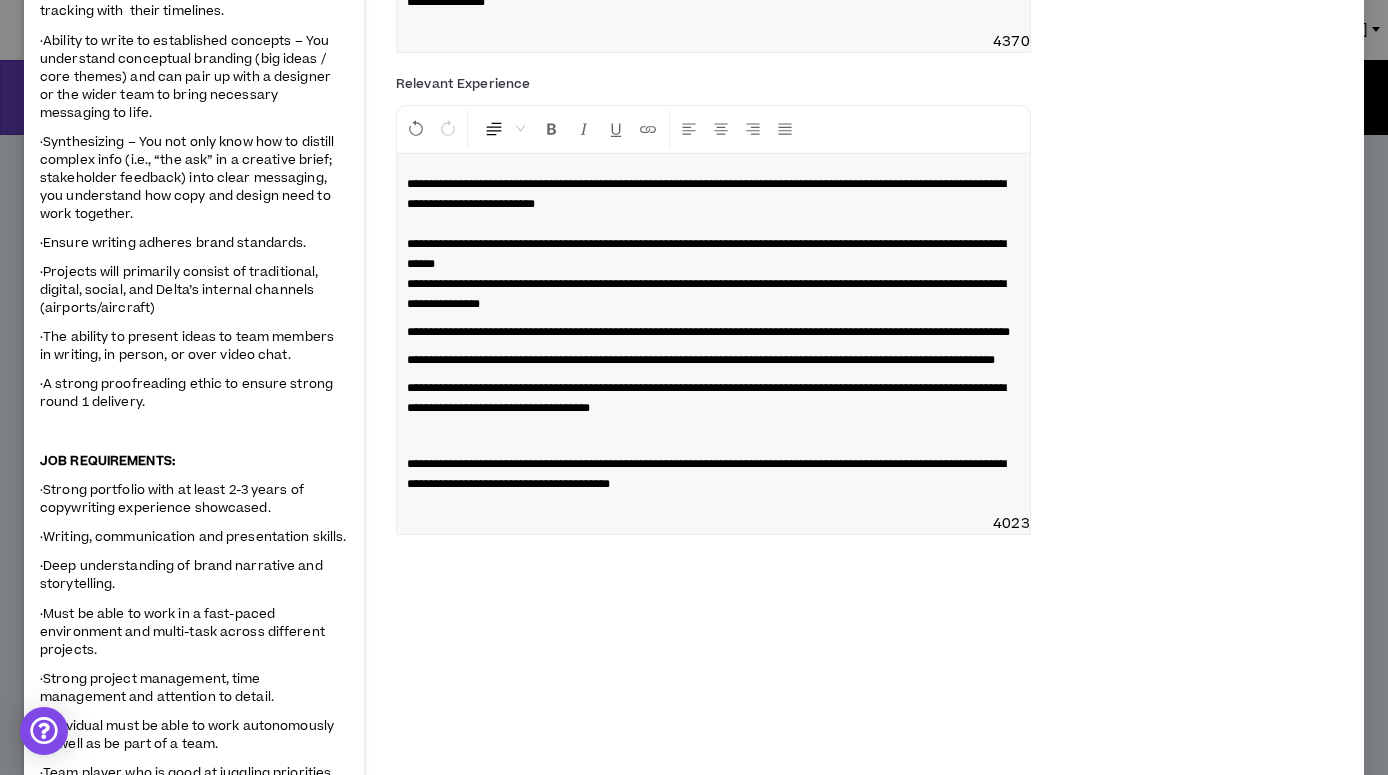 click on "**********" at bounding box center (706, 474) 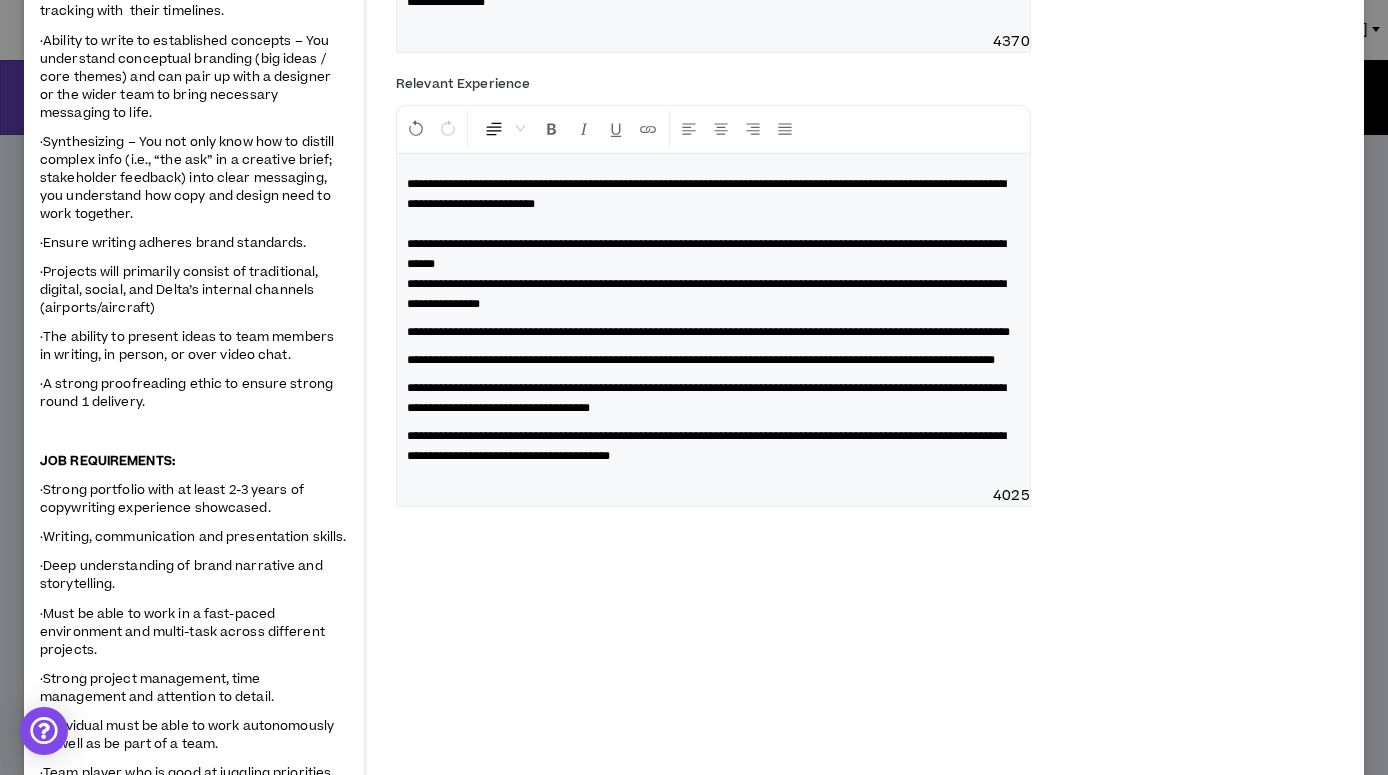 click on "**********" at bounding box center [713, 446] 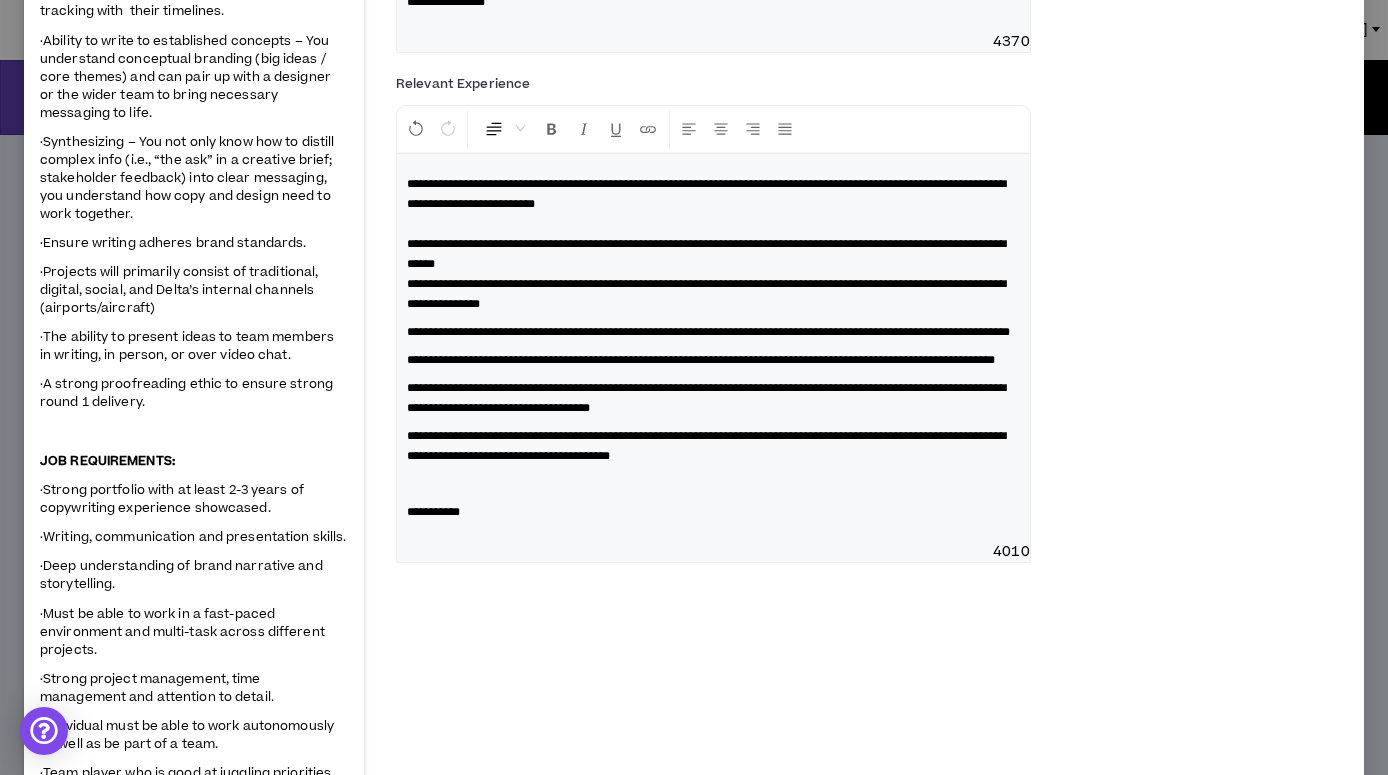 click on "**********" at bounding box center (713, 244) 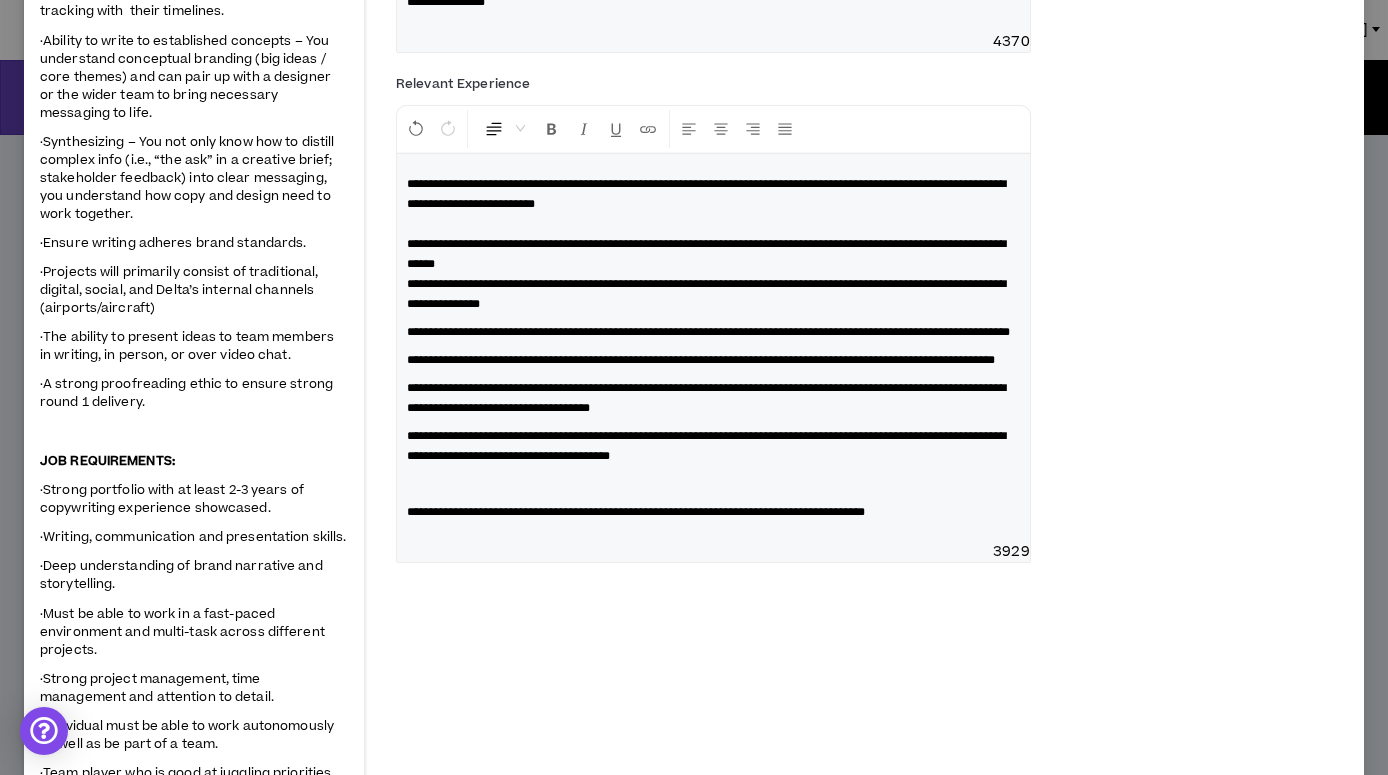click on "**********" at bounding box center (636, 512) 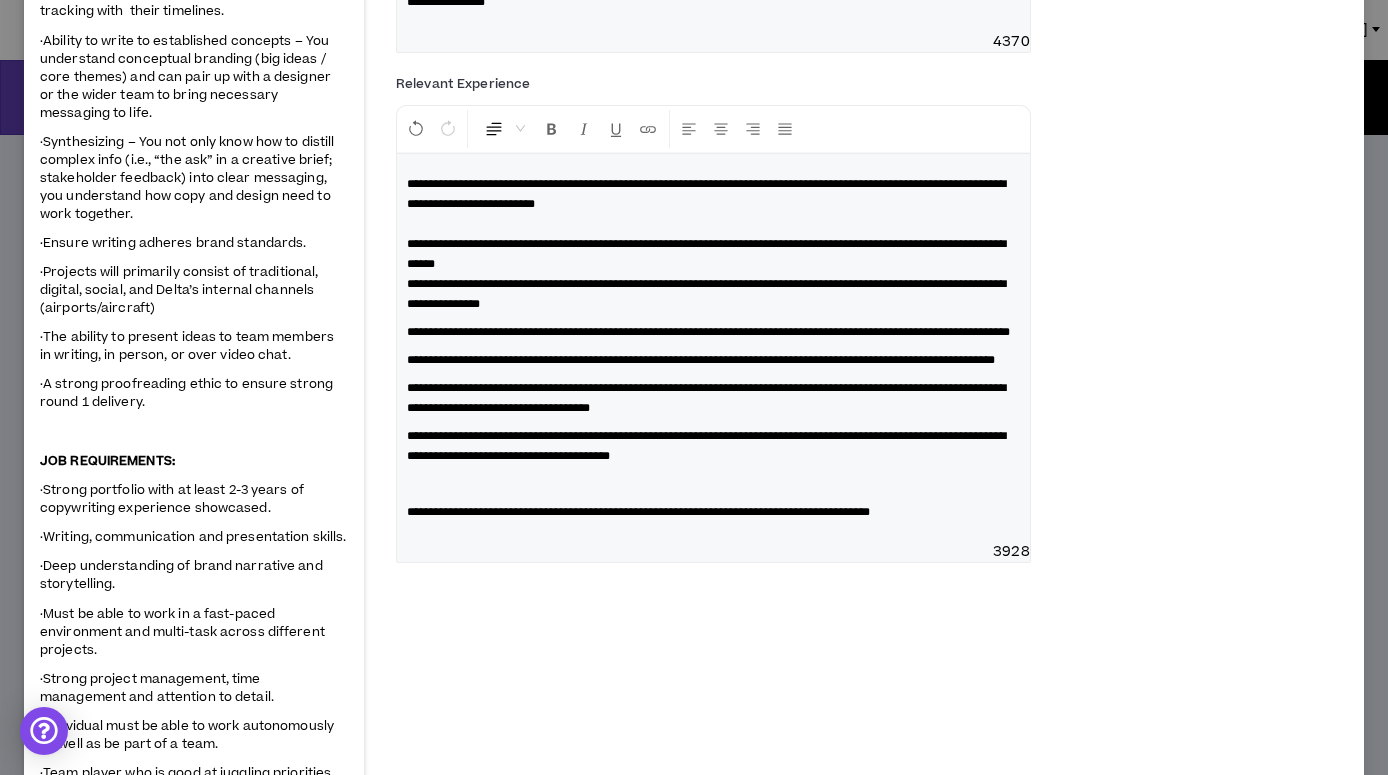 click on "**********" at bounding box center (638, 512) 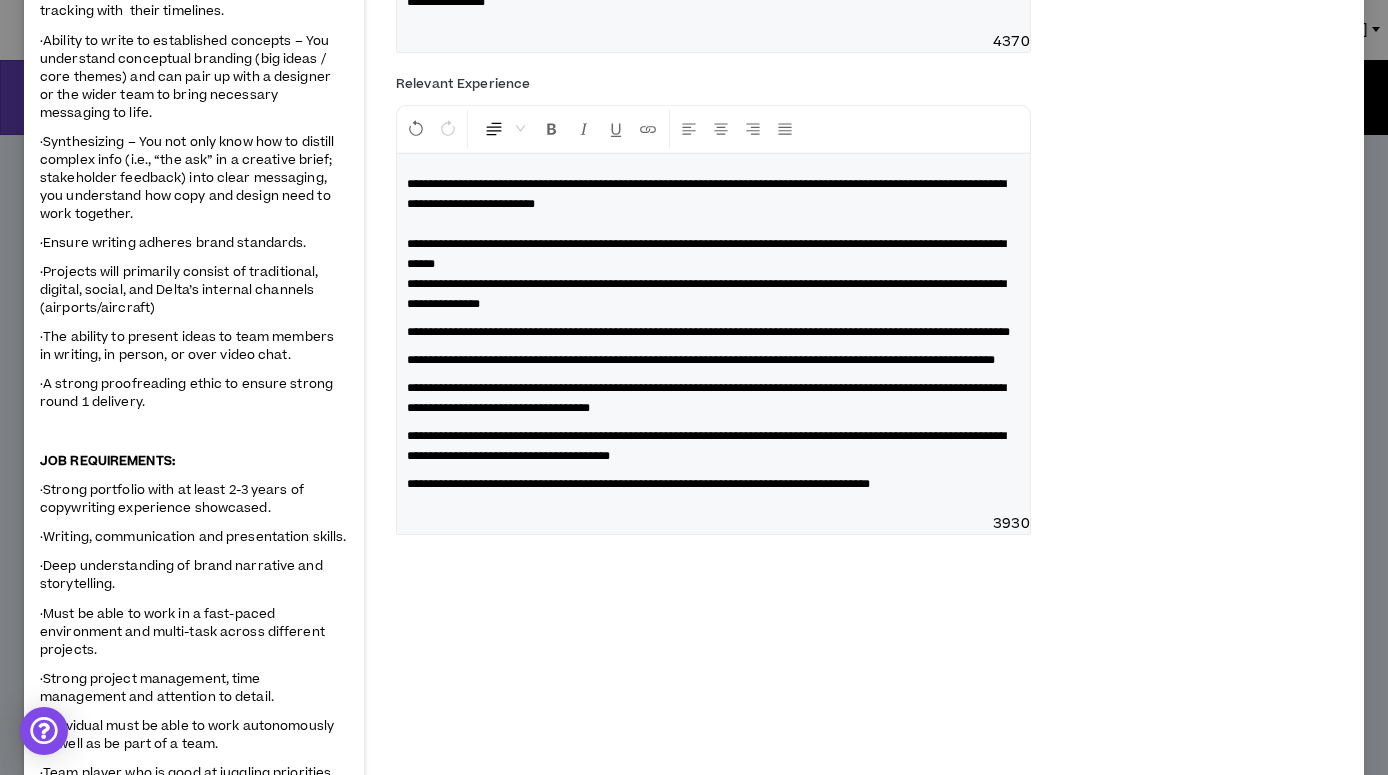 click on "**********" at bounding box center (638, 484) 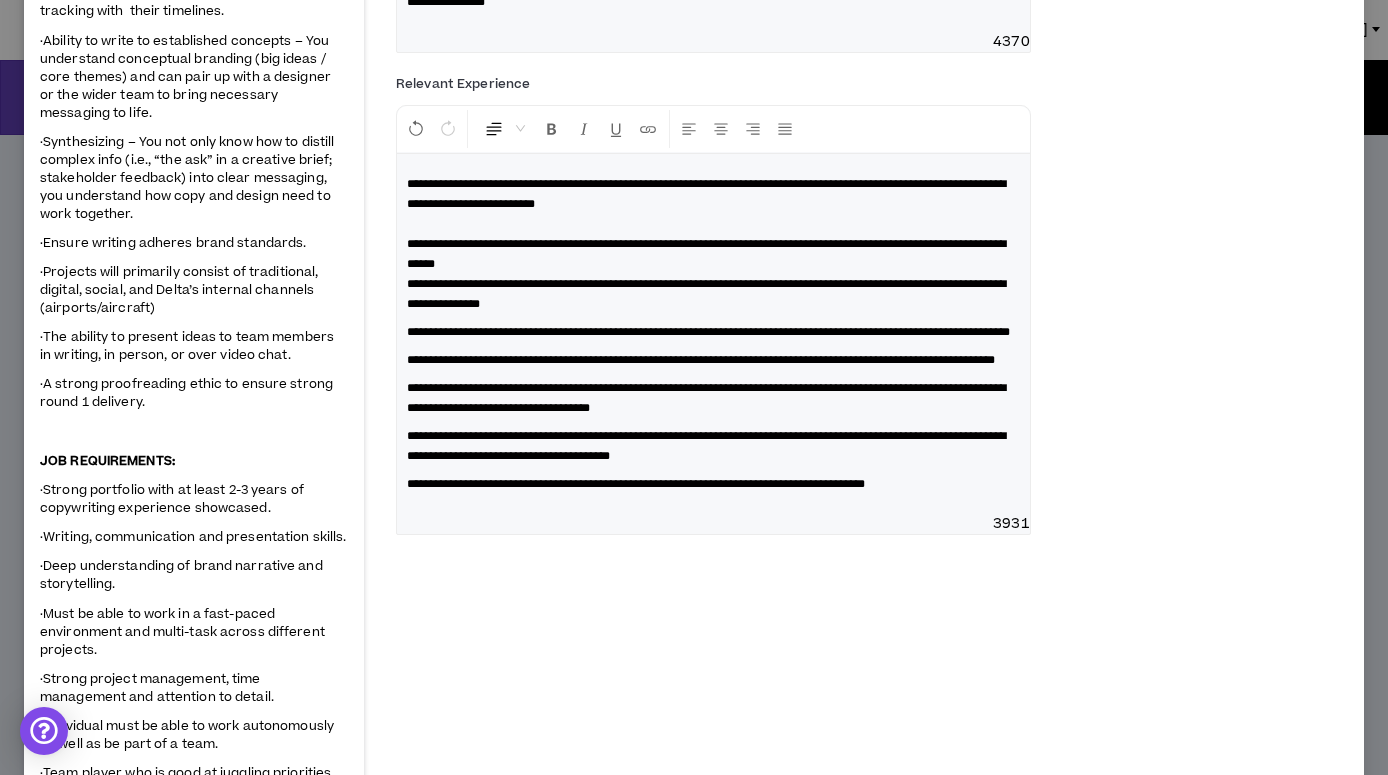 click on "**********" at bounding box center [713, 334] 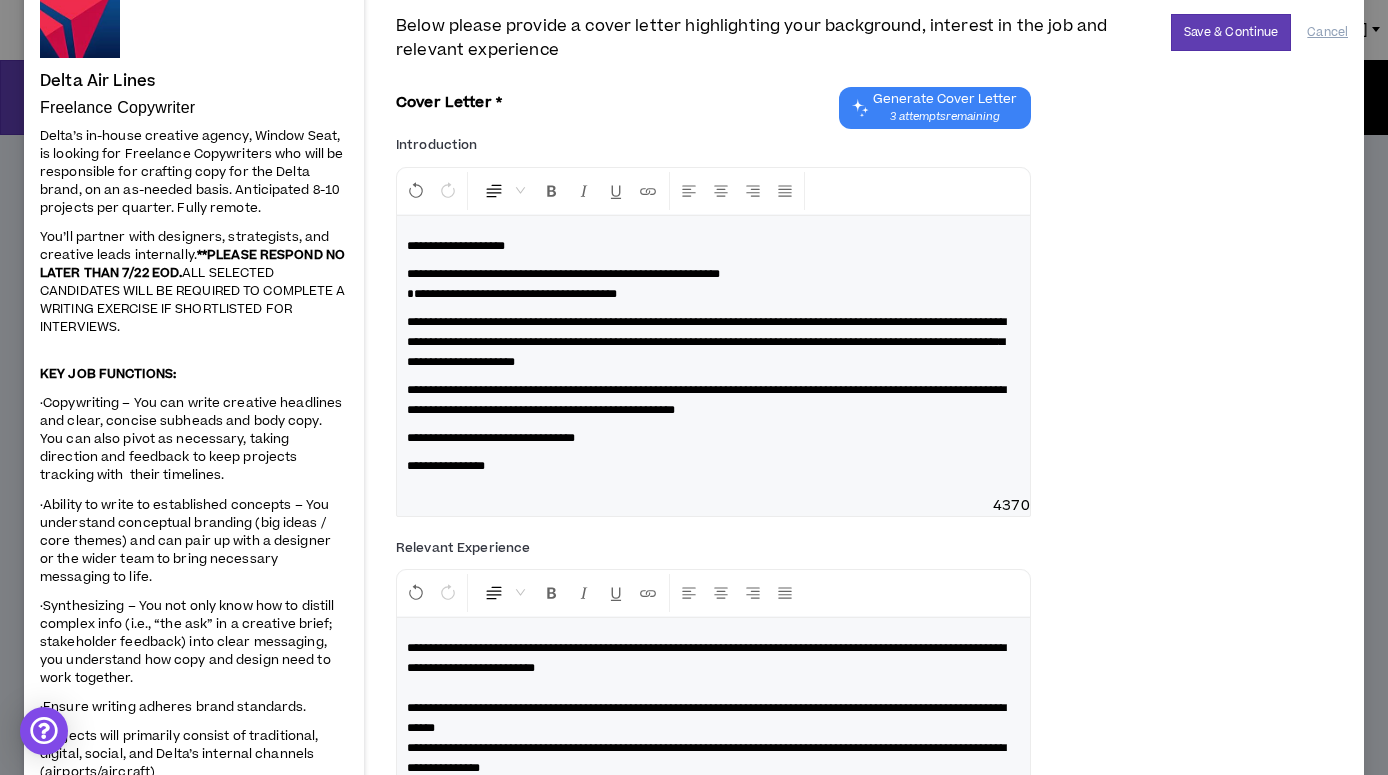 scroll, scrollTop: 0, scrollLeft: 0, axis: both 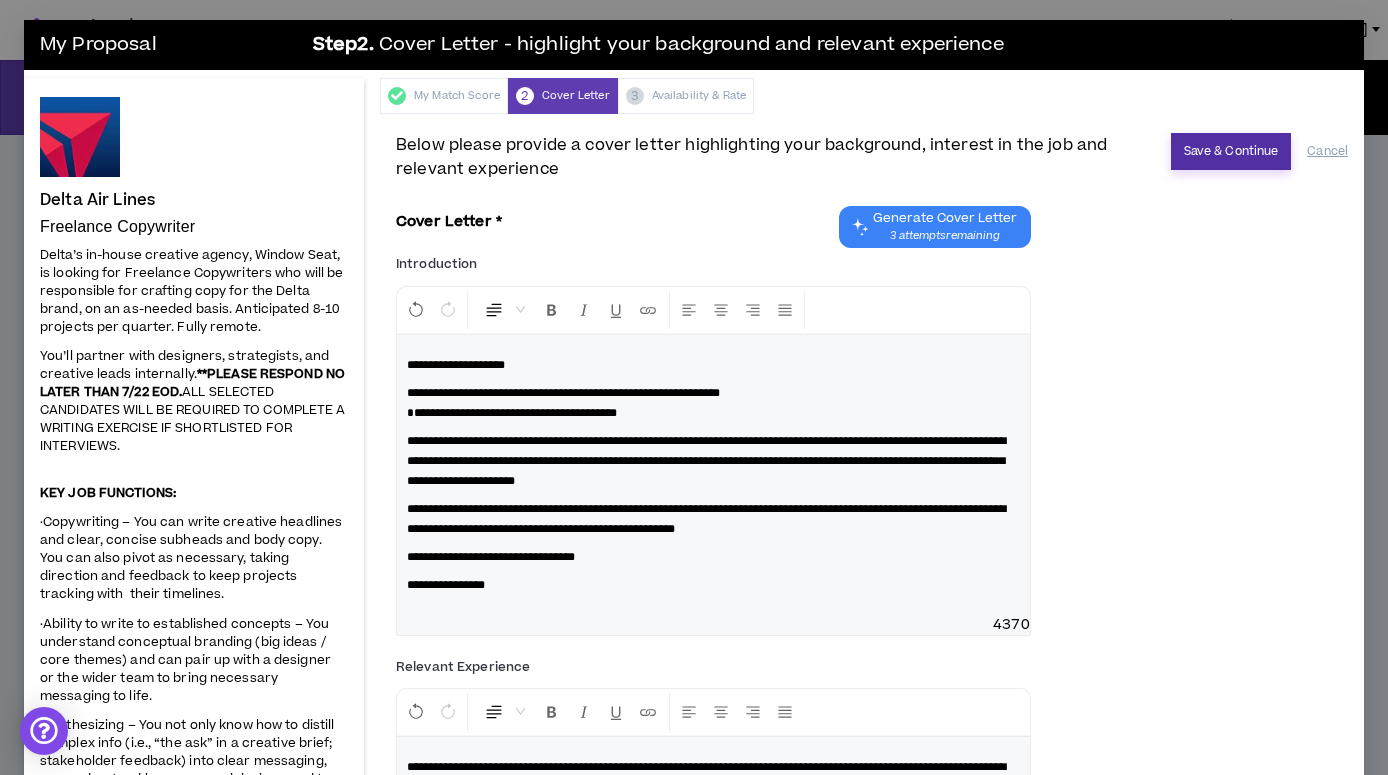 click on "Save & Continue" at bounding box center (1231, 151) 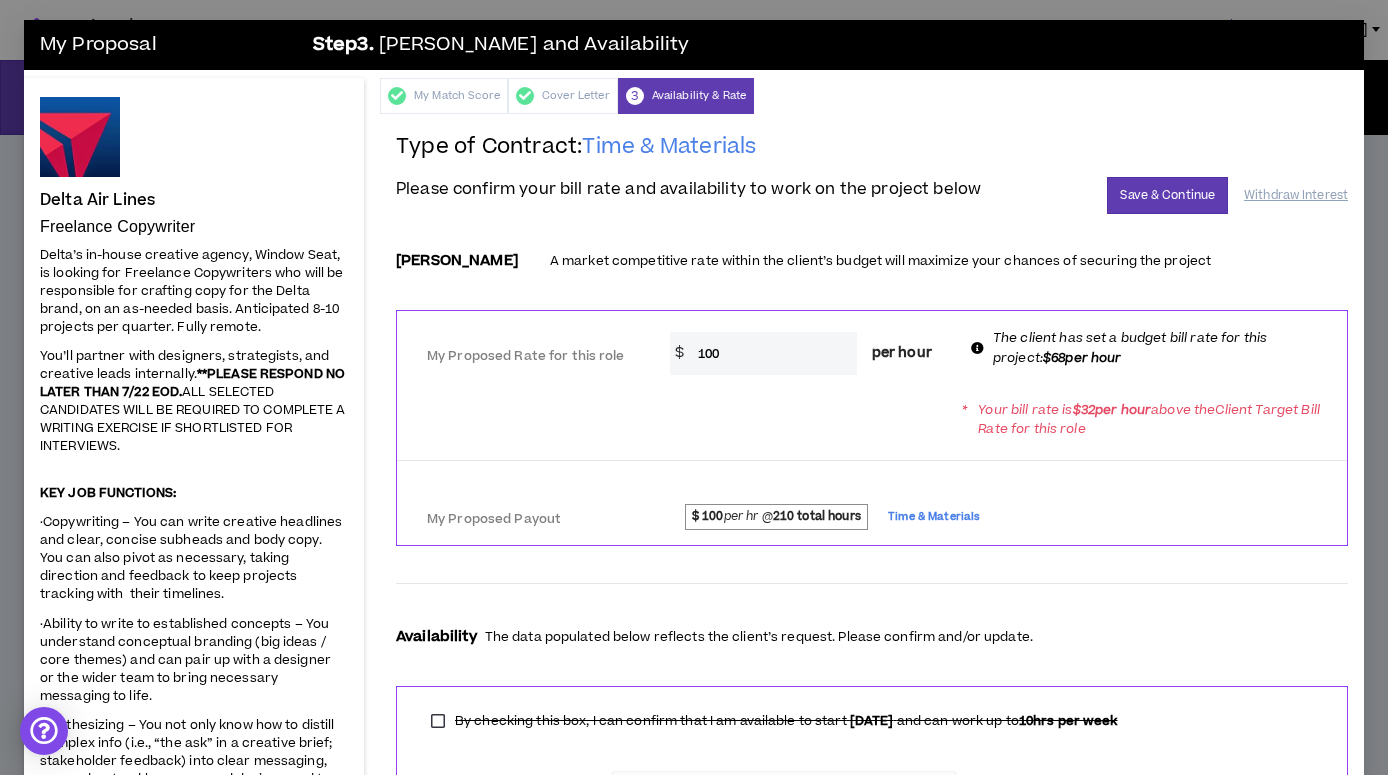 click on "100" at bounding box center [772, 353] 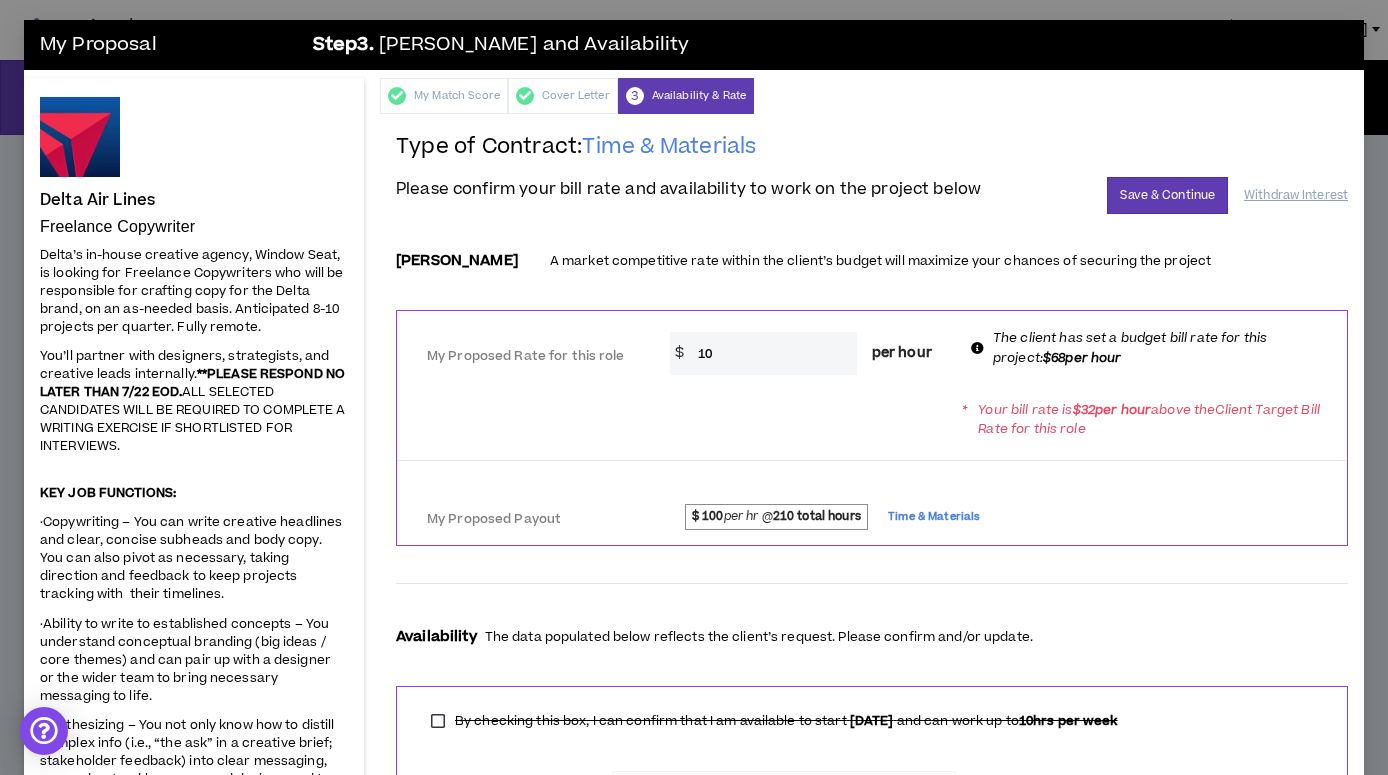 type on "1" 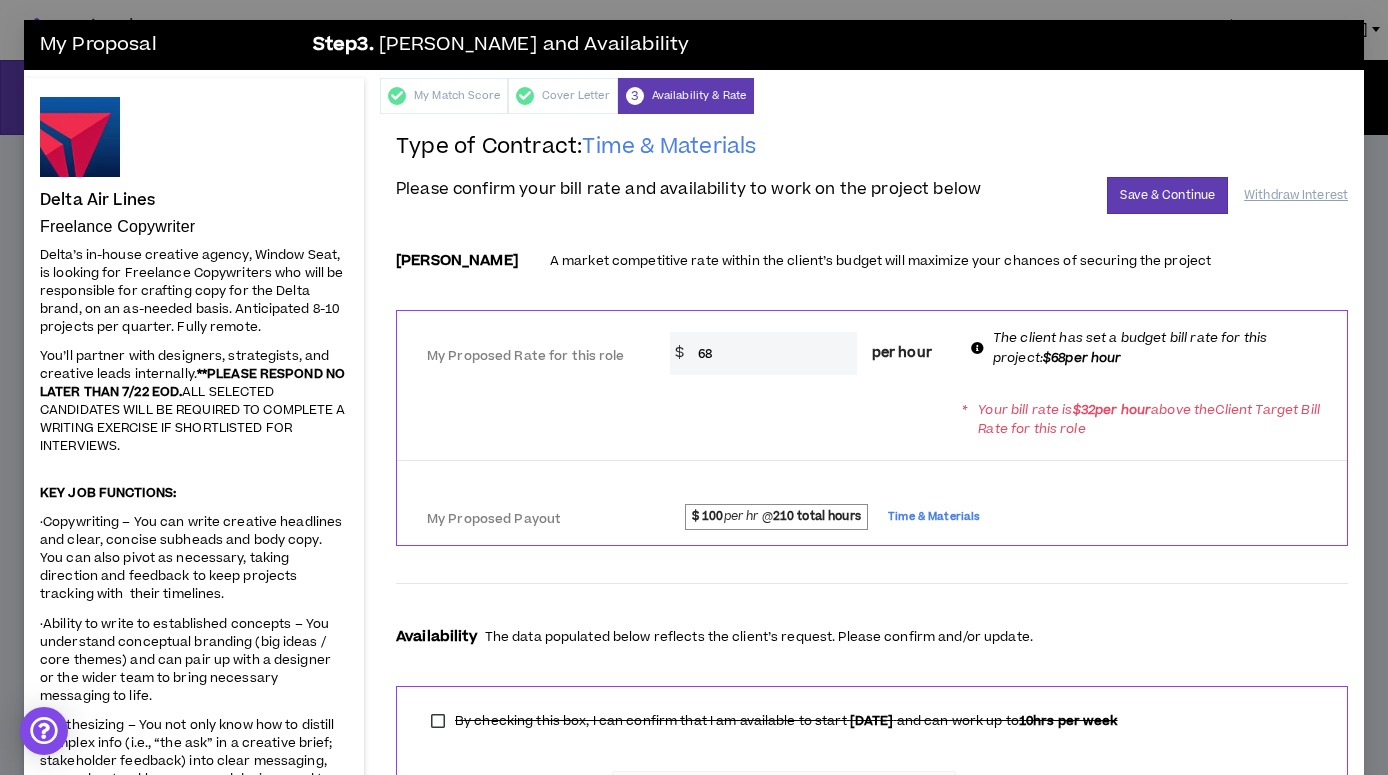 type on "68" 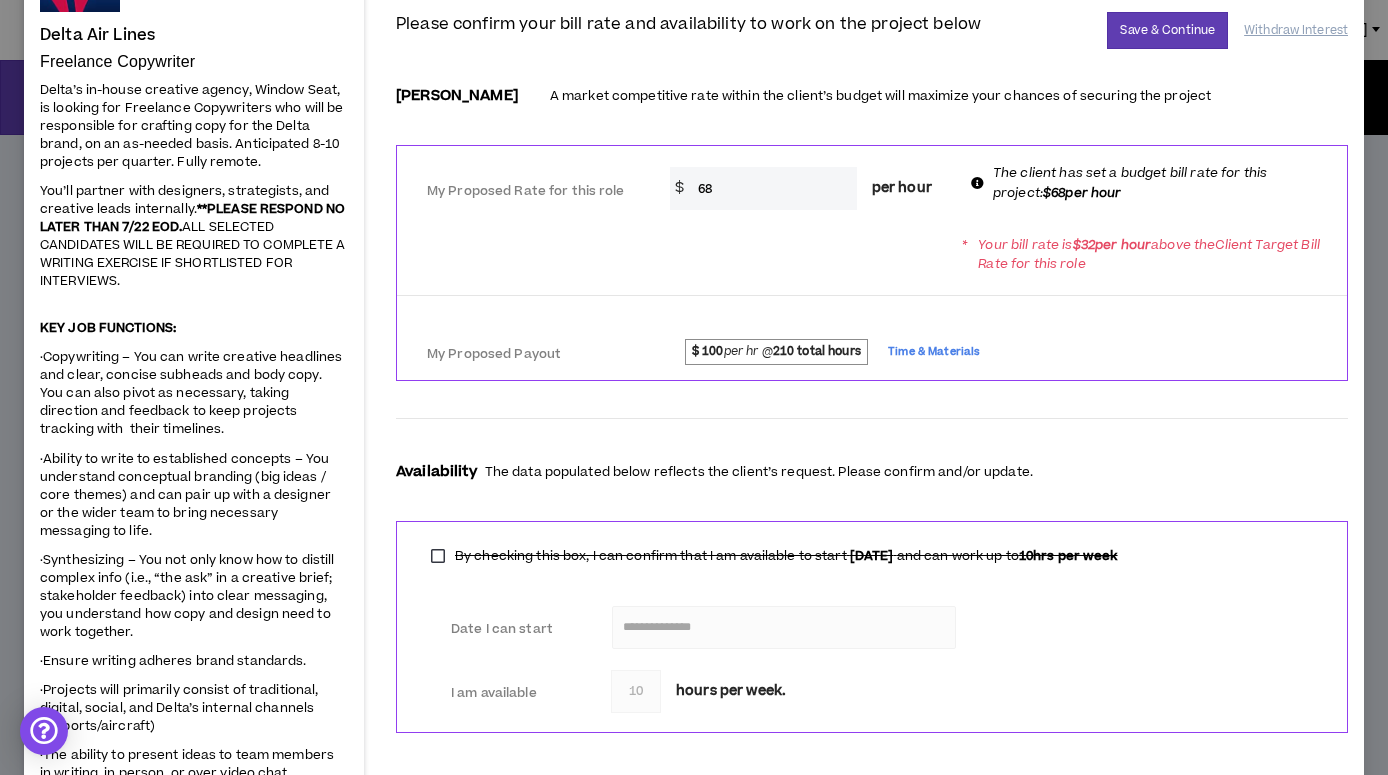 scroll, scrollTop: 0, scrollLeft: 0, axis: both 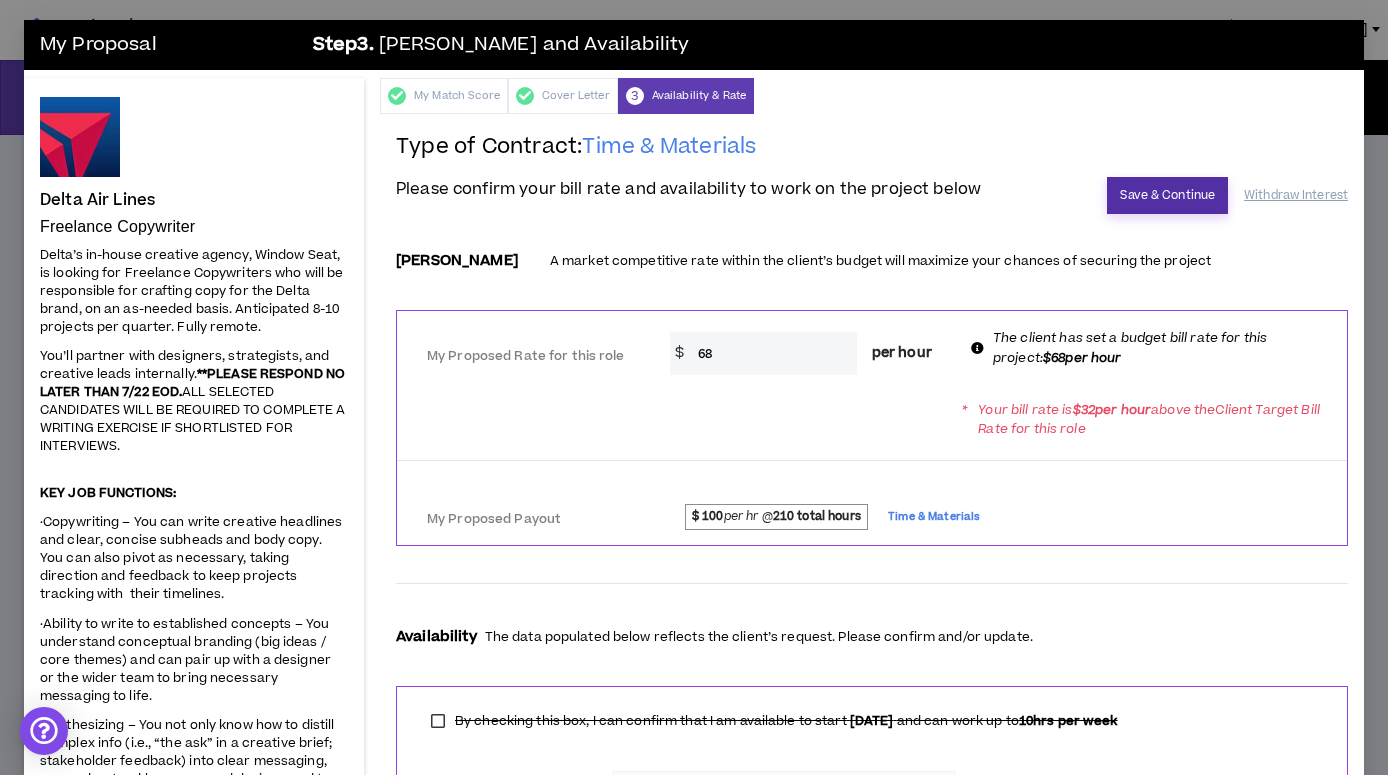 click on "Save & Continue" at bounding box center [1167, 195] 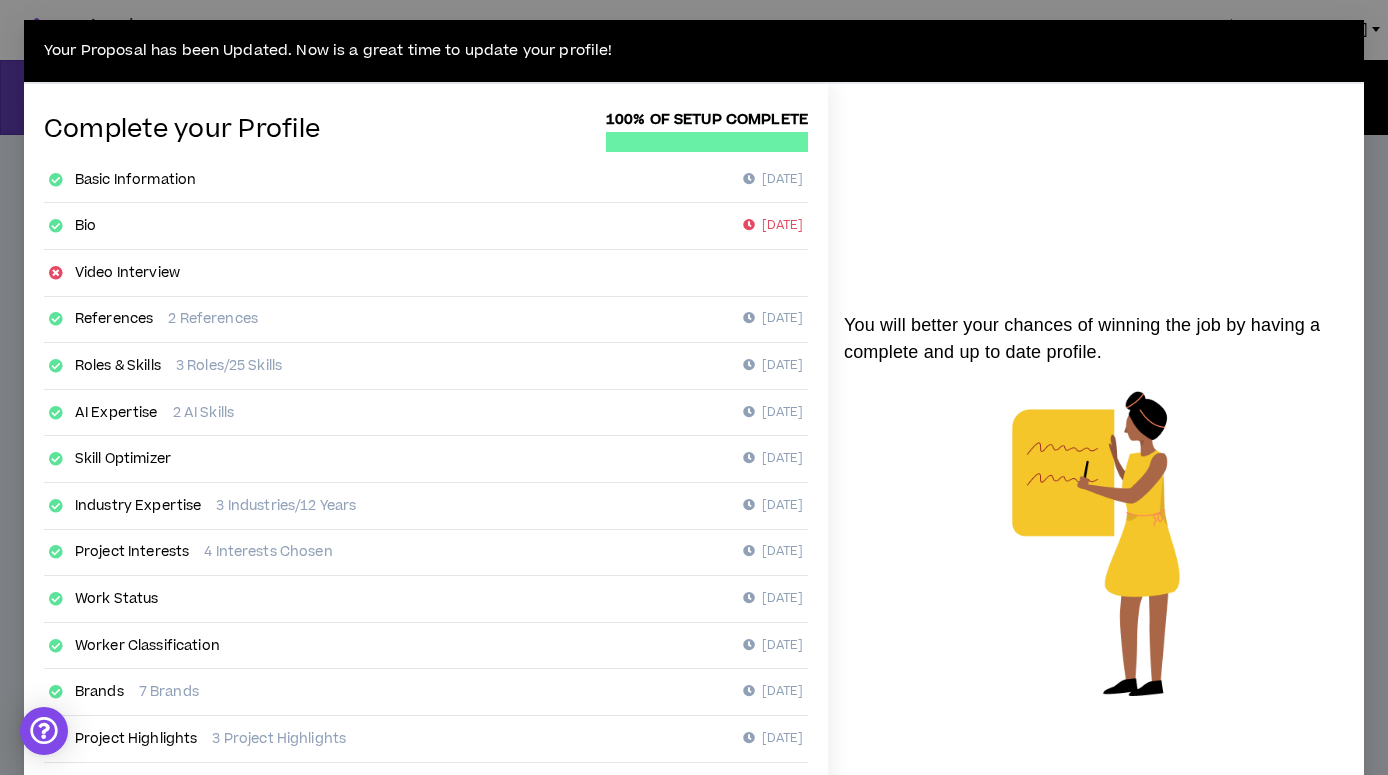 scroll, scrollTop: 277, scrollLeft: 0, axis: vertical 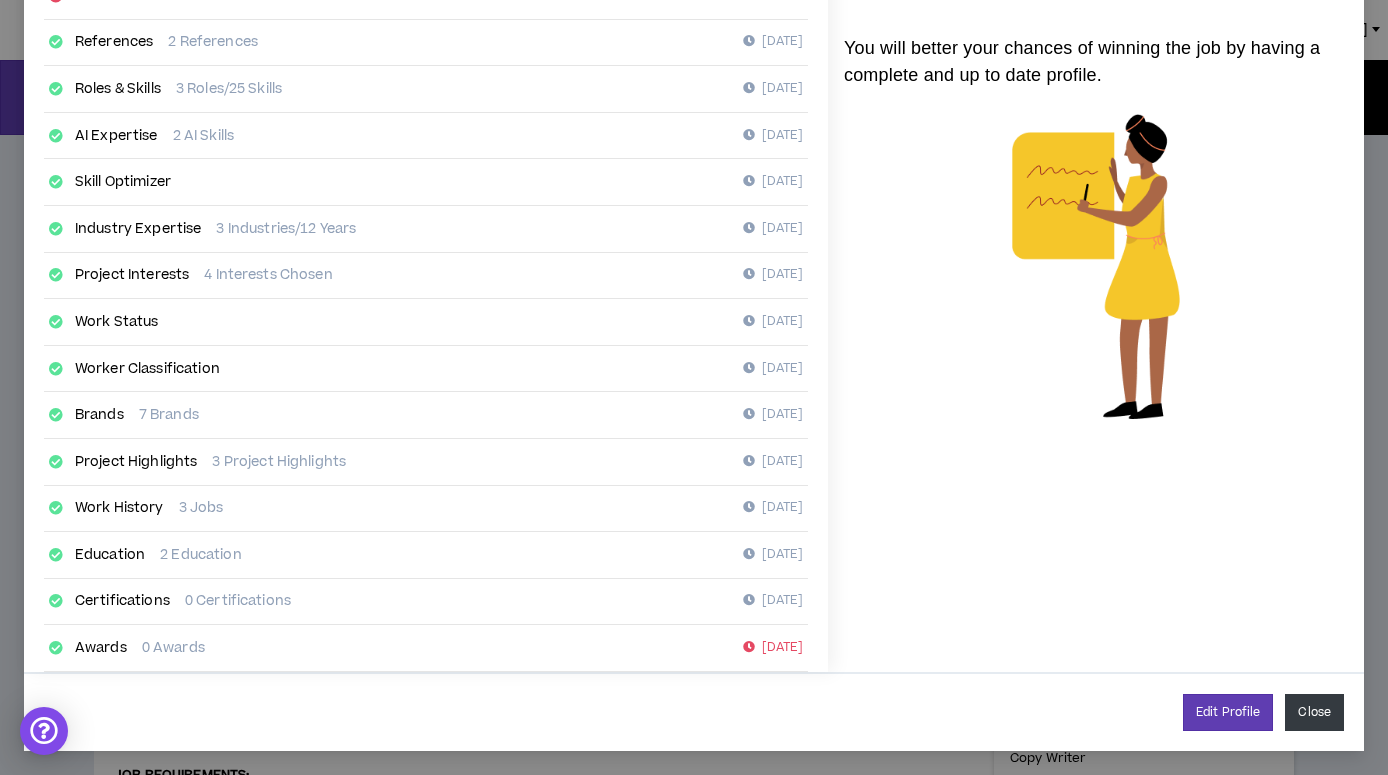 click on "Close" at bounding box center (1314, 712) 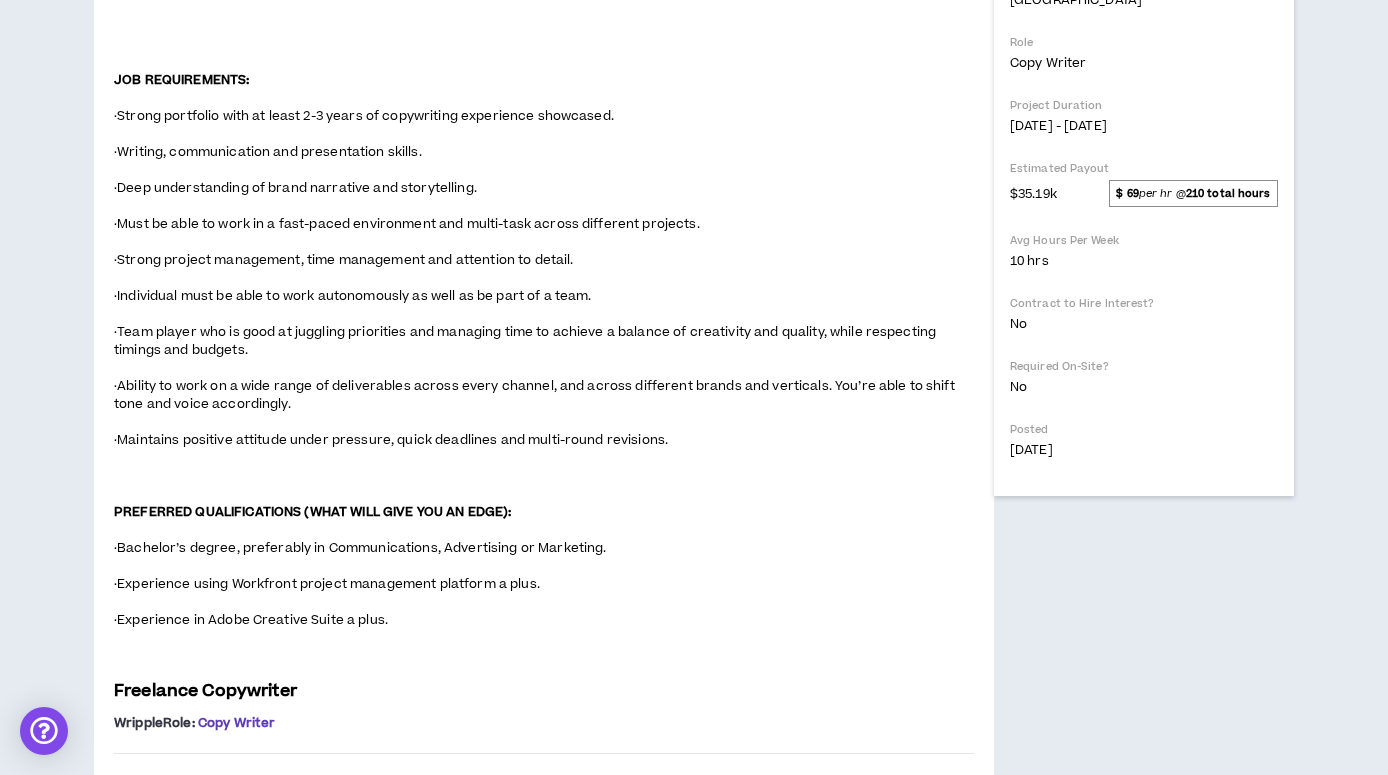 scroll, scrollTop: 0, scrollLeft: 0, axis: both 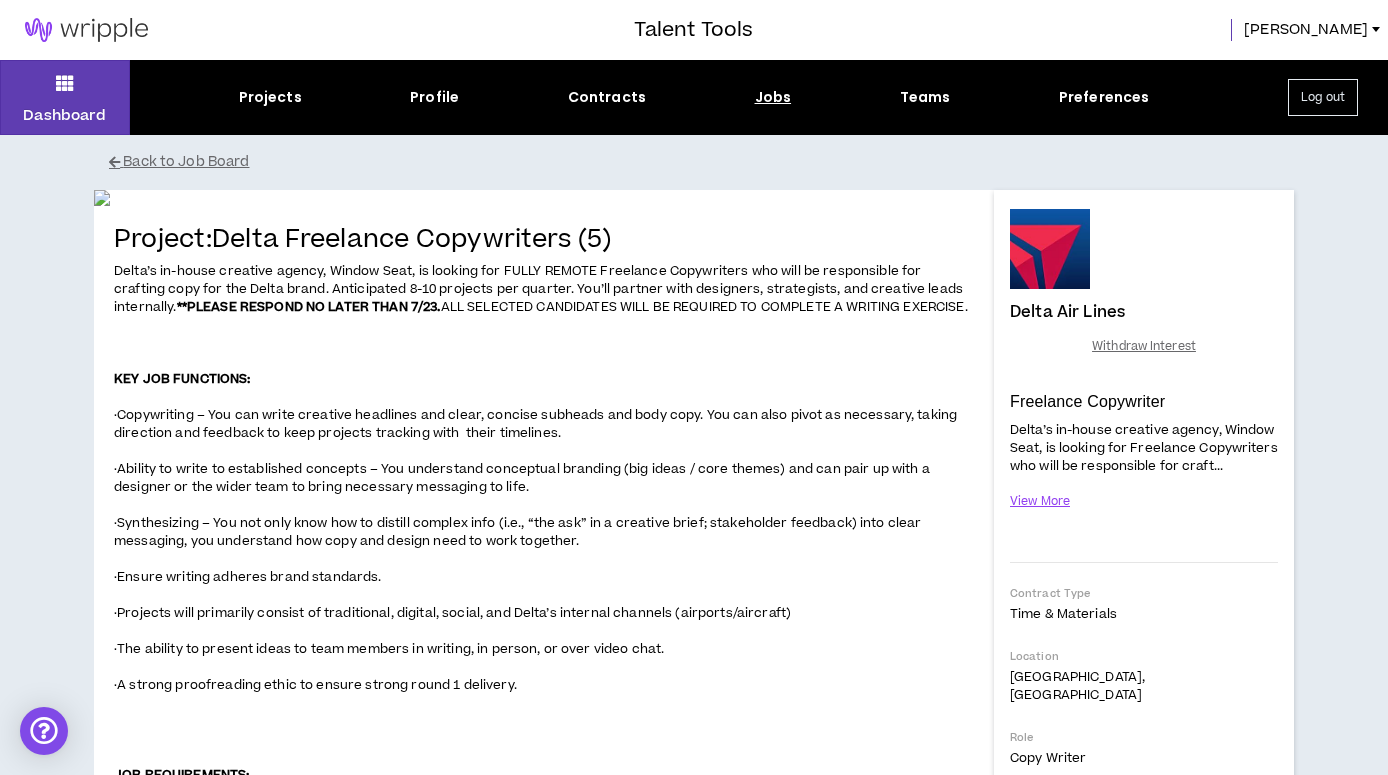 click on "Jobs" at bounding box center [773, 97] 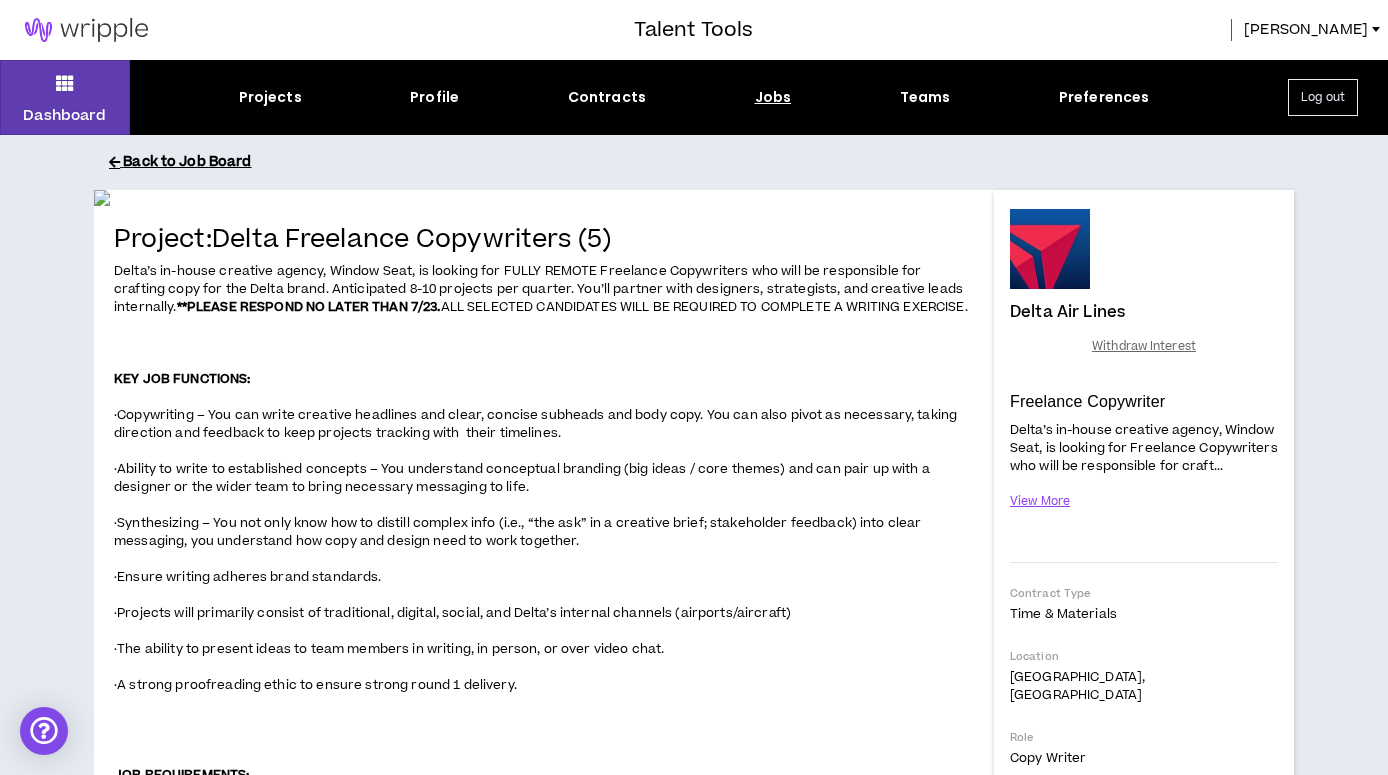 click on "Back to Job Board" at bounding box center (709, 162) 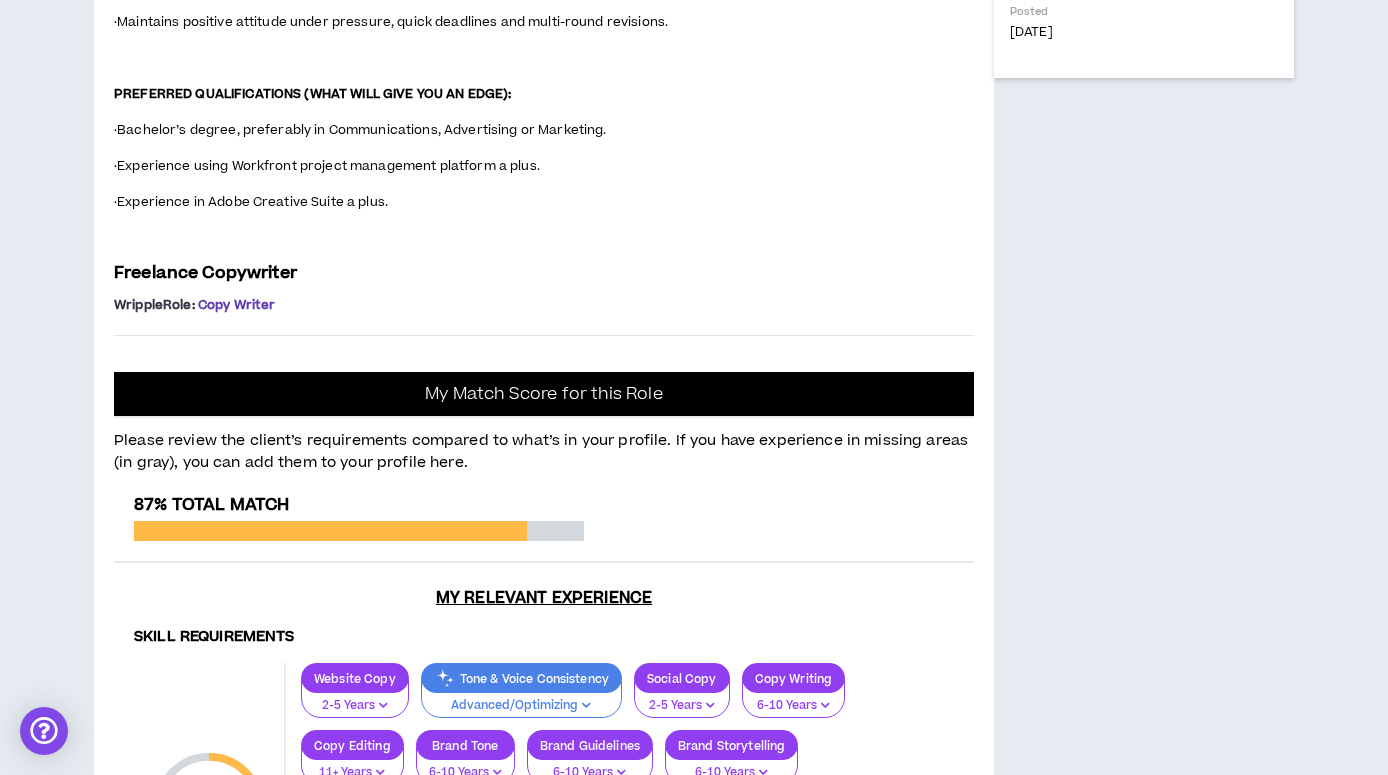 scroll, scrollTop: 1116, scrollLeft: 0, axis: vertical 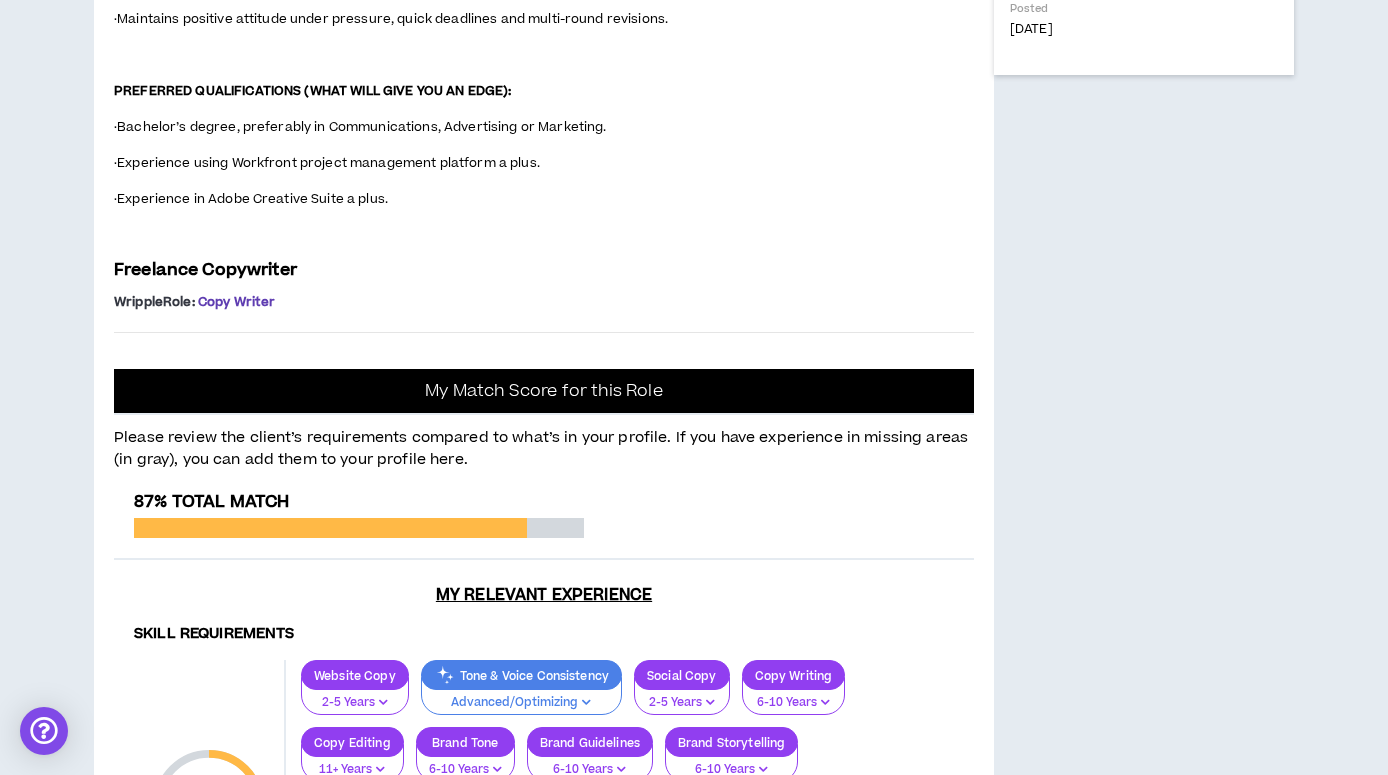 click on "Delta’s in-house creative agency, Window Seat, is looking for FULLY REMOTE Freelance Copywriters who will be responsible for crafting copy for the Delta brand. Anticipated 8-10 projects per quarter.  You’ll partner with designers, strategists, and creative leads internally.  **PLEASE RESPOND NO LATER THAN 7/23.  ALL SELECTED CANDIDATES WILL BE REQUIRED TO COMPLETE A WRITING EXERCISE. KEY JOB FUNCTIONS:  ·Copywriting – You can write creative headlines and clear, concise subheads and body copy. You can also pivot as necessary, taking direction and feedback to keep projects tracking with  their timelines.  ·Ability to write to established concepts – You understand conceptual branding (big ideas / core themes) and can pair up with a designer or the wider team to bring necessary messaging to life. ·Ensure writing adheres brand standards. ·Projects will primarily consist of traditional, digital, social, and Delta’s internal channels (airports/aircraft) JOB REQUIREMENTS:" at bounding box center (544, -305) 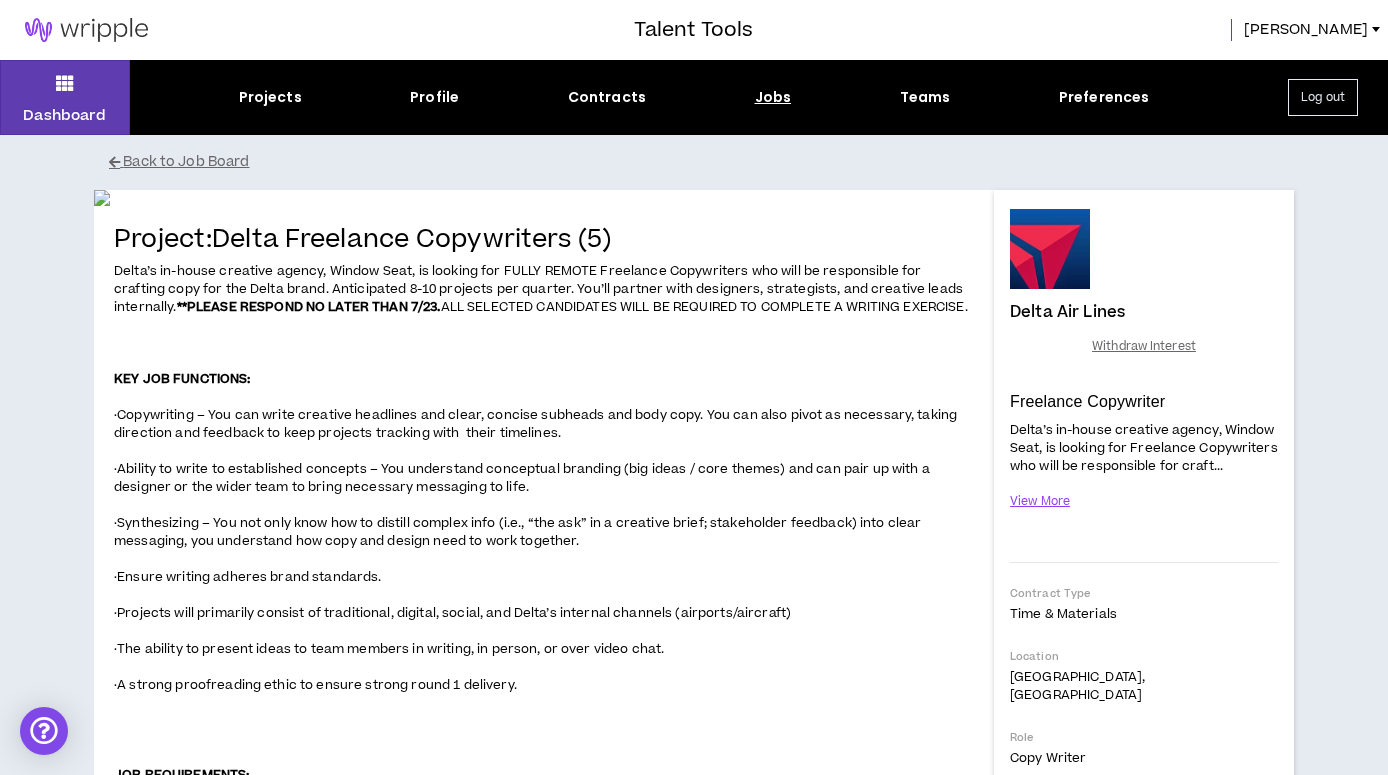 click on "Jobs" at bounding box center [773, 97] 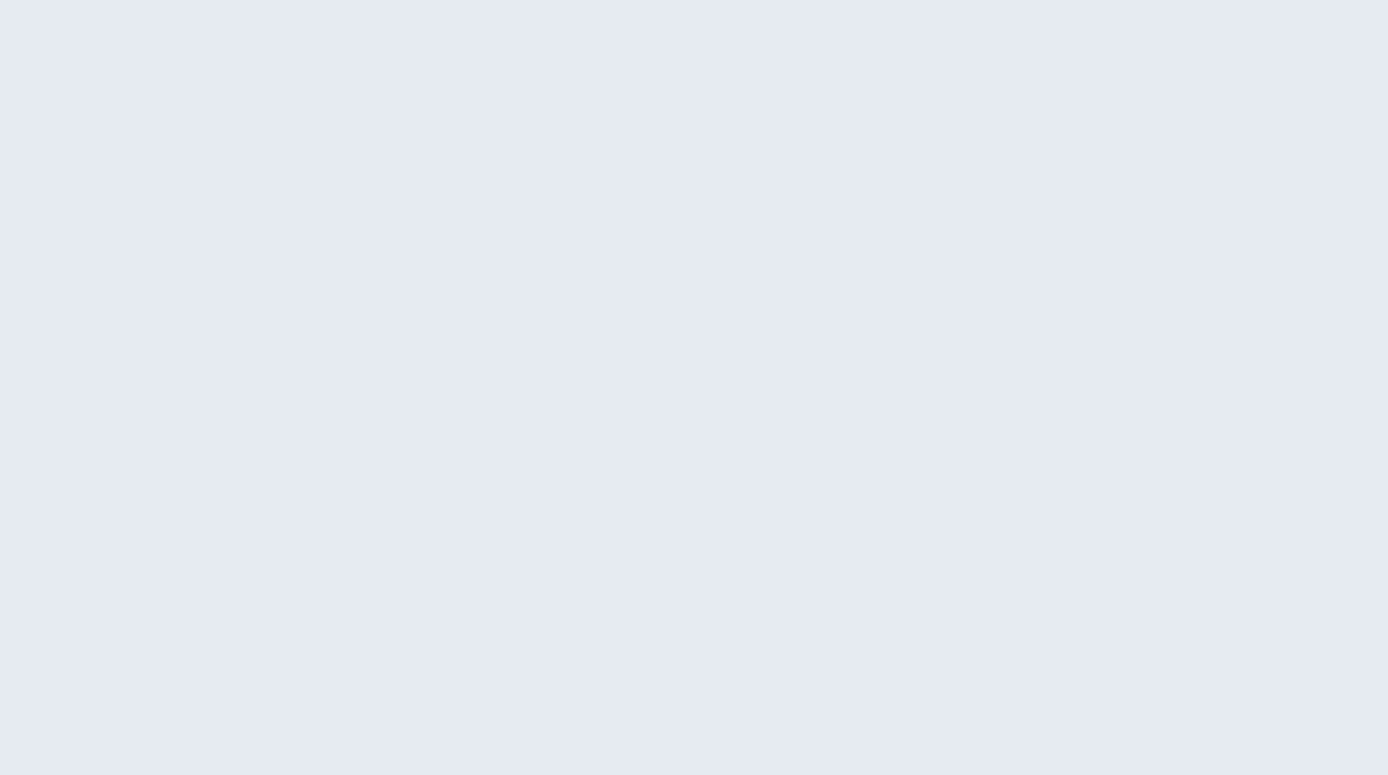scroll, scrollTop: 0, scrollLeft: 0, axis: both 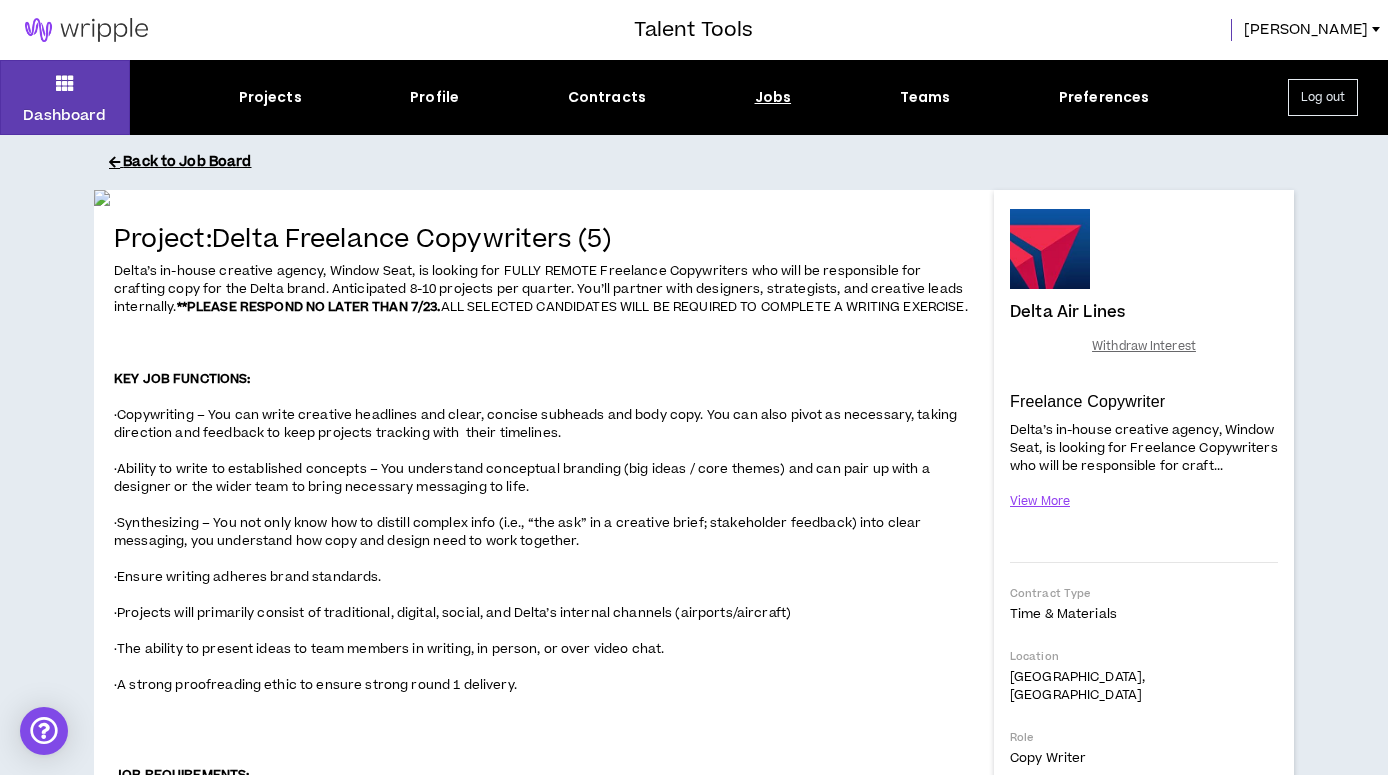 click on "Back to Job Board" at bounding box center (709, 162) 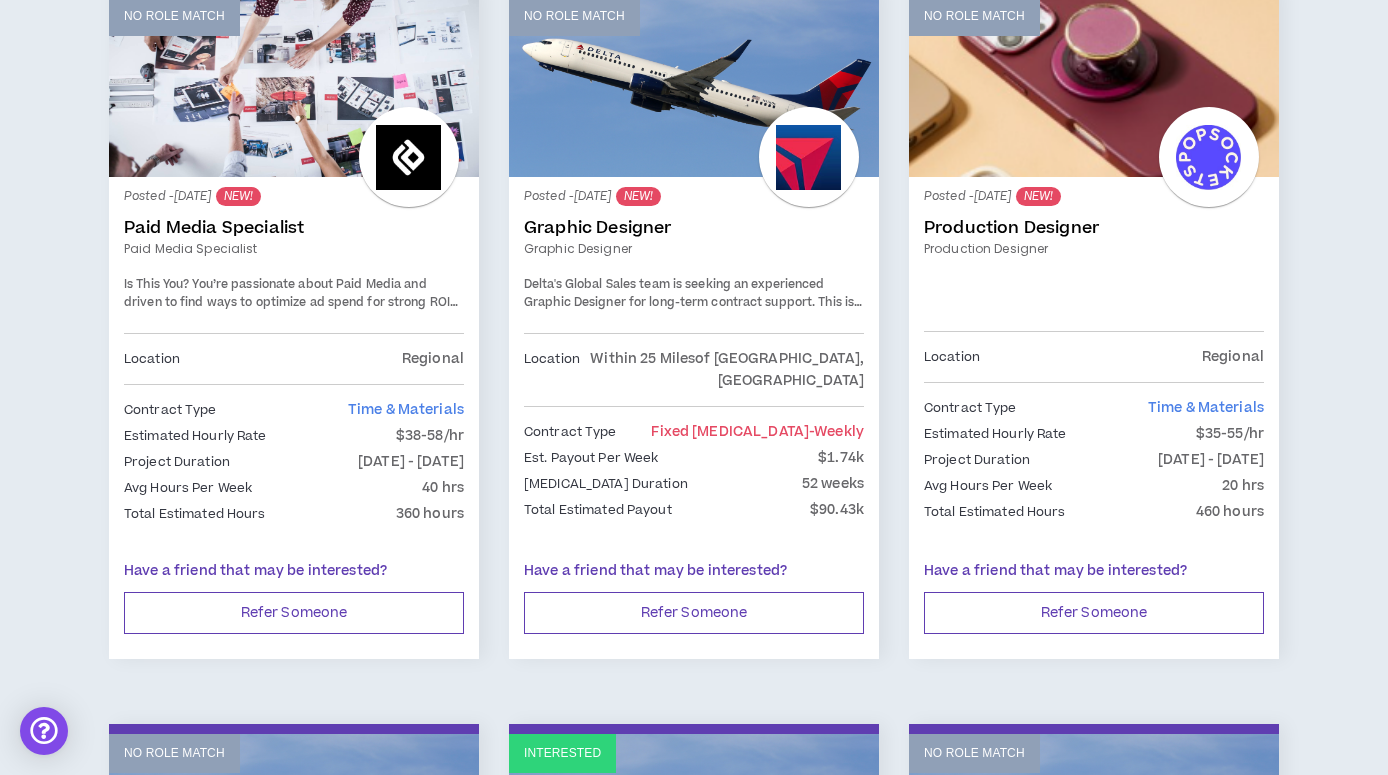 scroll, scrollTop: 376, scrollLeft: 0, axis: vertical 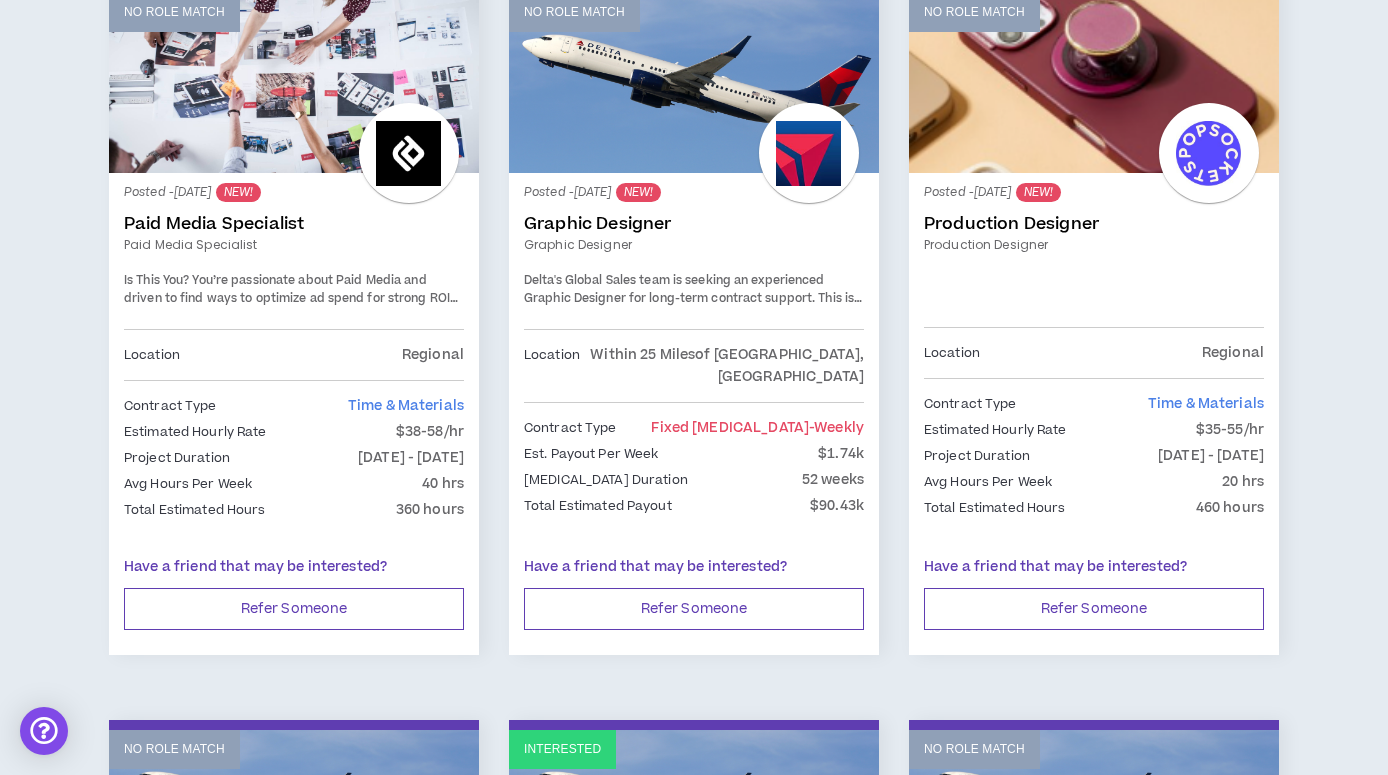 click on "Delta's Global Sales team is seeking an experienced Graphic Designer for long-term contract support. This is a 40hr/week hybrid onsite opportunity, with 4 days onsite at [GEOGRAPHIC_DATA] in [GEOGRAPHIC_DATA].
Key Activities:
·Developing new and unique ideas to tell brand story through visual assets, with the ability to turn complex design issues into clean, intuitive solutions.
·Possessing solid knowledge of steps required in creative development and production processes, and the ability to perform those tasks in a timely and productive manner.
·Supporting field sales team marketing requests to drive account engagement with brand.
Requirements (Must have):
Figma Experience Print Experience Digital Experience ([PERSON_NAME])
[GEOGRAPHIC_DATA] to Have:
Experience developing event/trade show assets Animation Experience" at bounding box center [694, 289] 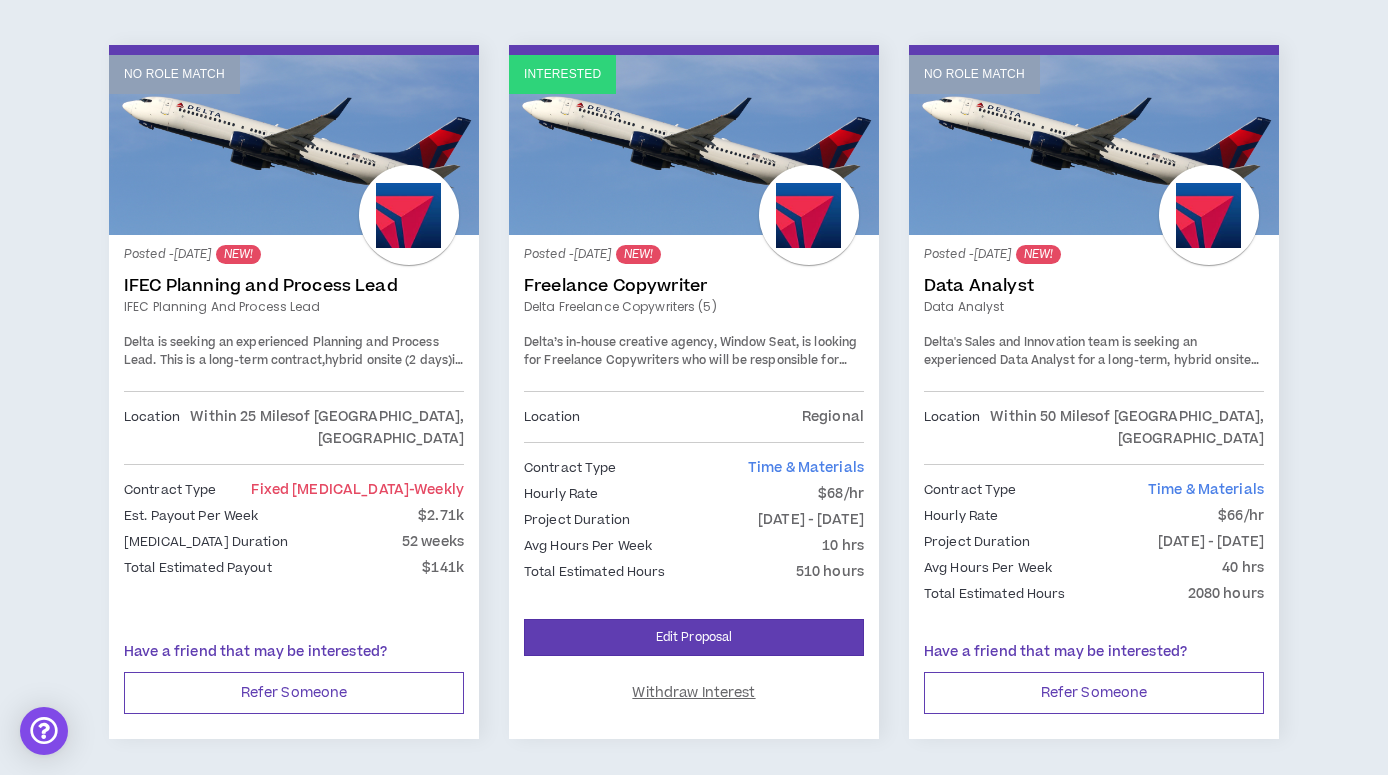 scroll, scrollTop: 1061, scrollLeft: 0, axis: vertical 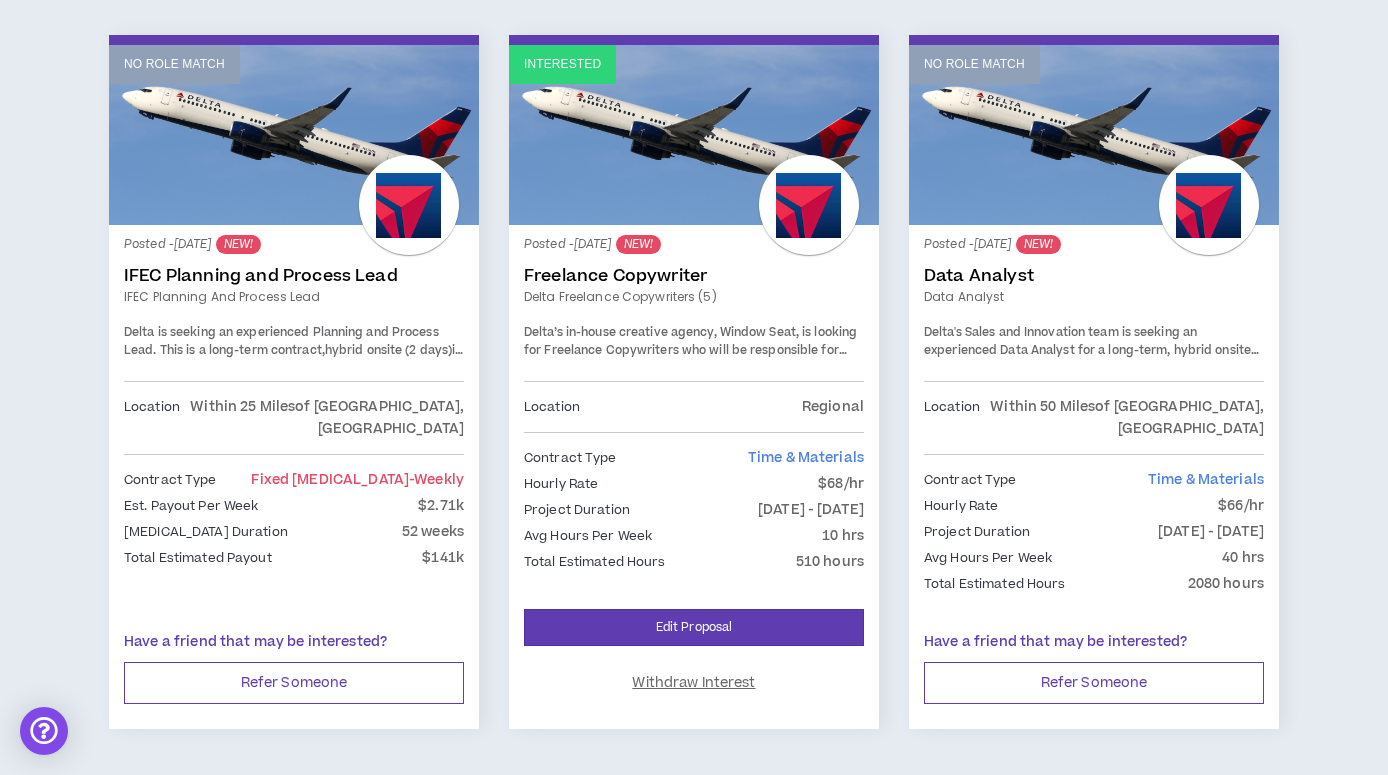 click on "Interested" at bounding box center [694, 135] 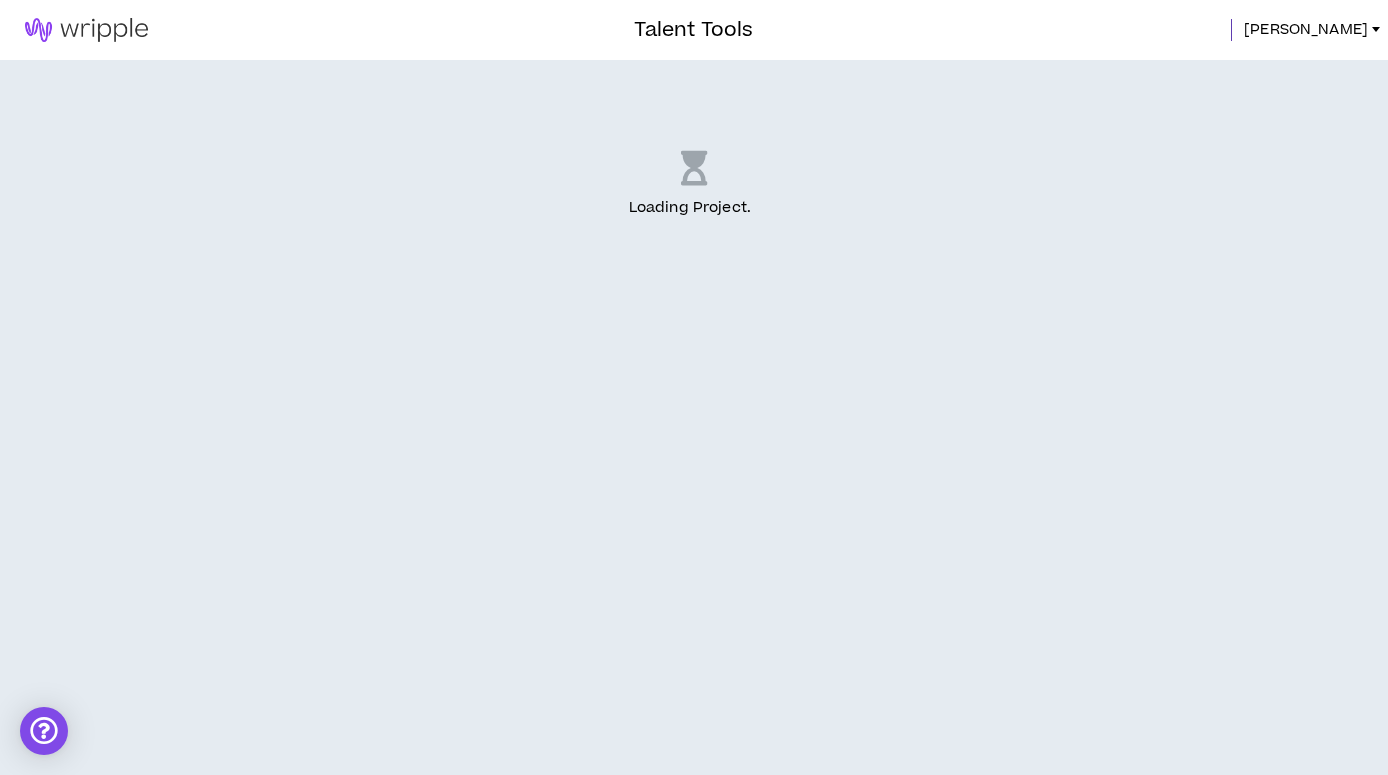 scroll, scrollTop: 0, scrollLeft: 0, axis: both 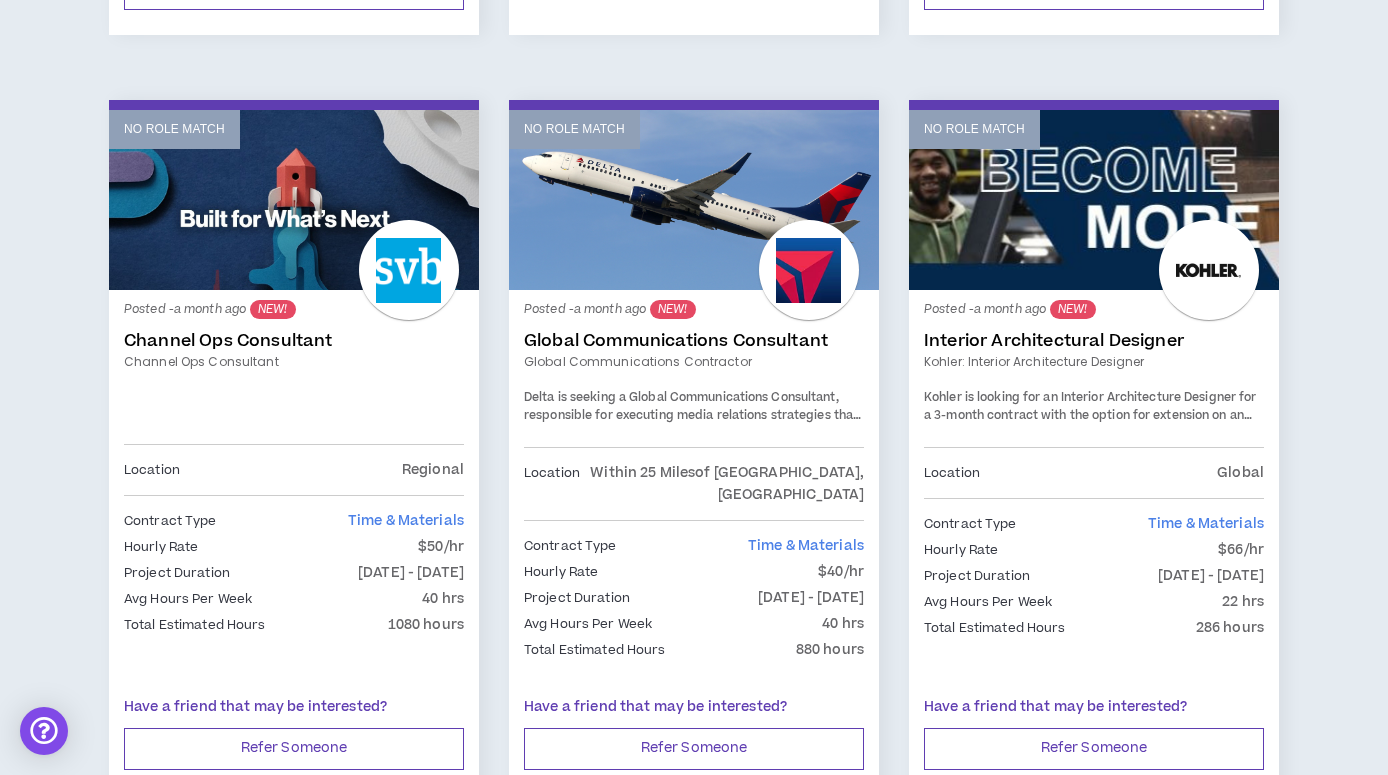 click on "No Role Match" at bounding box center (694, 200) 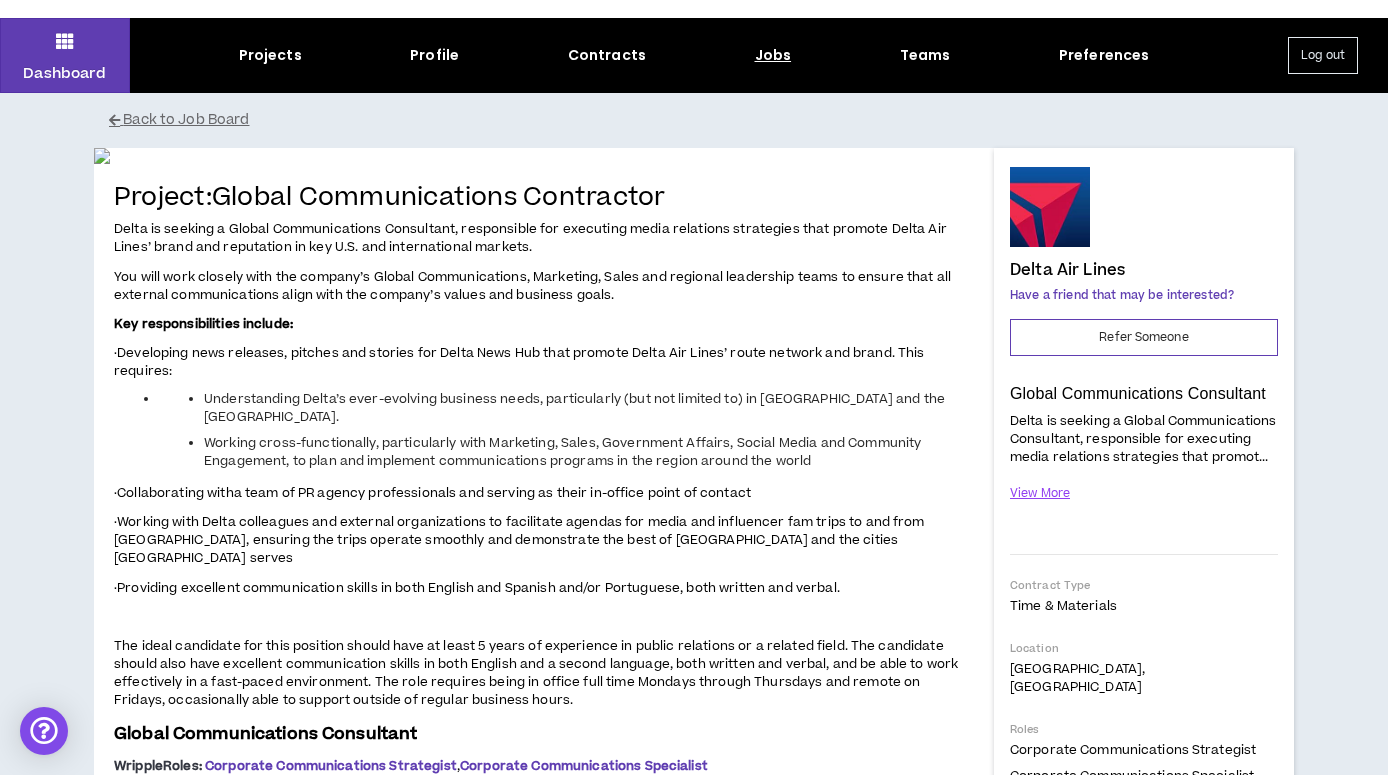scroll, scrollTop: 0, scrollLeft: 0, axis: both 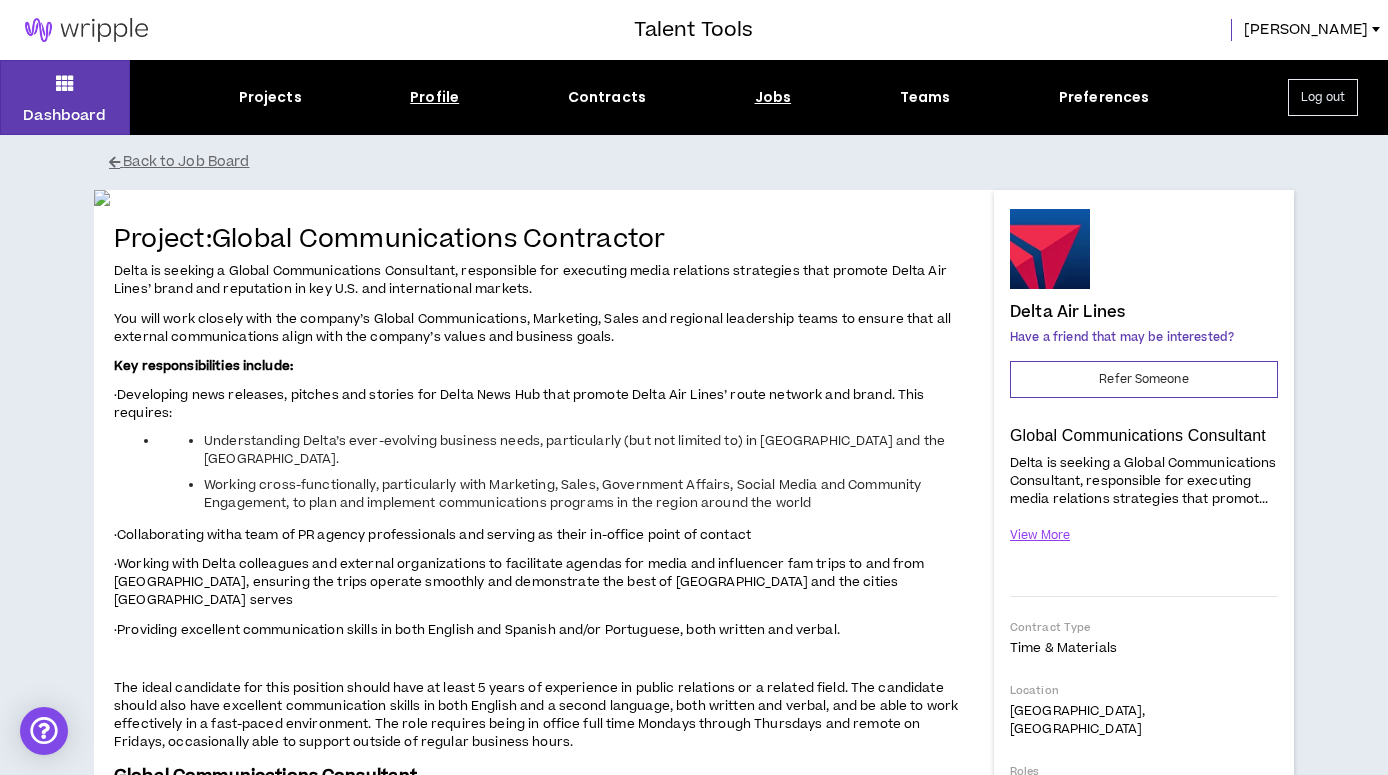 click on "Profile" at bounding box center (434, 97) 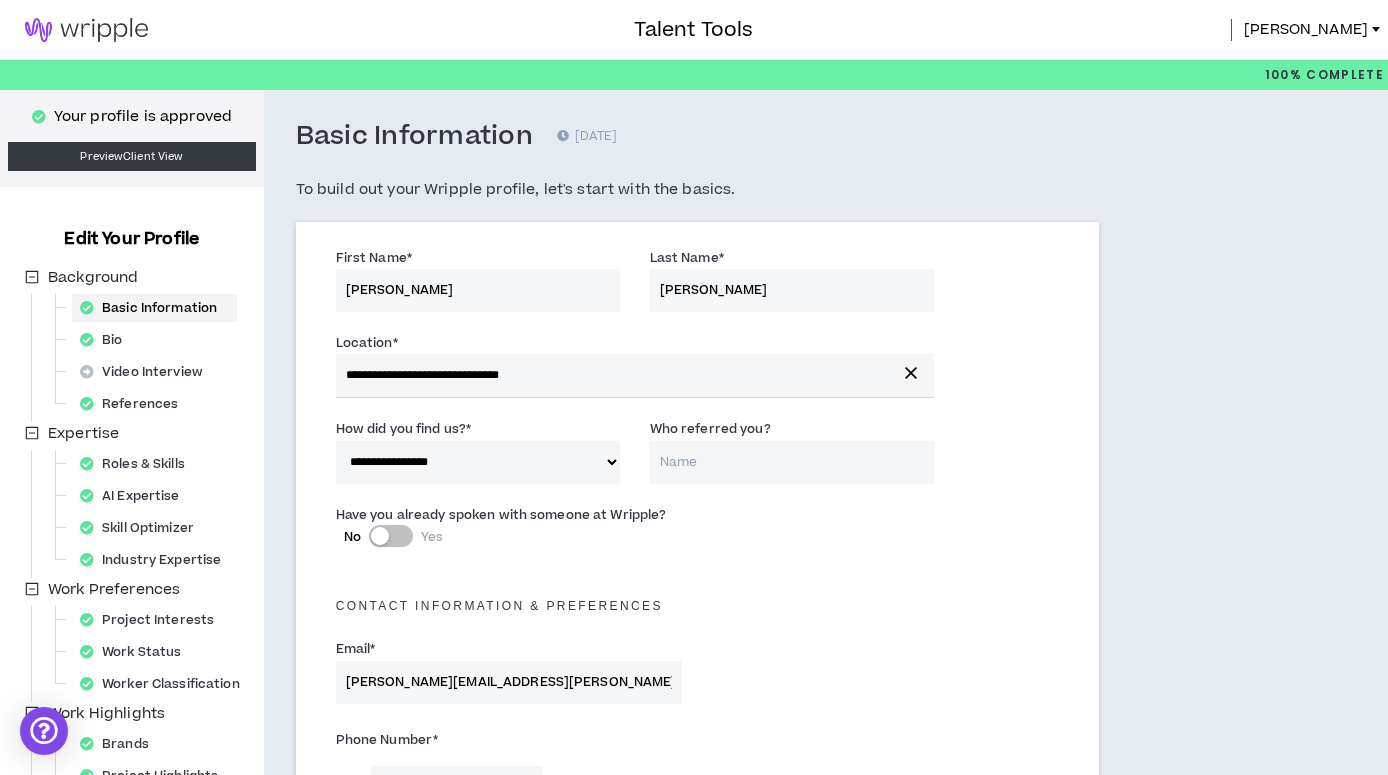 click at bounding box center [86, 30] 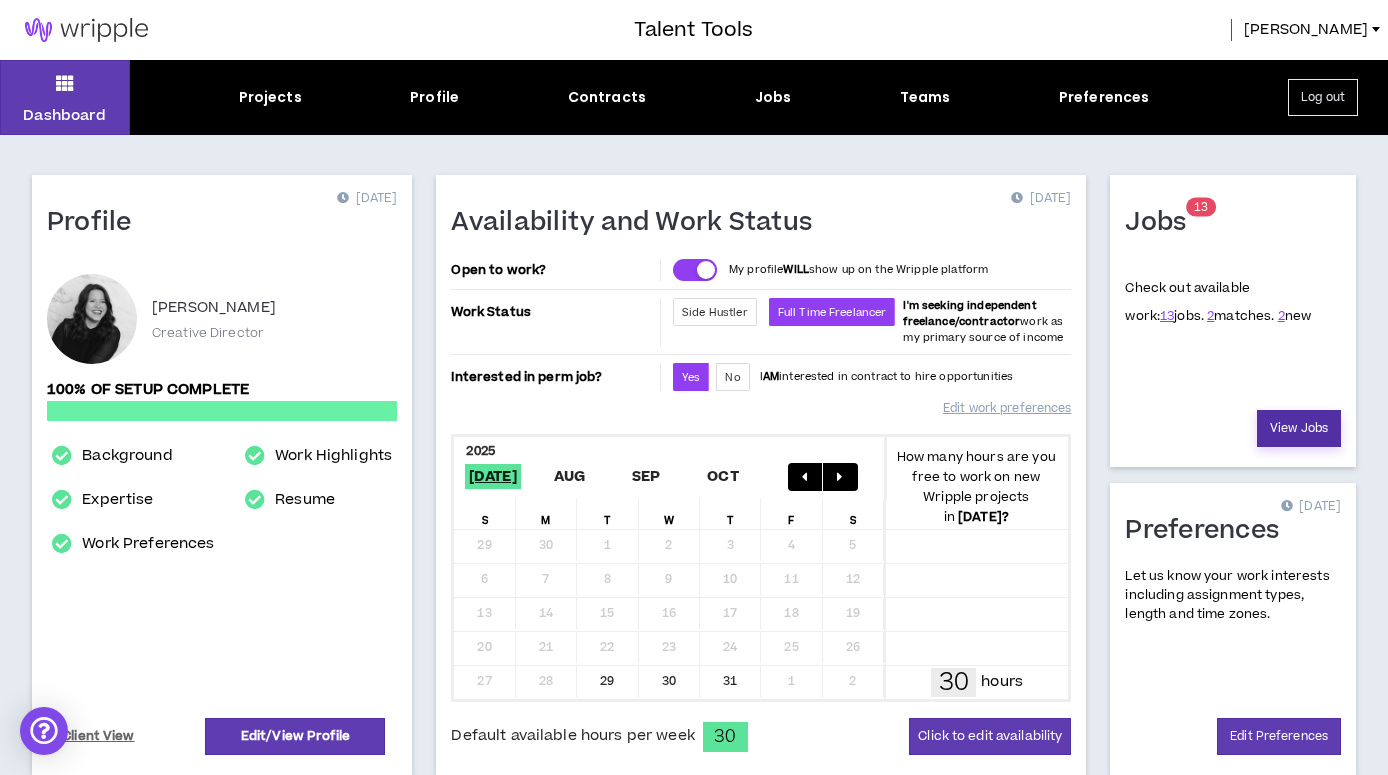 click on "View Jobs" at bounding box center [1299, 428] 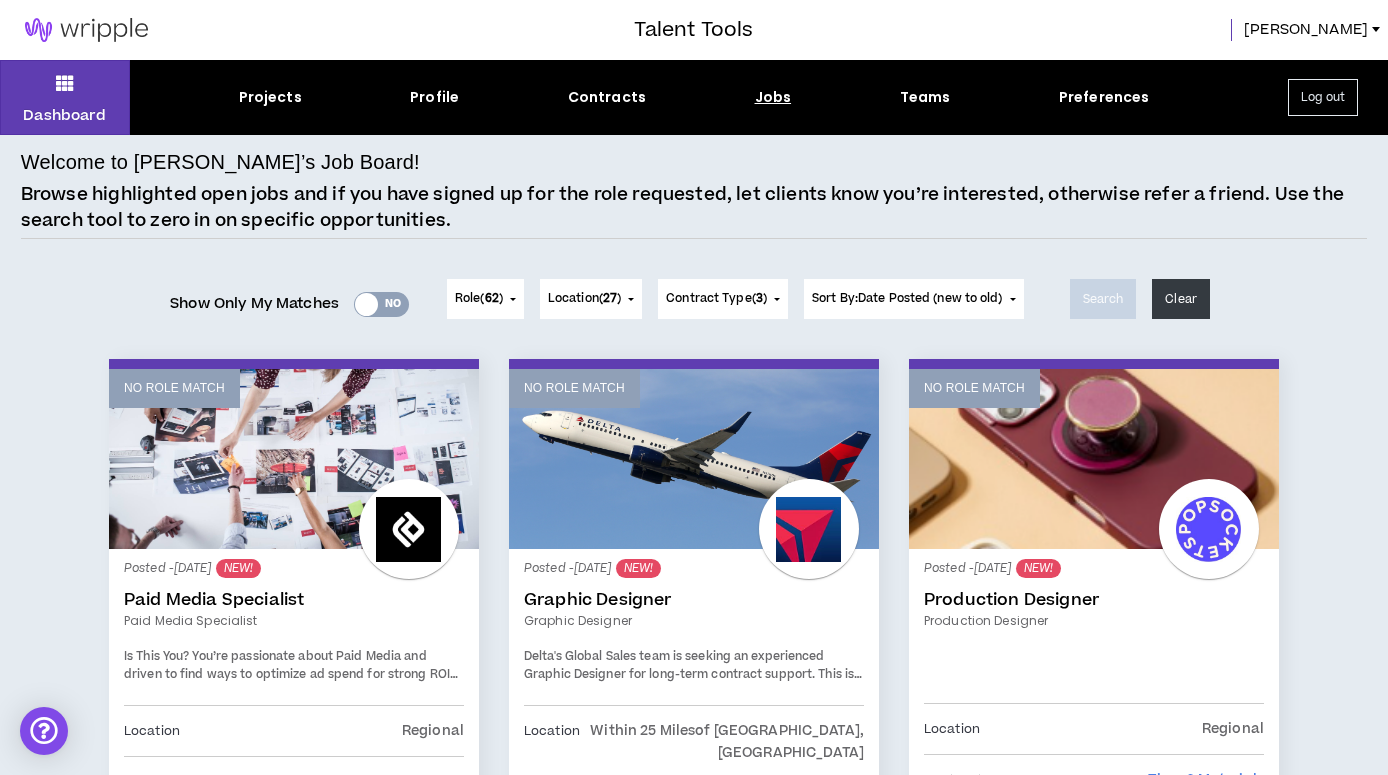 click on "Yes No" at bounding box center (381, 304) 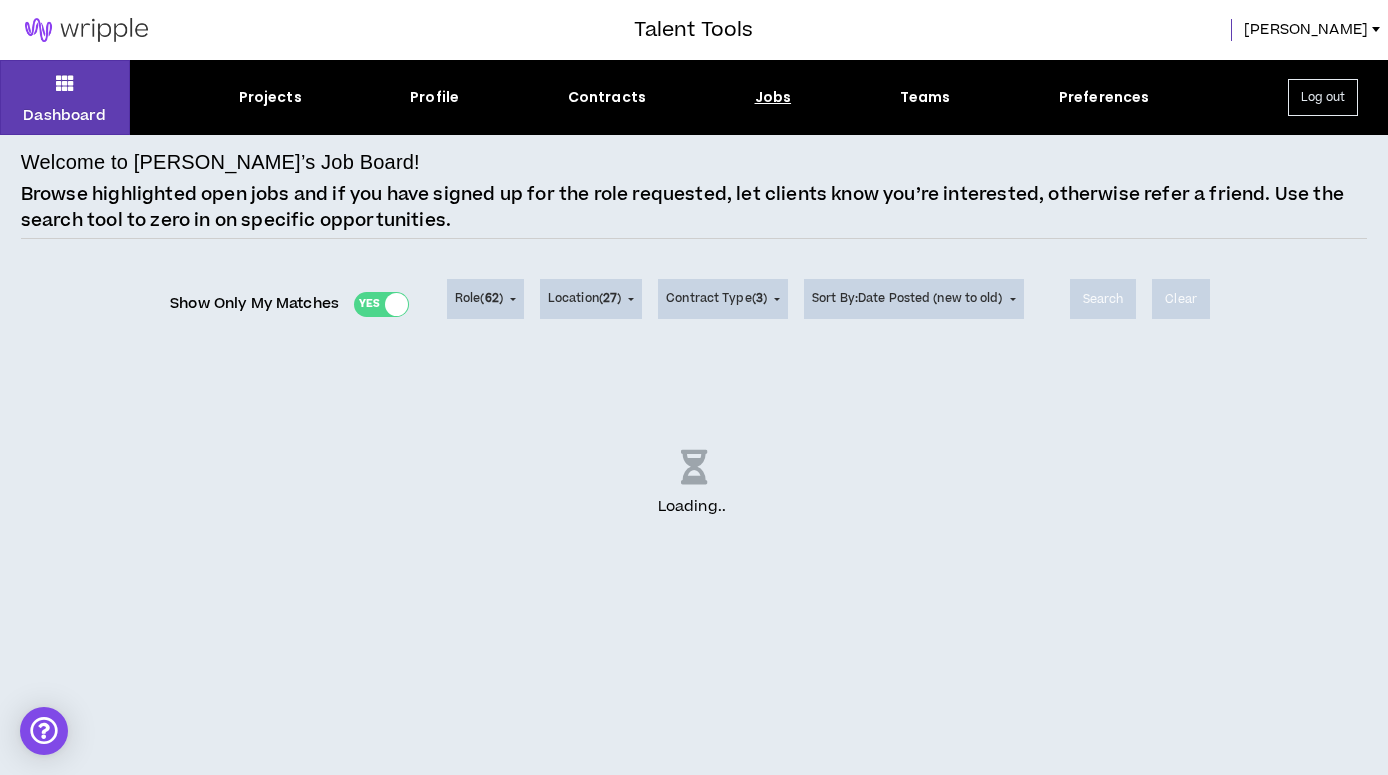 click on "Show Only My Matches Yes No" at bounding box center [289, 304] 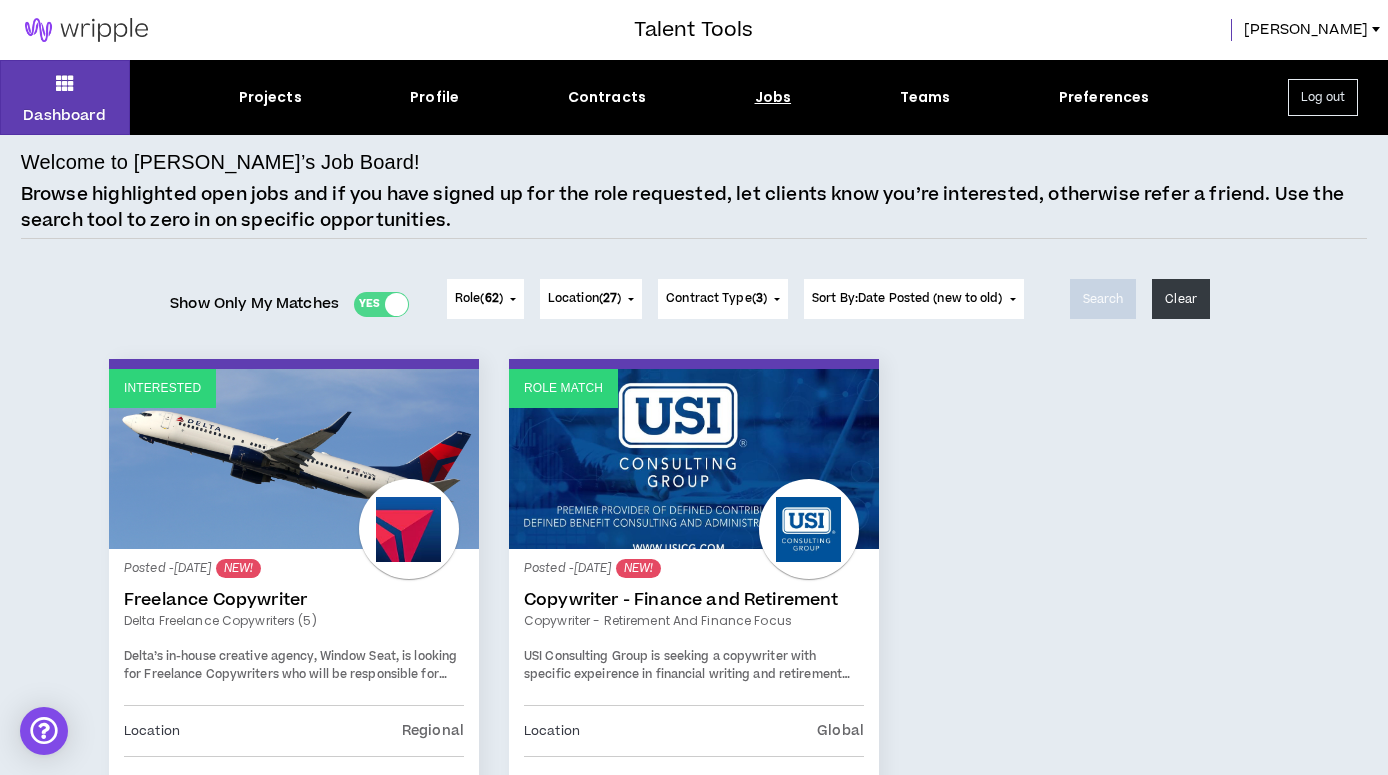 click on "Yes No" at bounding box center (381, 304) 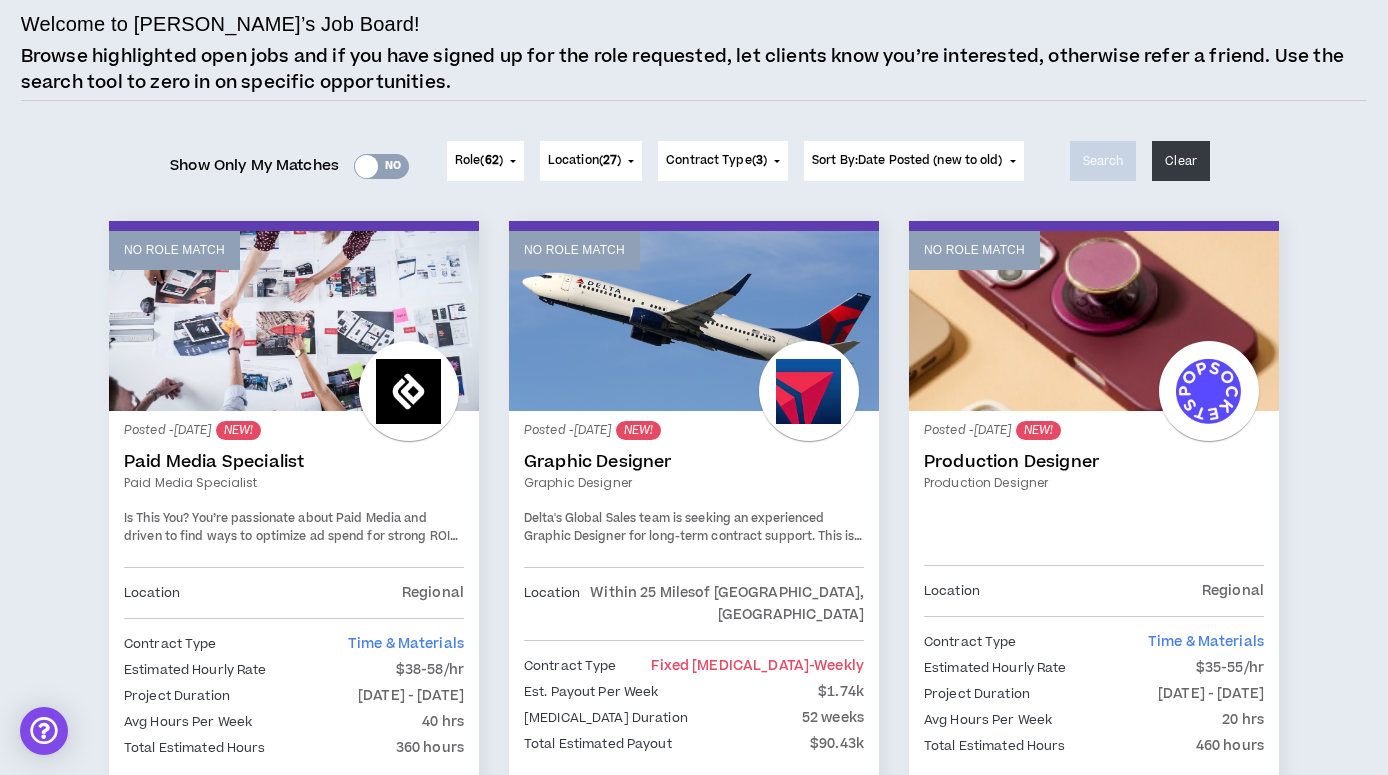 scroll, scrollTop: 0, scrollLeft: 0, axis: both 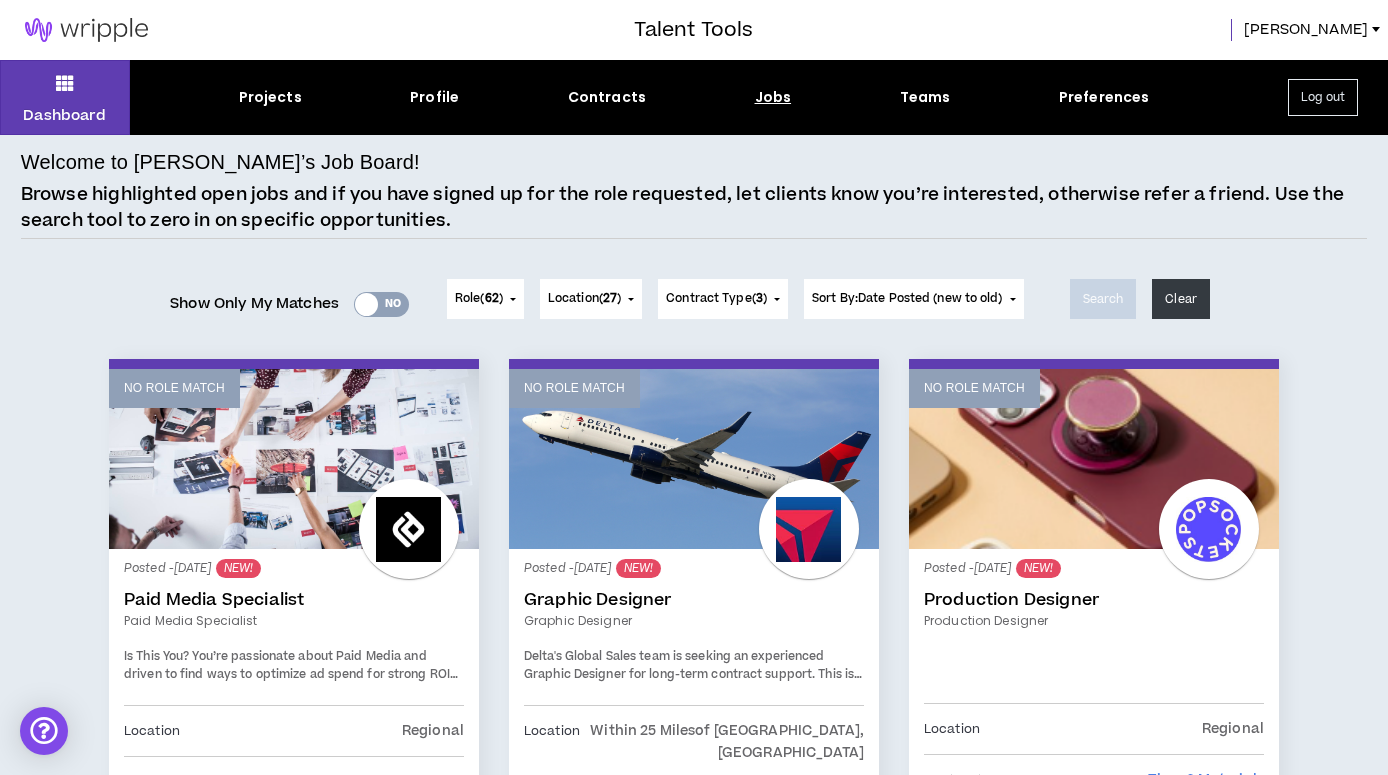 click on "Sort By:  Date Posted (new to old)" at bounding box center (914, 299) 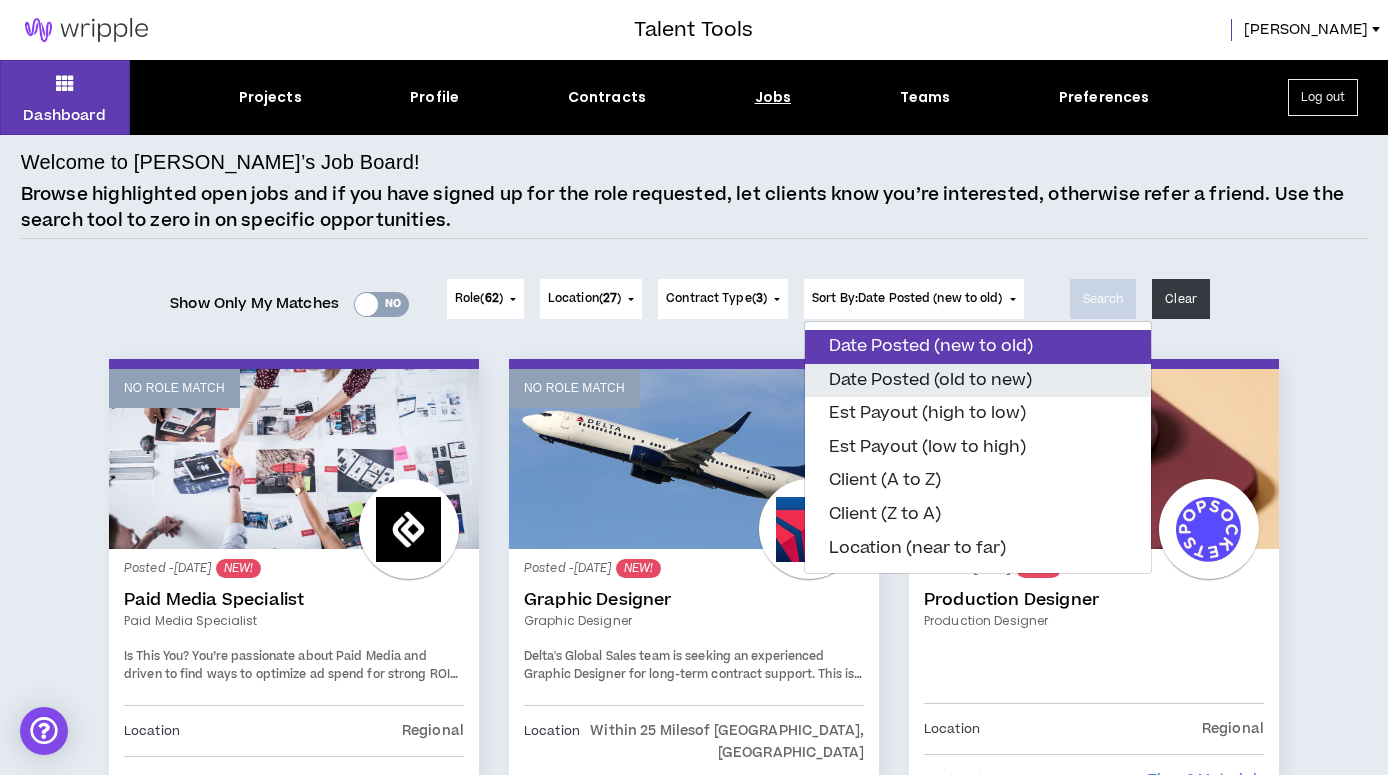 click on "Date Posted (old to new)" at bounding box center [978, 381] 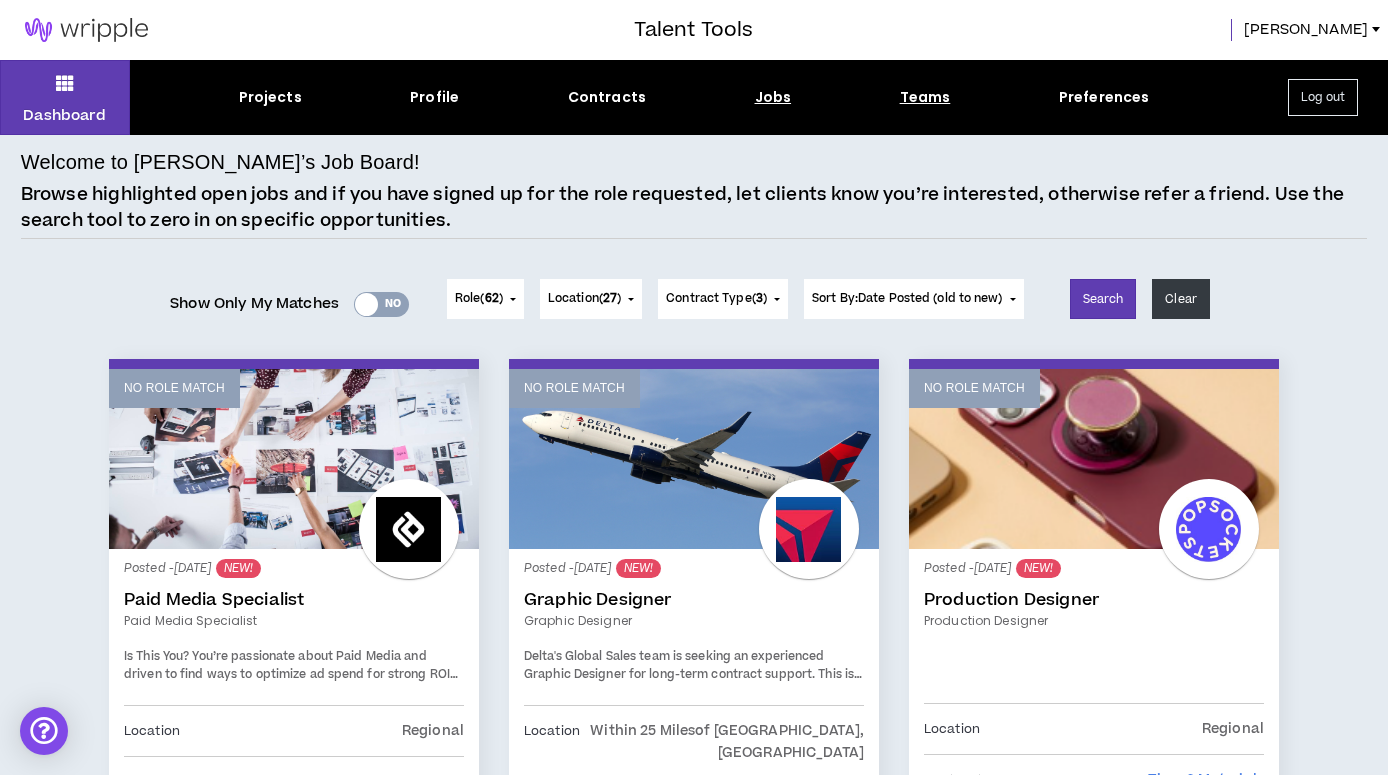 click on "Teams" at bounding box center (925, 97) 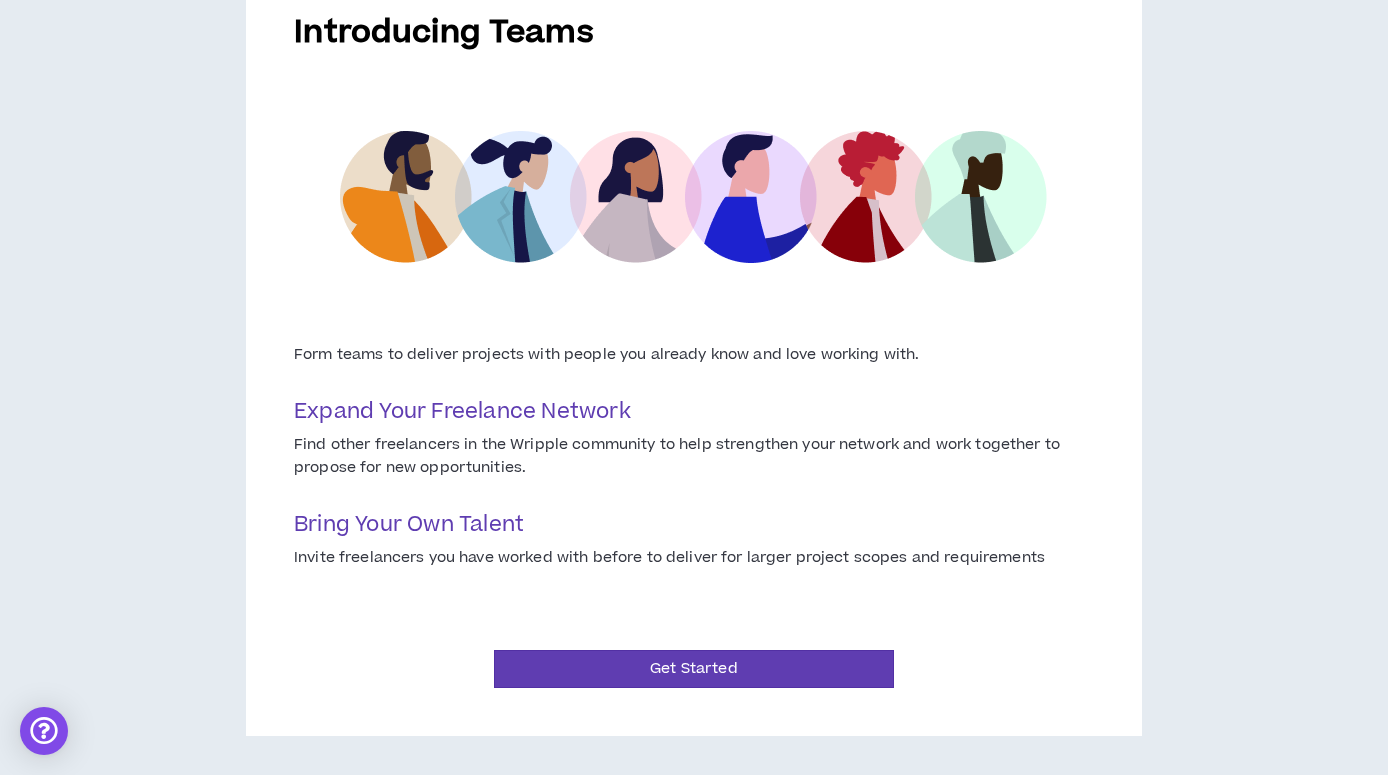 scroll, scrollTop: 0, scrollLeft: 0, axis: both 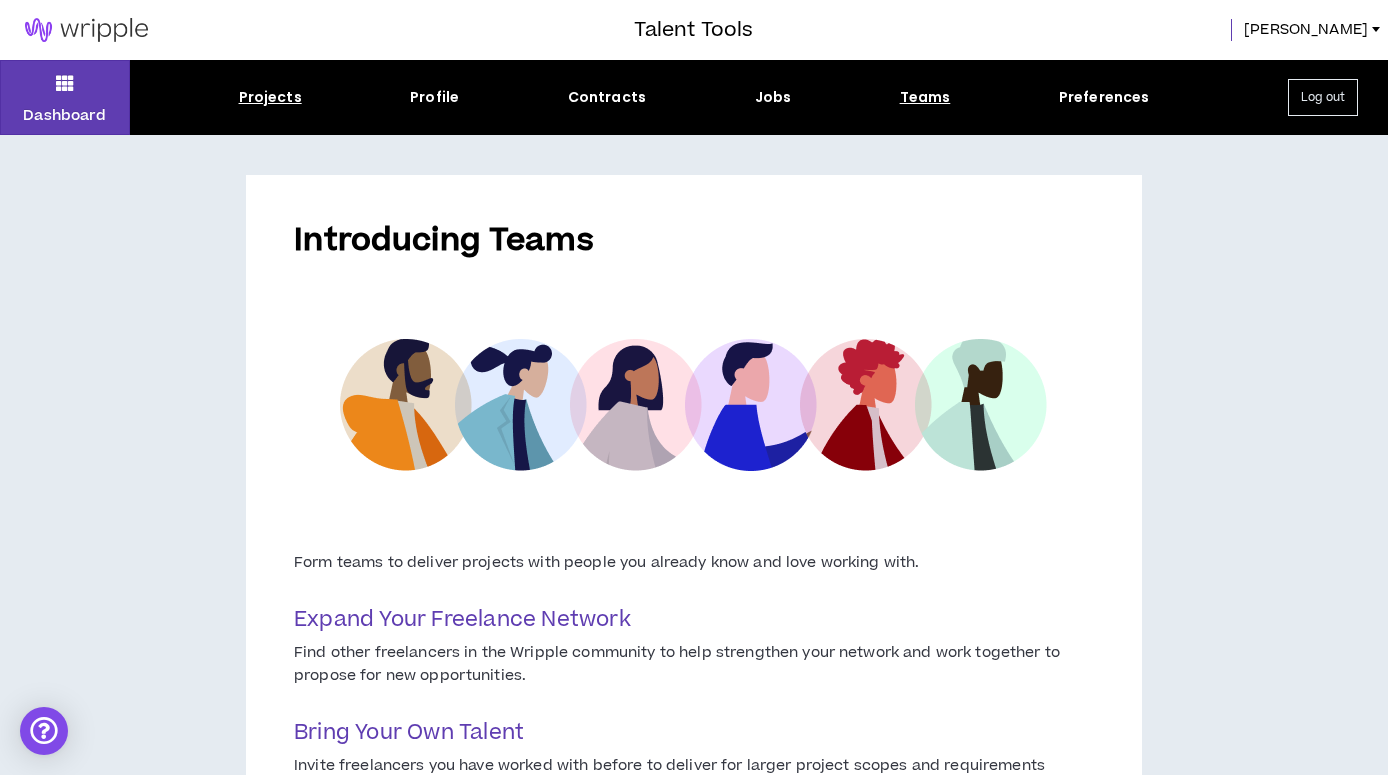 click on "Projects" at bounding box center (270, 97) 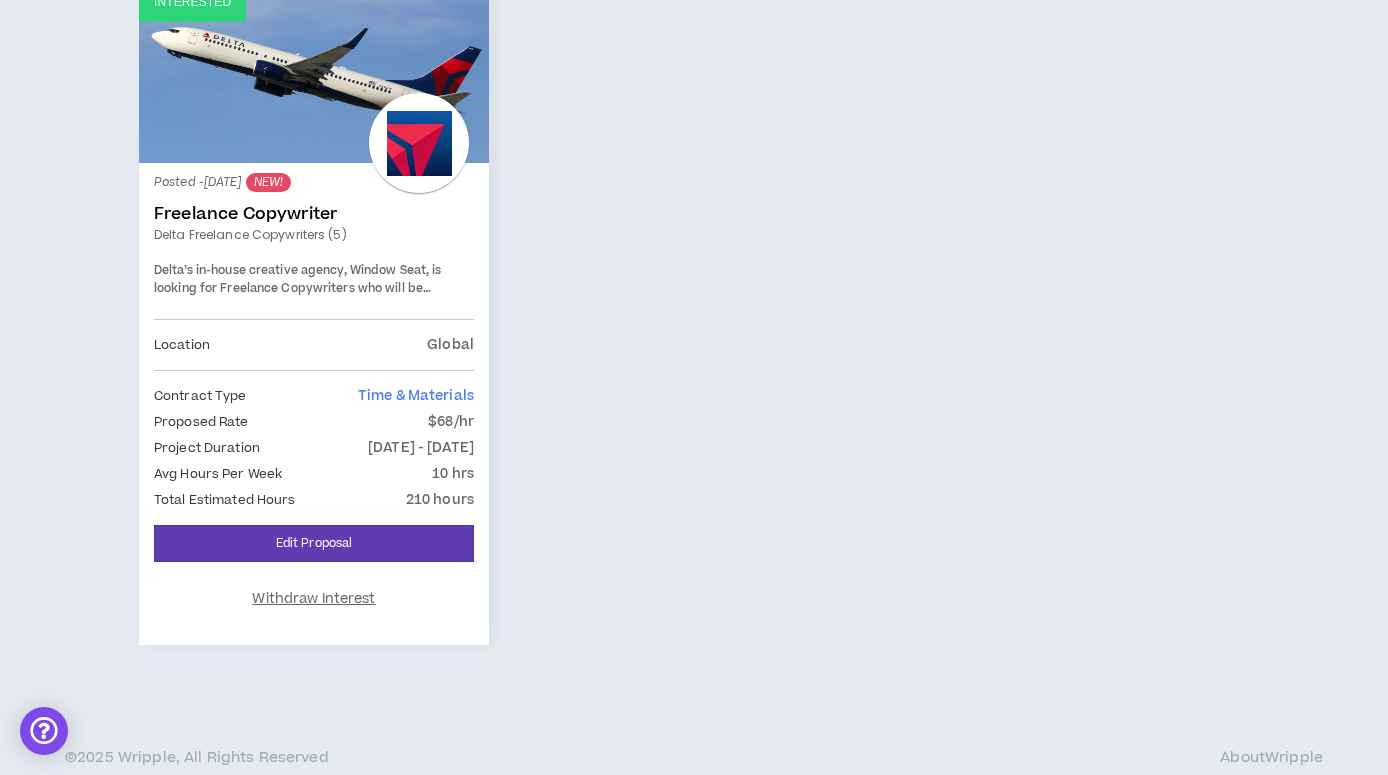 scroll, scrollTop: 0, scrollLeft: 0, axis: both 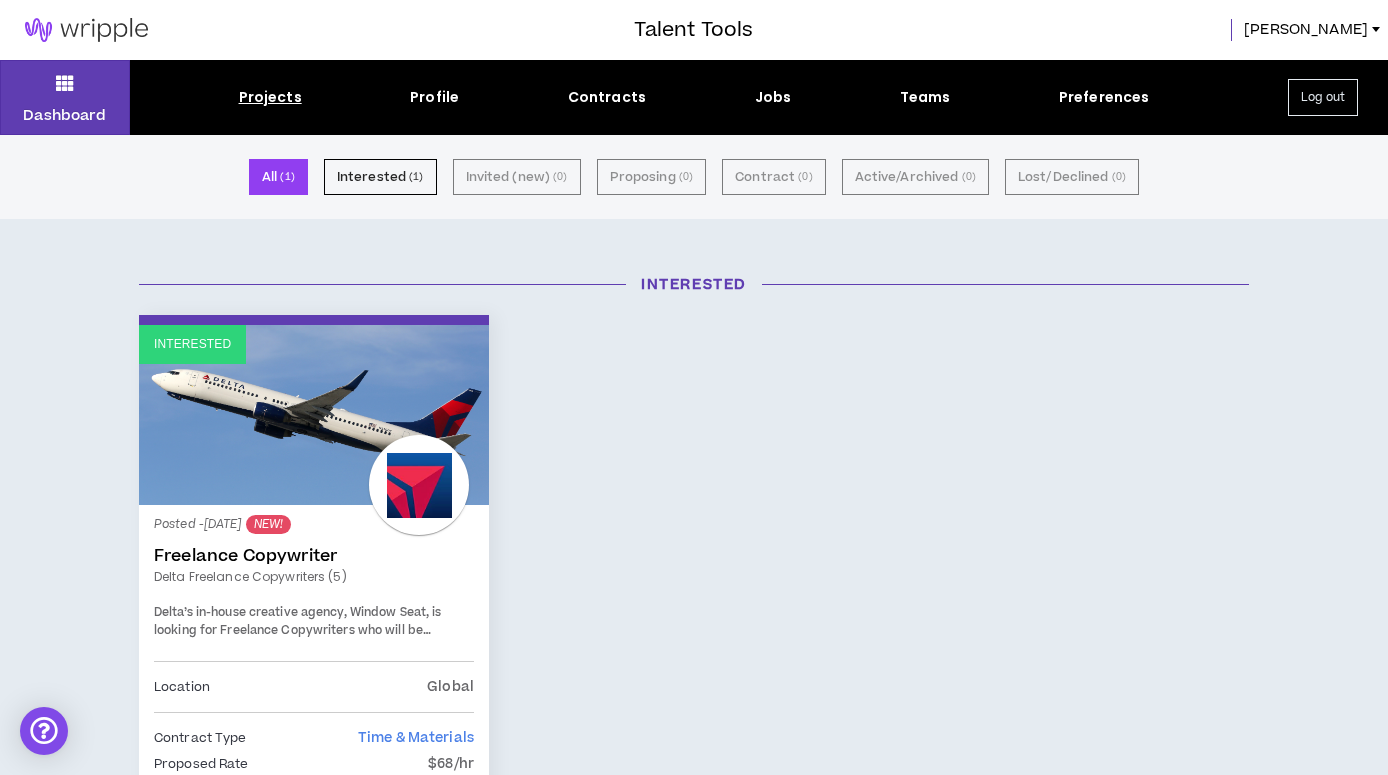 click at bounding box center [86, 30] 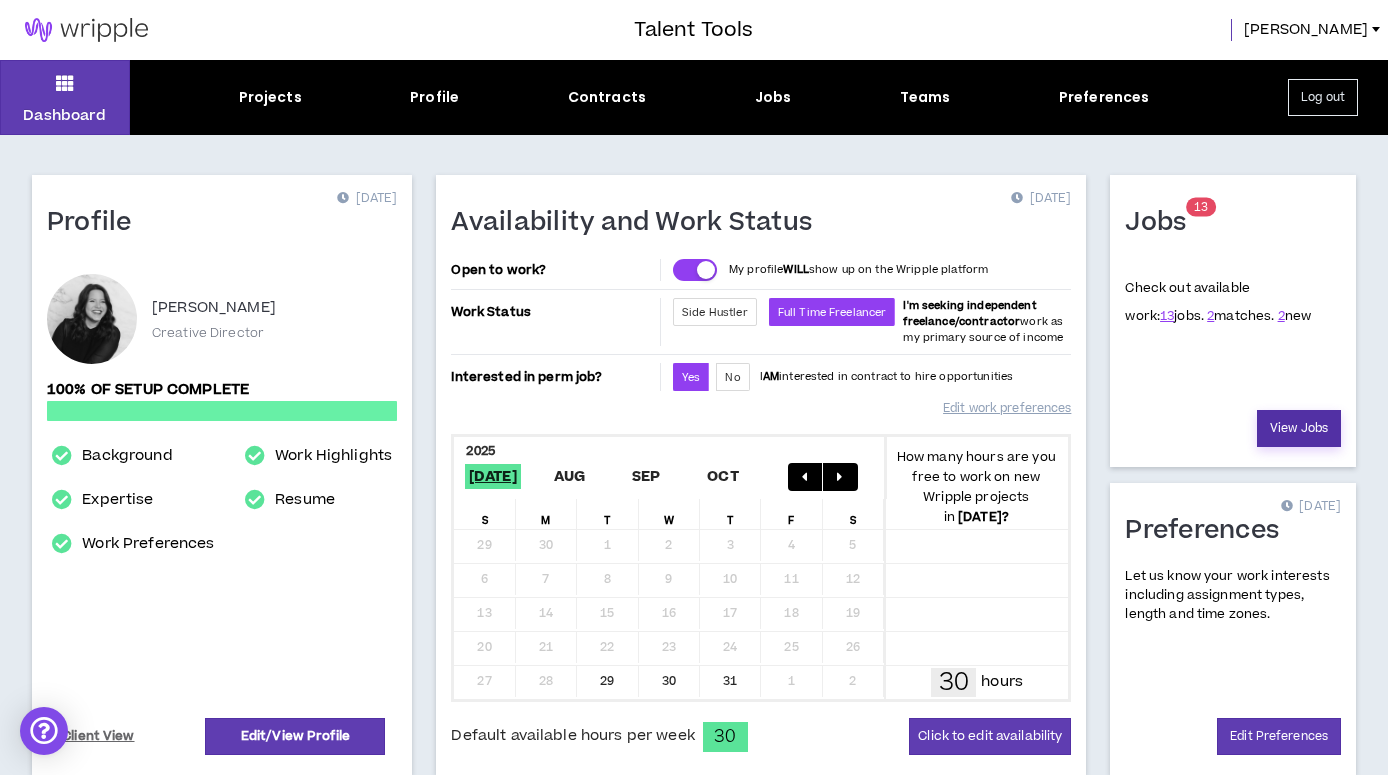 click on "View Jobs" at bounding box center (1299, 428) 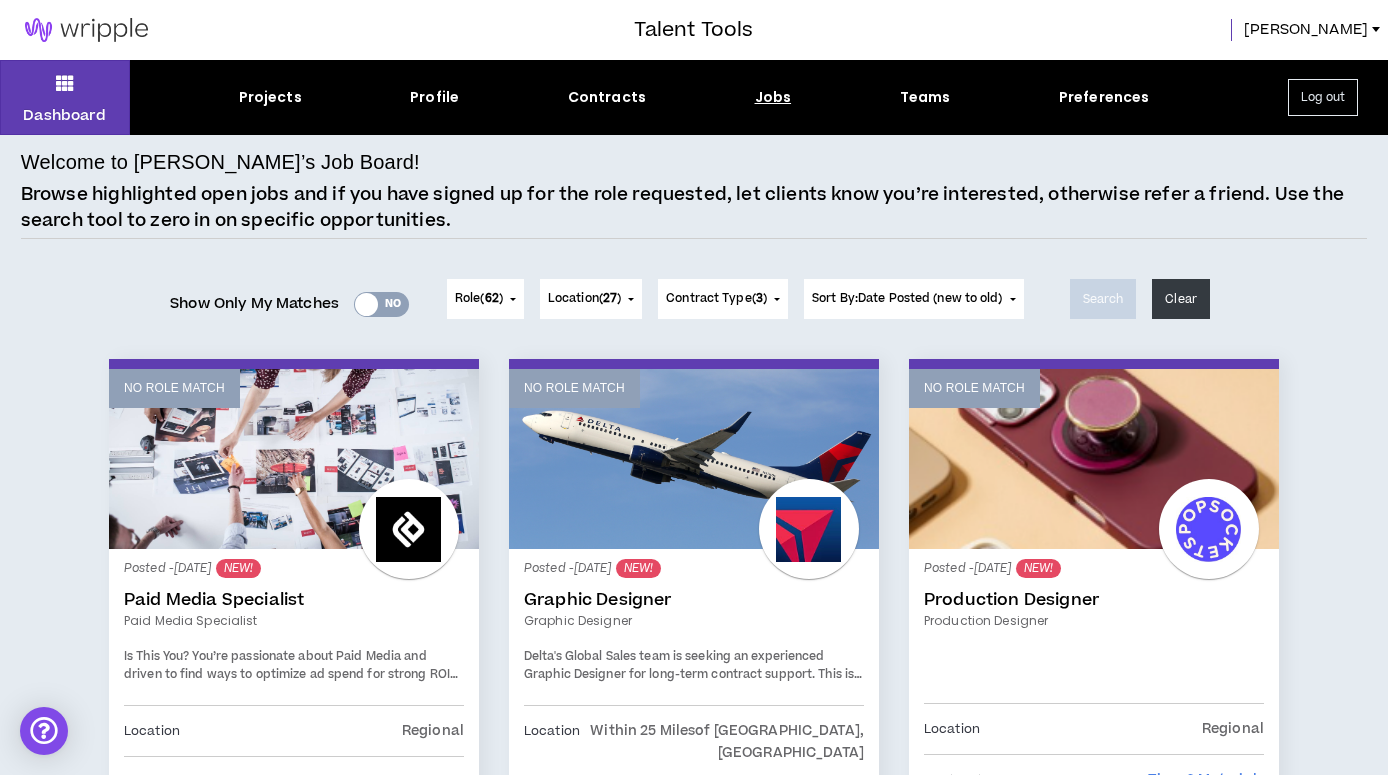 click on "Role  ( 62 )" at bounding box center [479, 299] 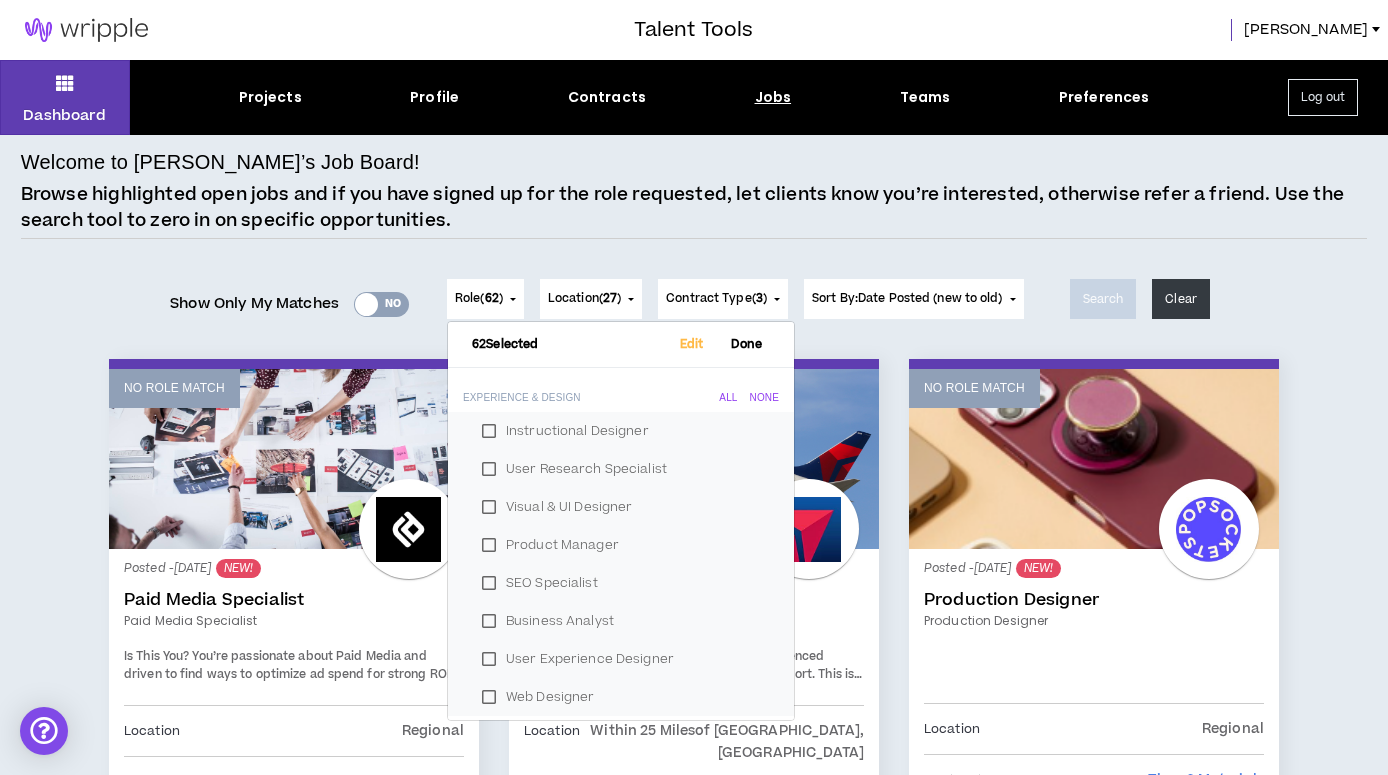 click on "All" at bounding box center [728, 398] 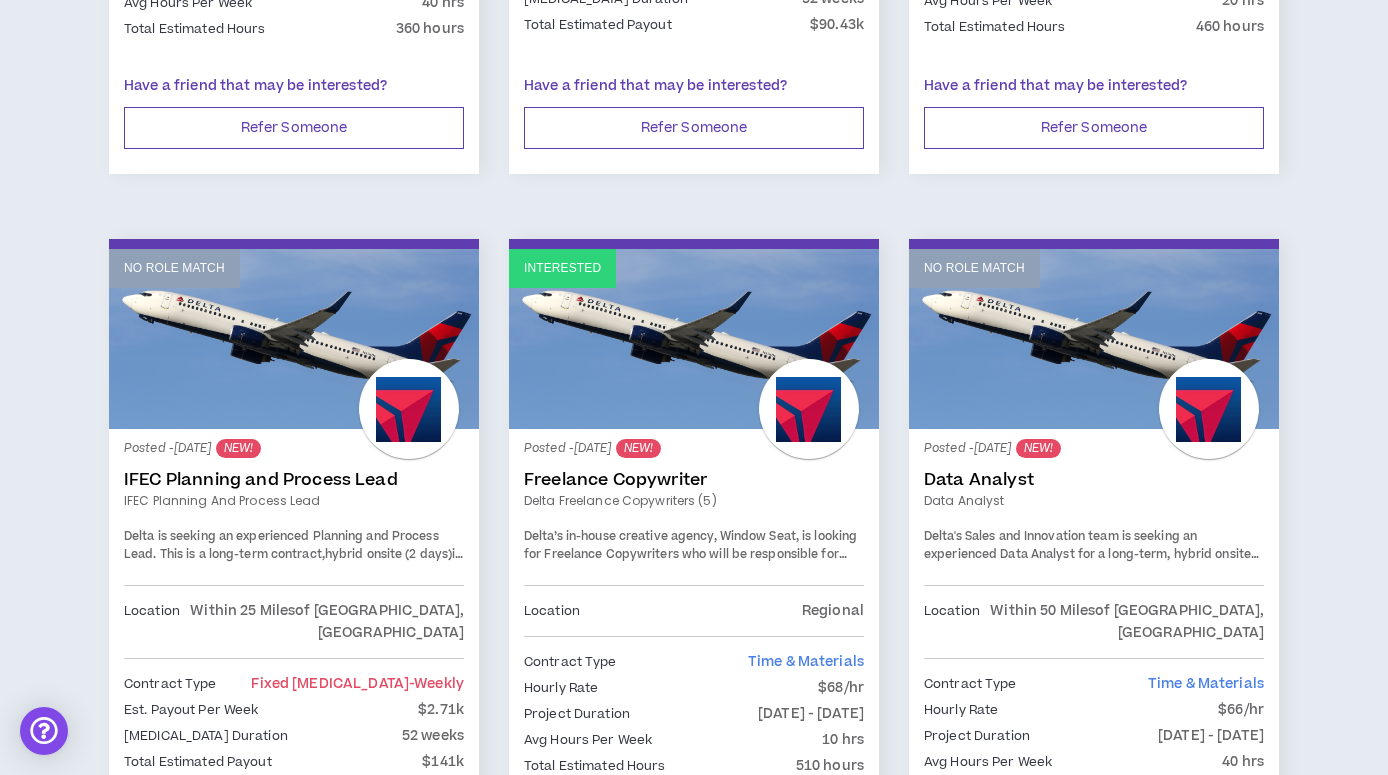 scroll, scrollTop: 967, scrollLeft: 0, axis: vertical 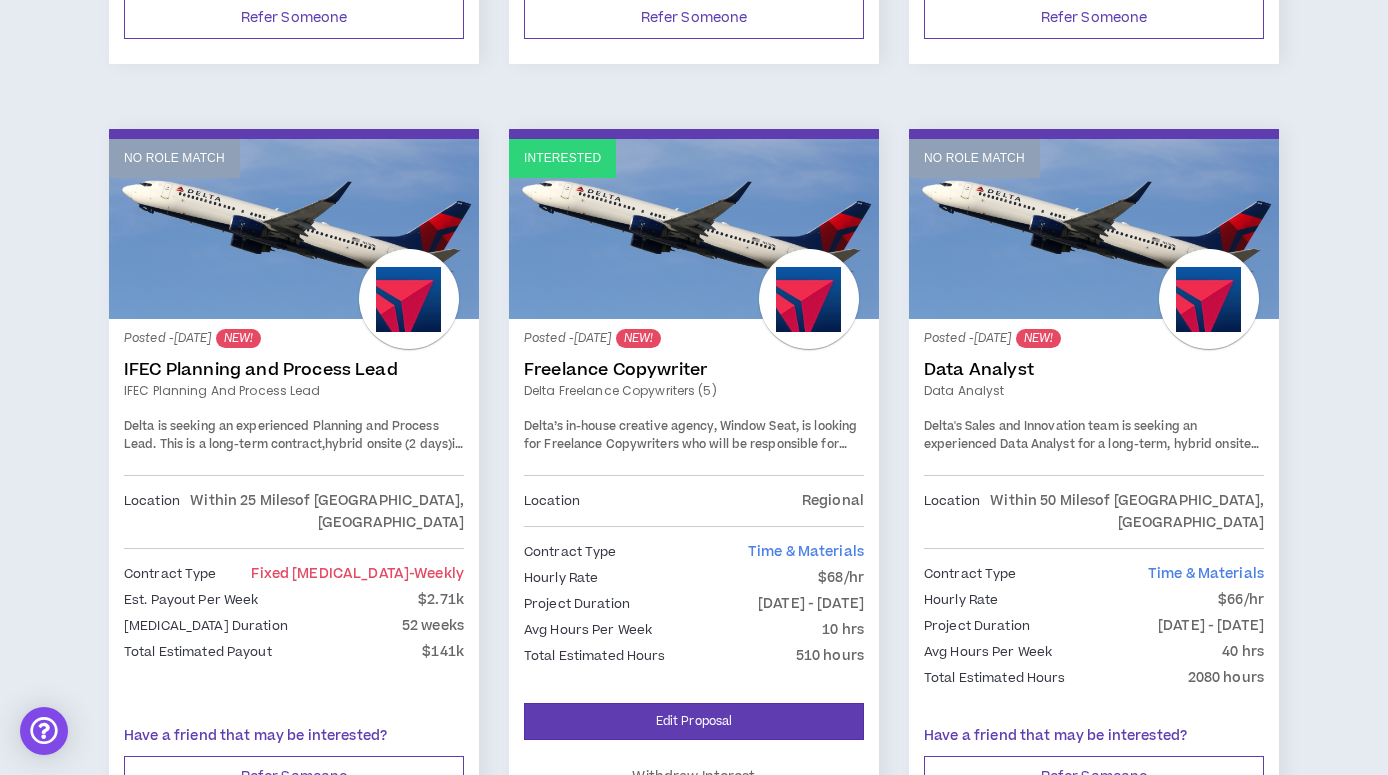 click on "Interested" at bounding box center [694, 229] 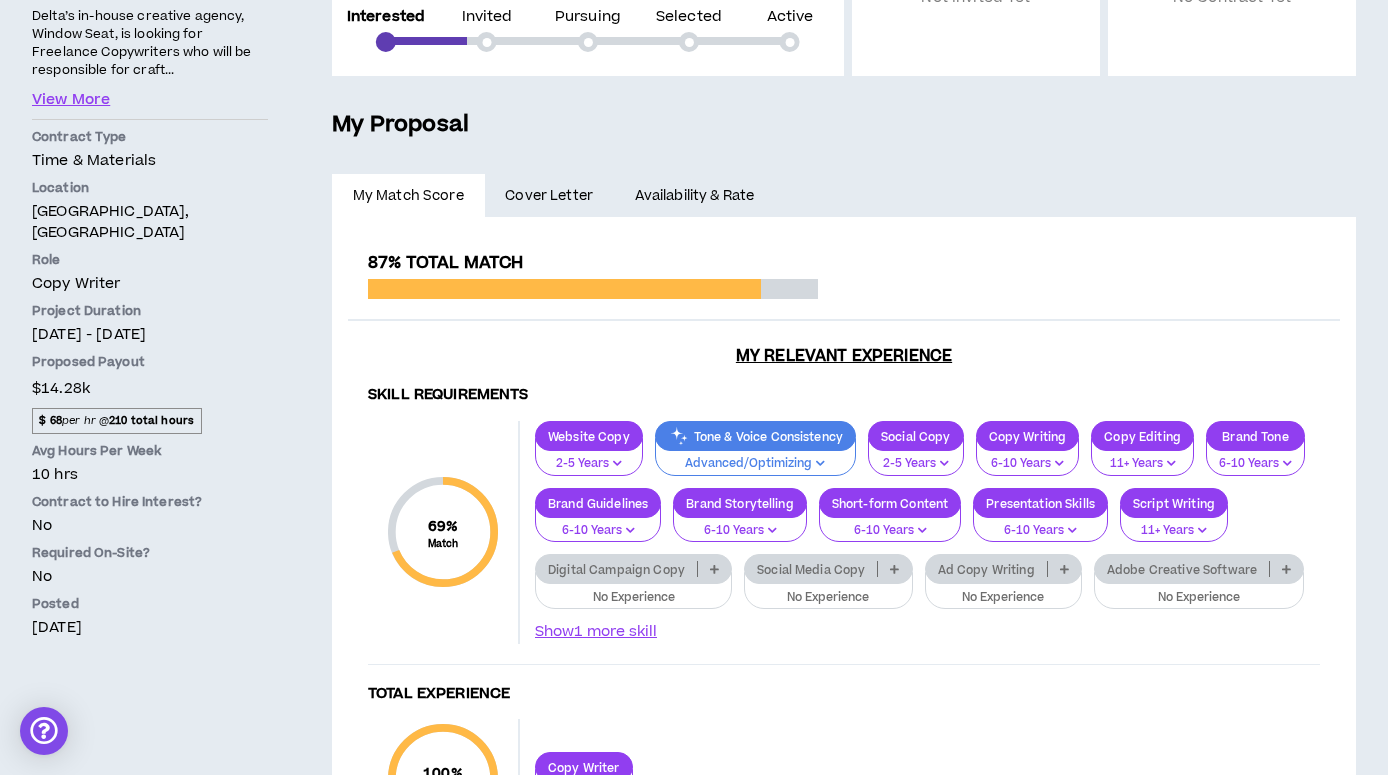 scroll, scrollTop: 328, scrollLeft: 0, axis: vertical 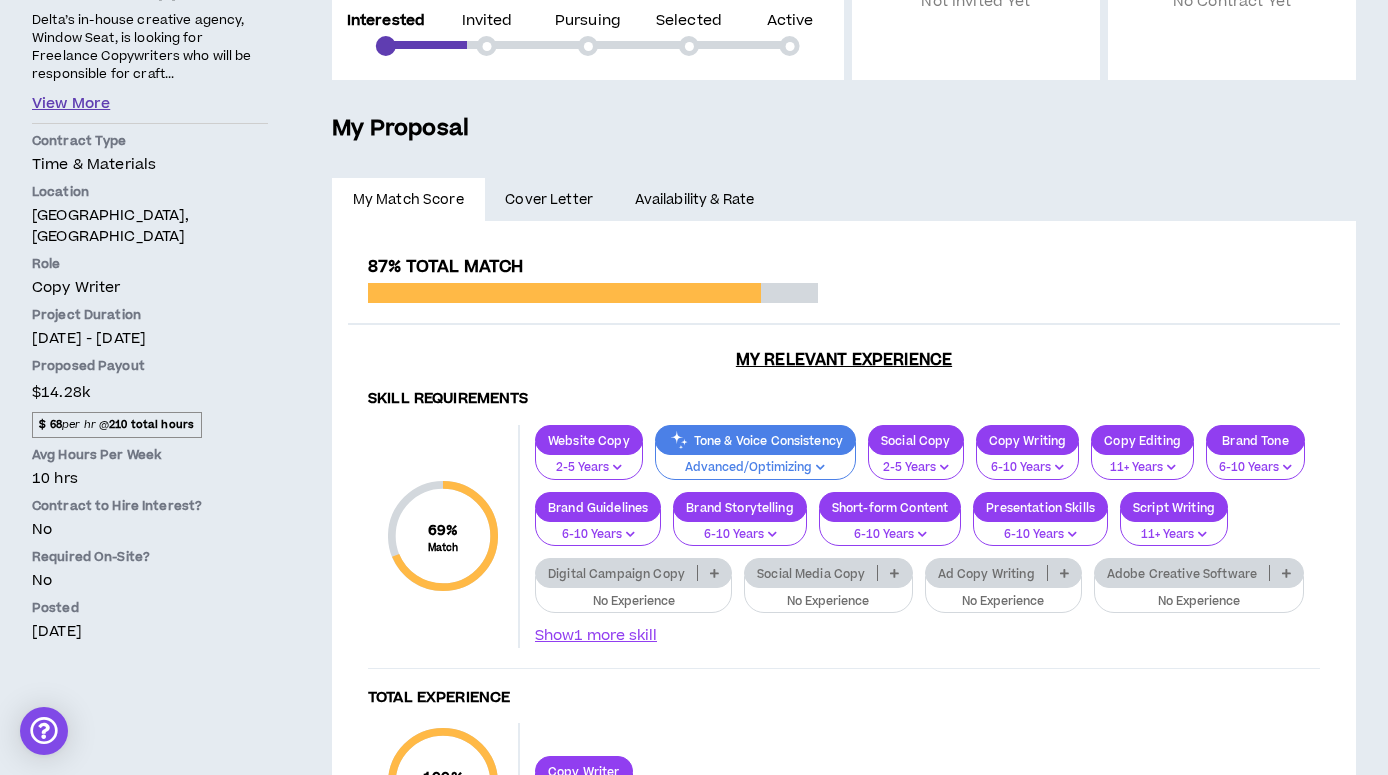click on "View More" at bounding box center [71, 104] 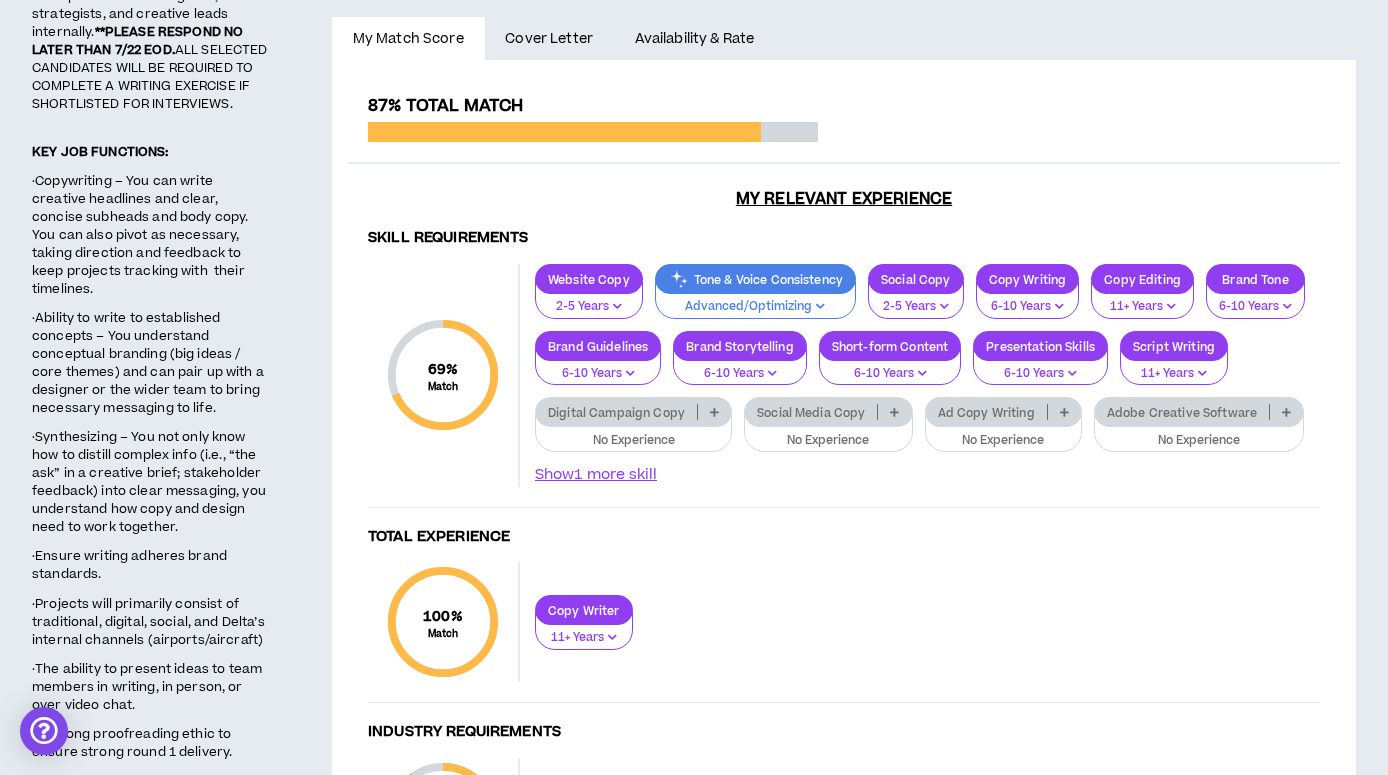 scroll, scrollTop: 428, scrollLeft: 0, axis: vertical 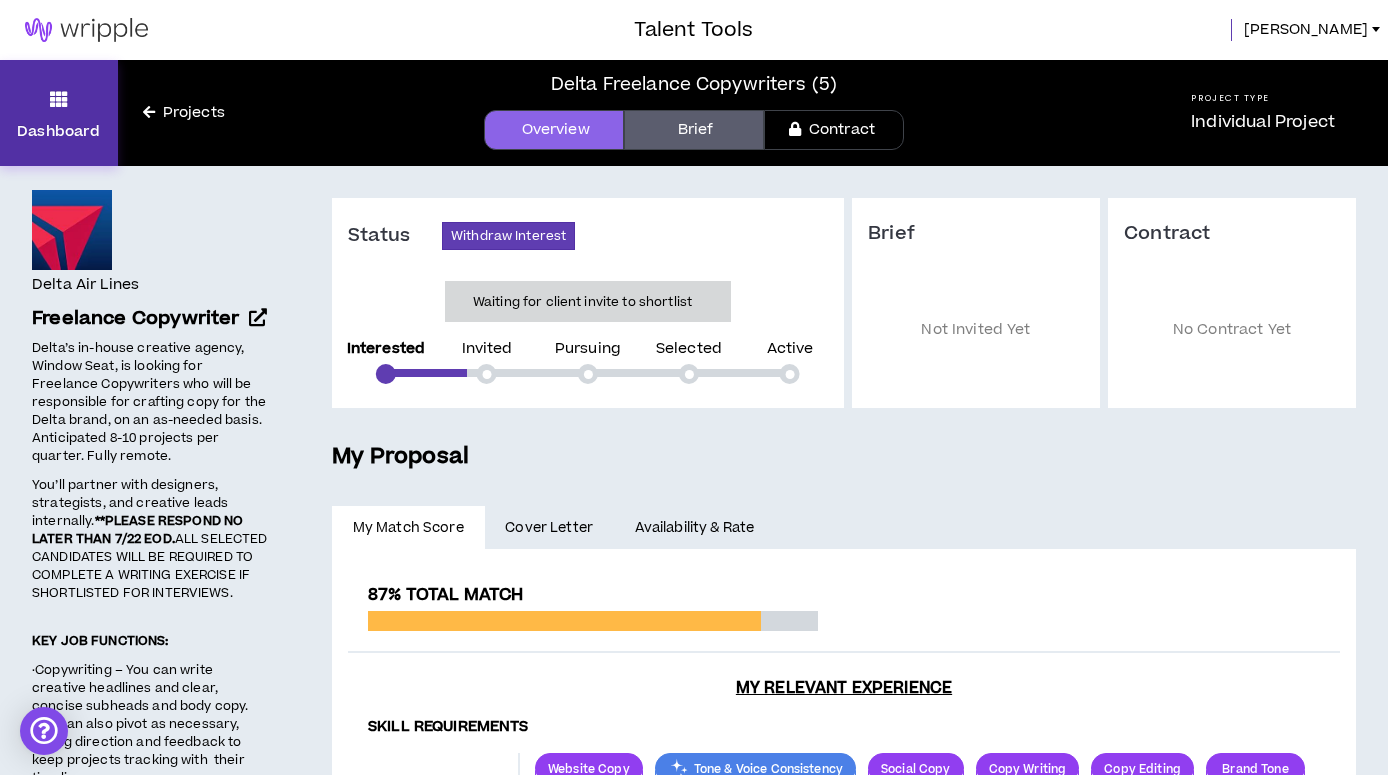 click at bounding box center (59, 99) 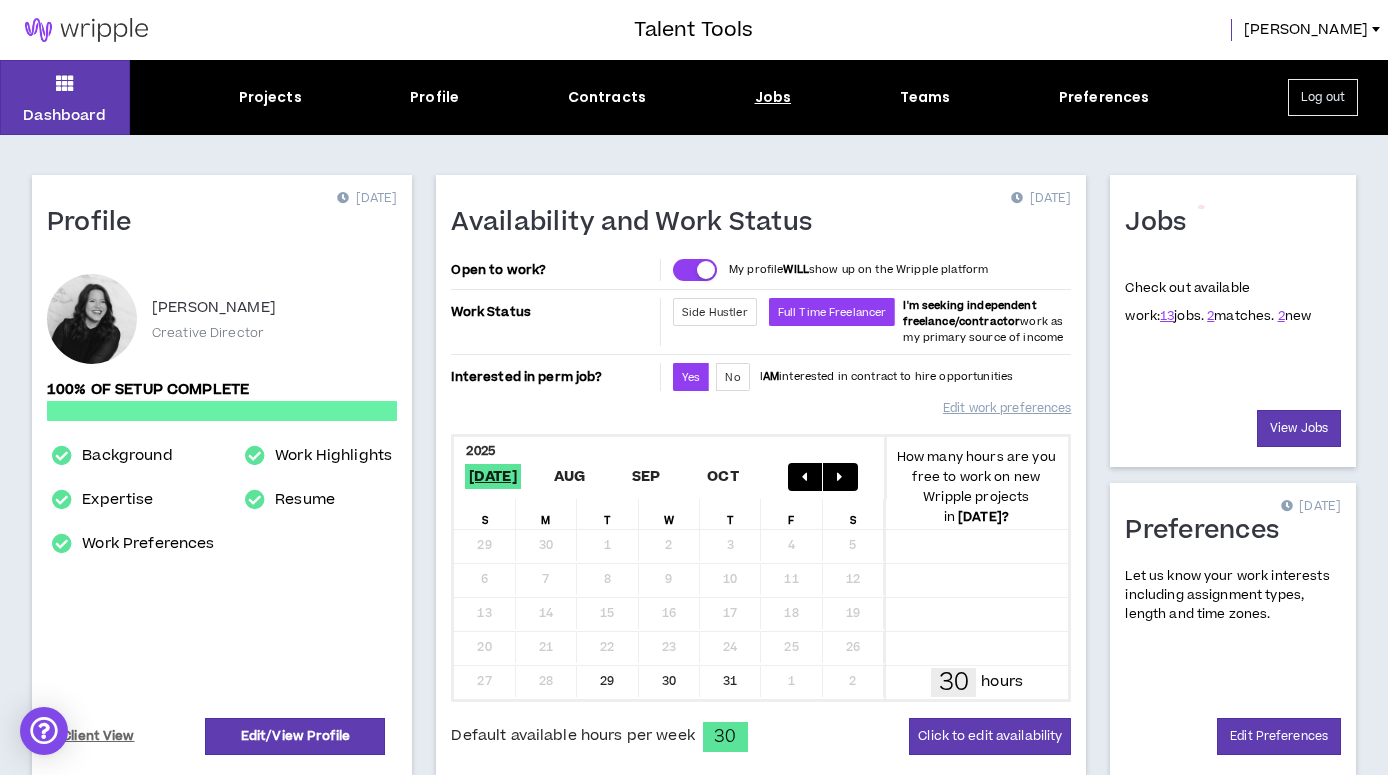 click on "Jobs" at bounding box center (773, 97) 